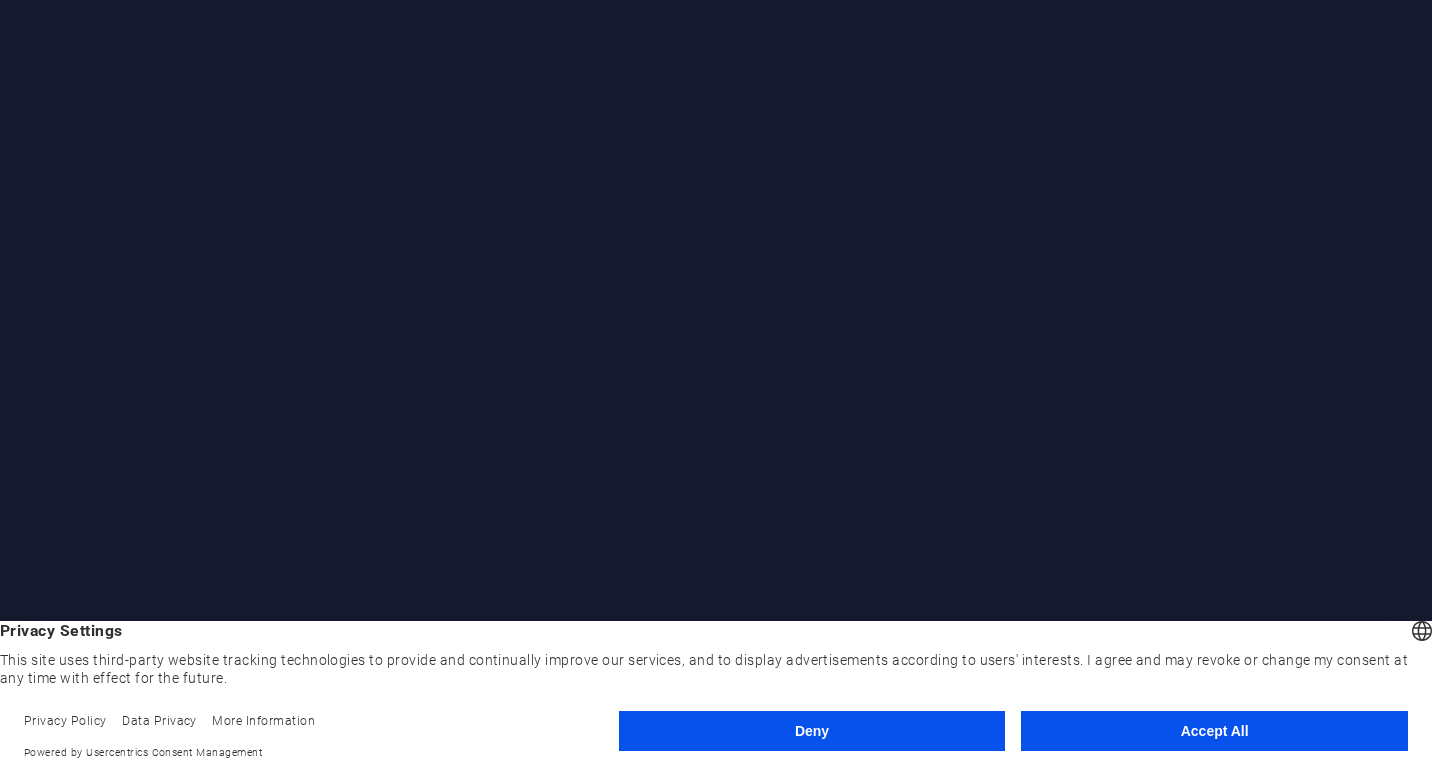 scroll, scrollTop: 0, scrollLeft: 0, axis: both 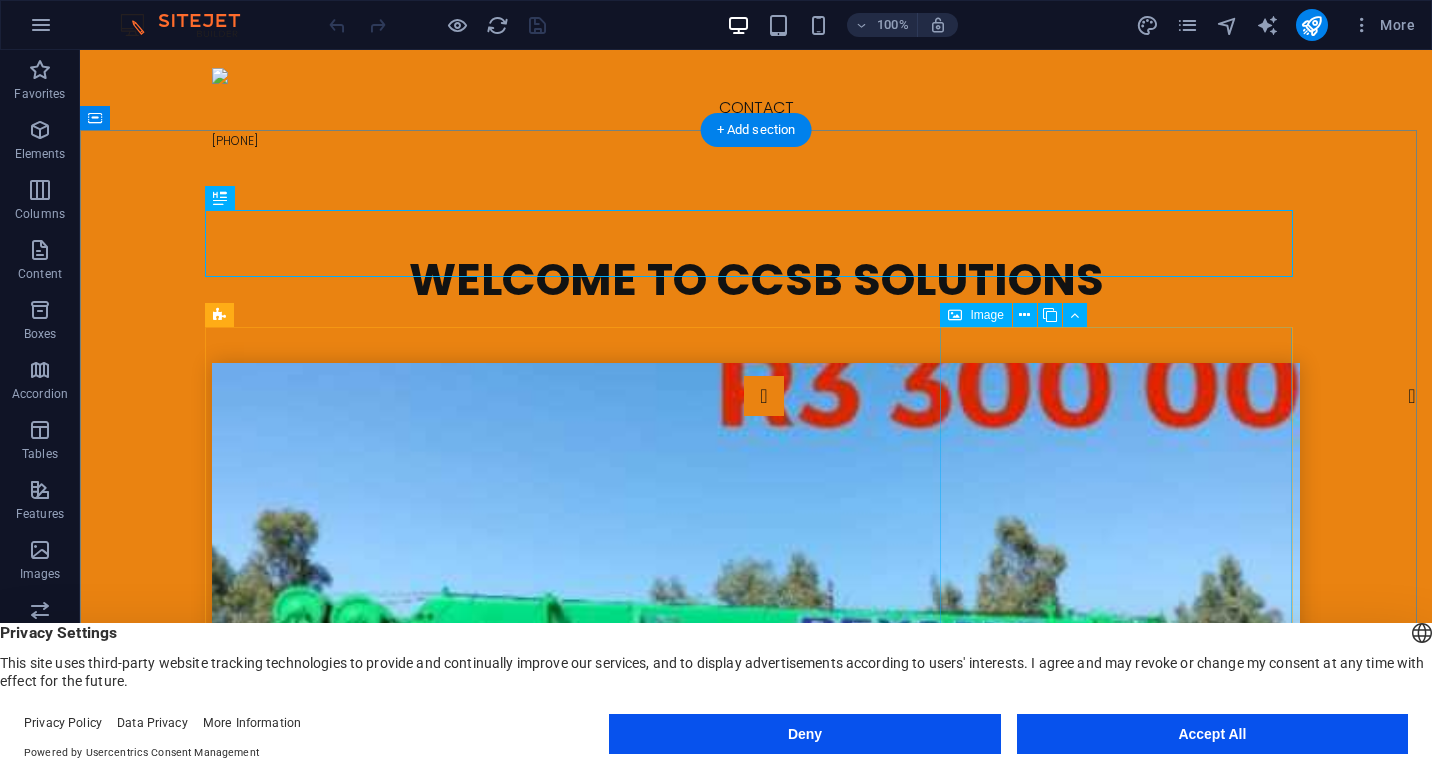 click at bounding box center (756, 995) 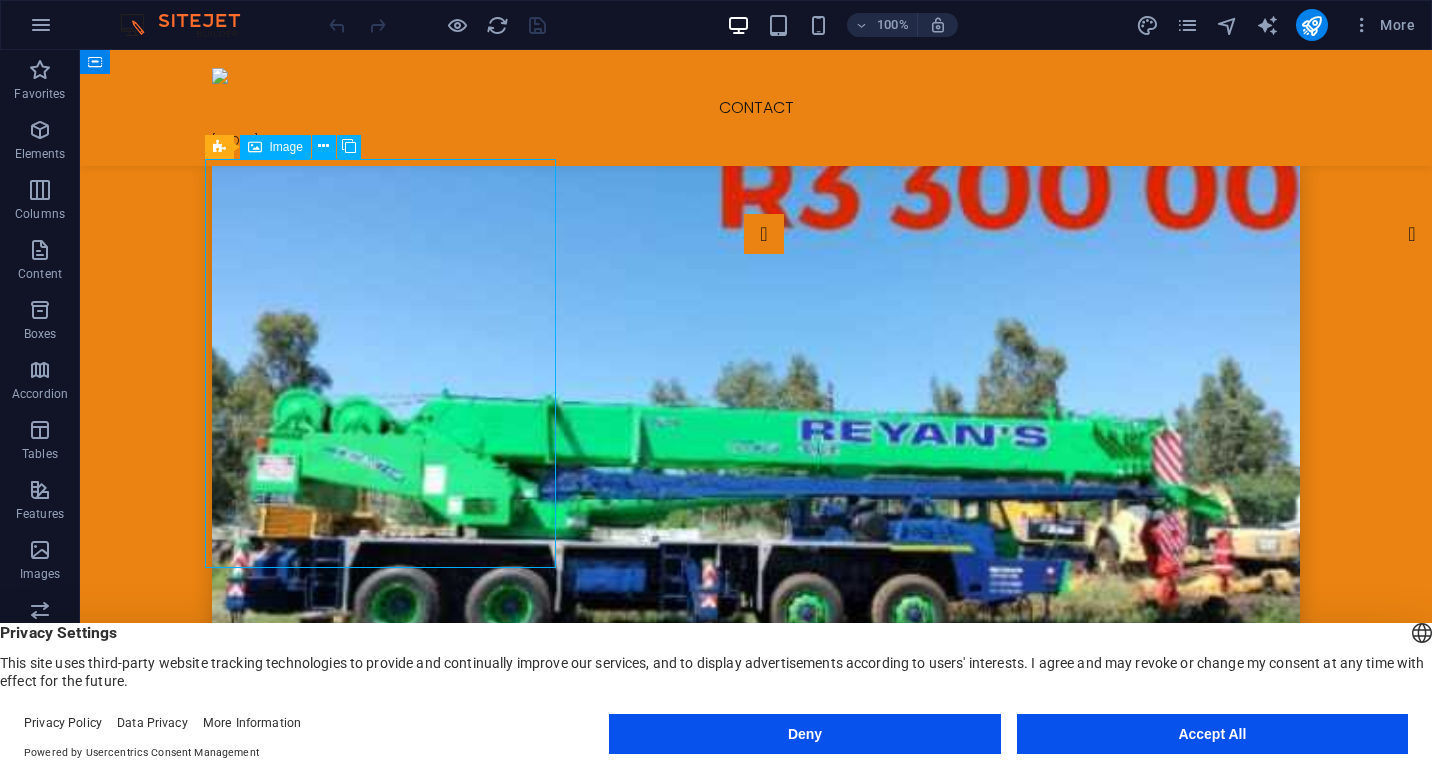 scroll, scrollTop: 168, scrollLeft: 0, axis: vertical 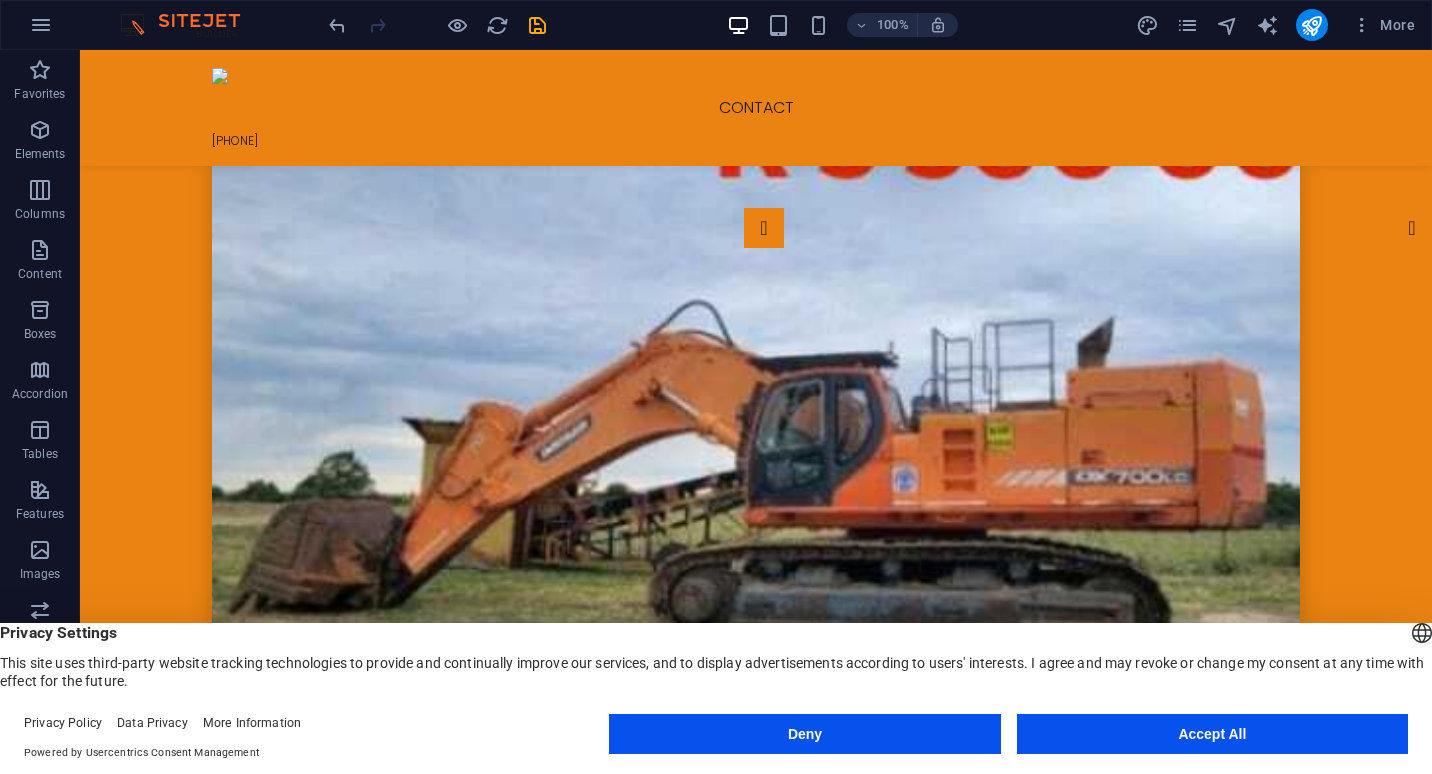 click at bounding box center (756, 780) 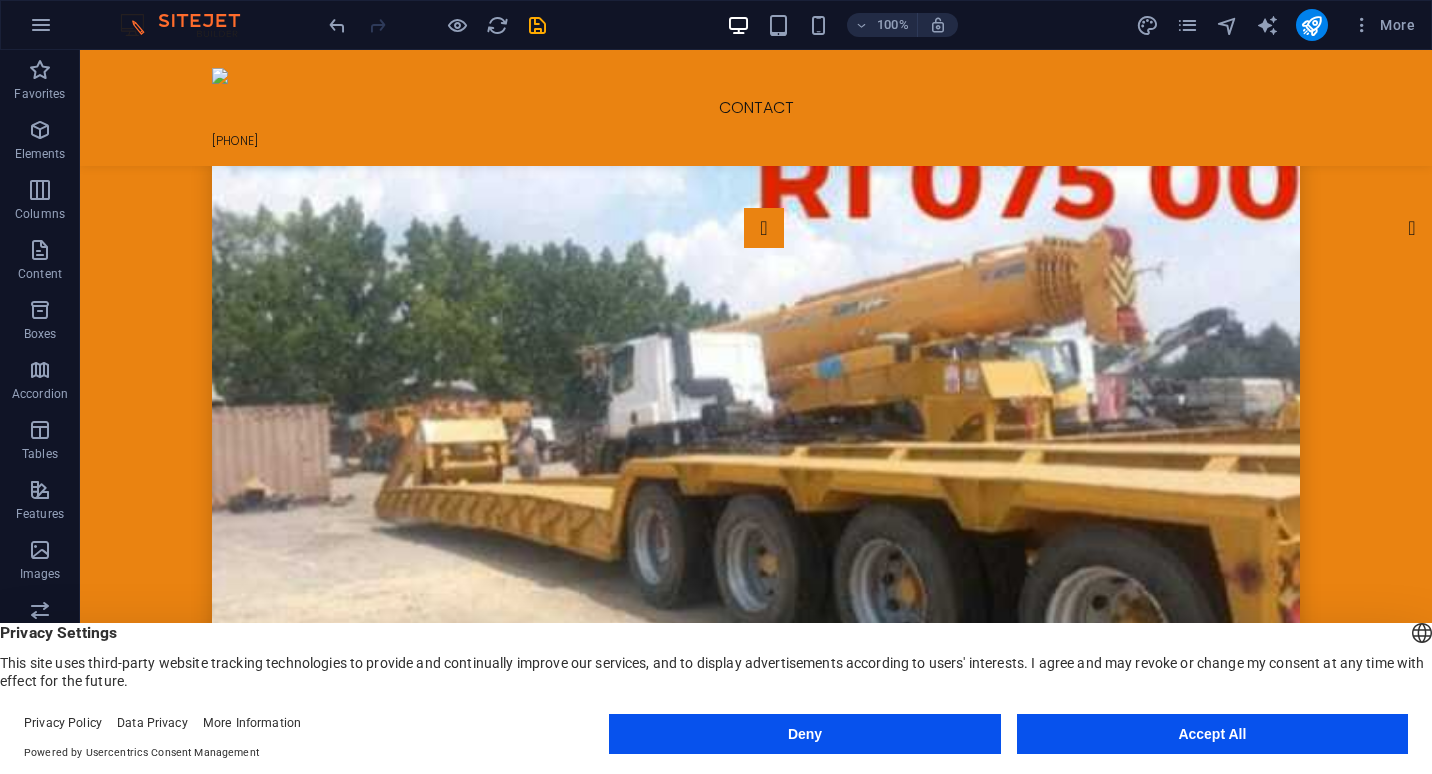 click on "Low Bed Manufacturing 32 Tons Upwards Prices Vary On Sizes" at bounding box center [756, 676] 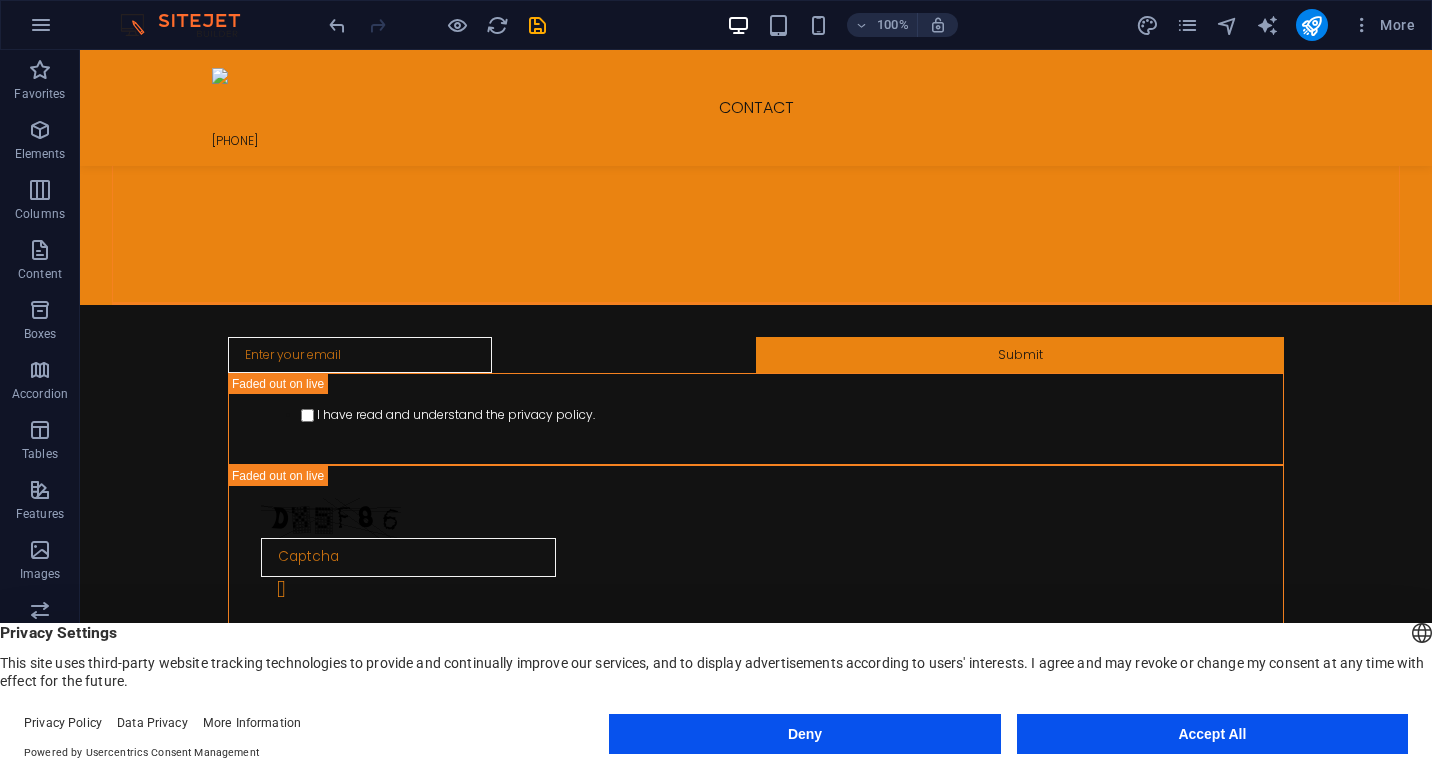 scroll, scrollTop: 1118, scrollLeft: 0, axis: vertical 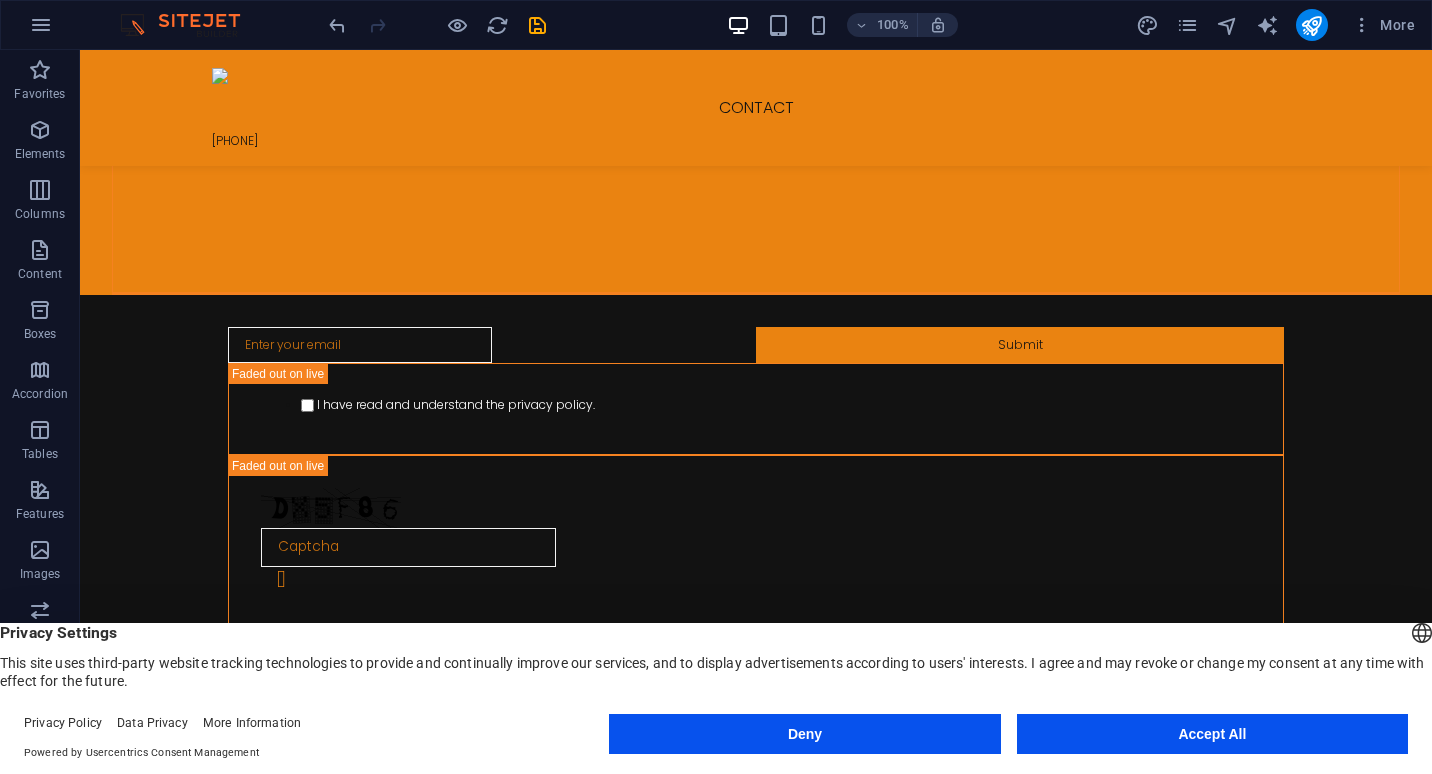 click on "Accept All" at bounding box center [1212, 734] 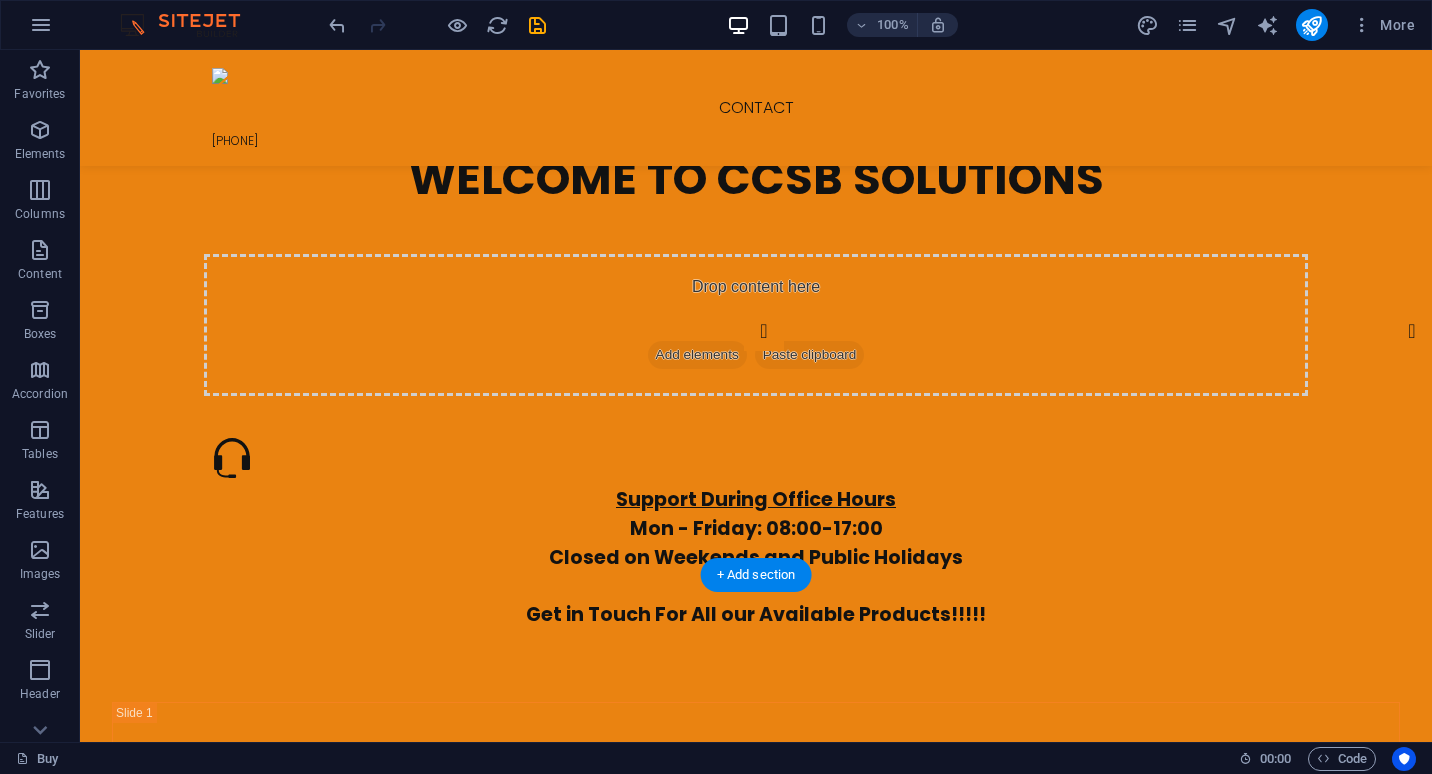 scroll, scrollTop: 0, scrollLeft: 0, axis: both 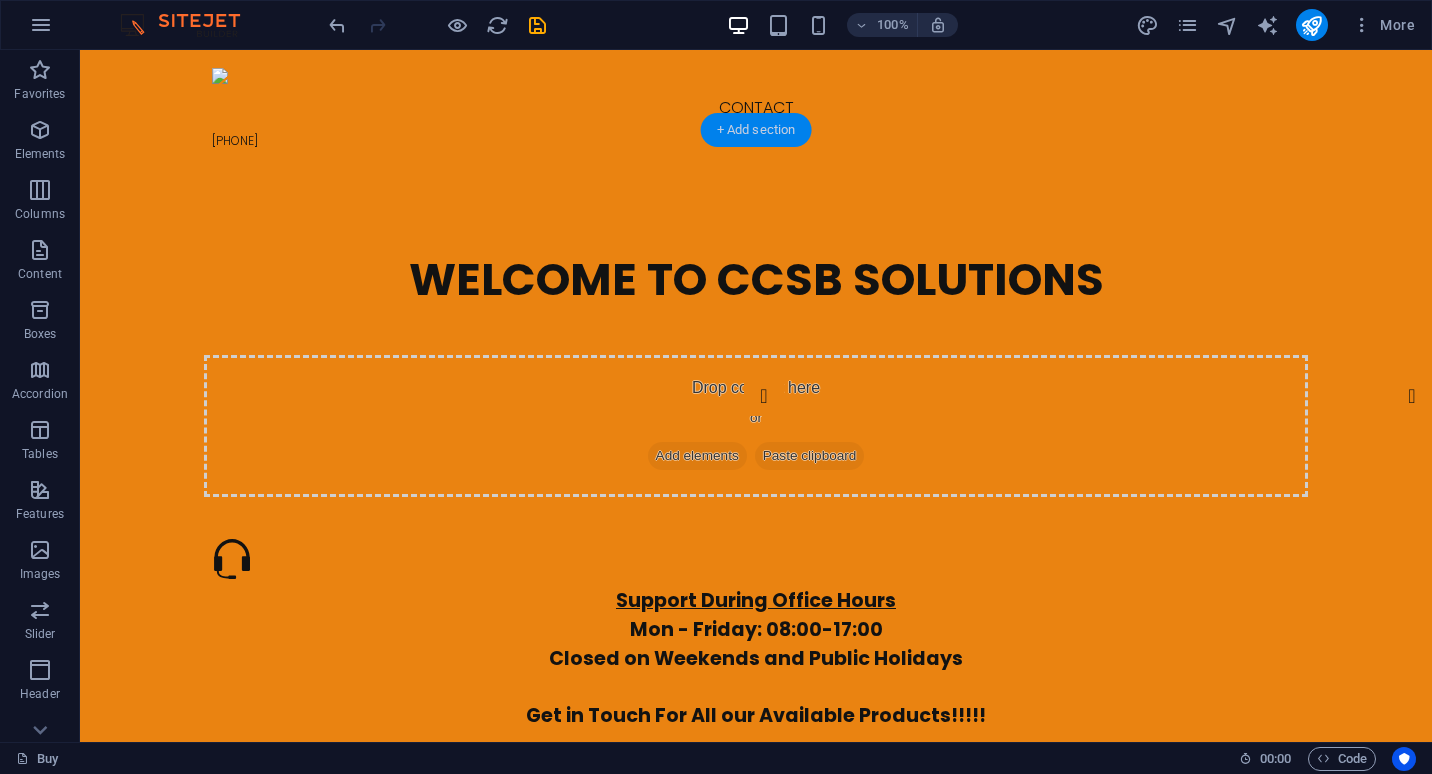 click on "+ Add section" at bounding box center (756, 130) 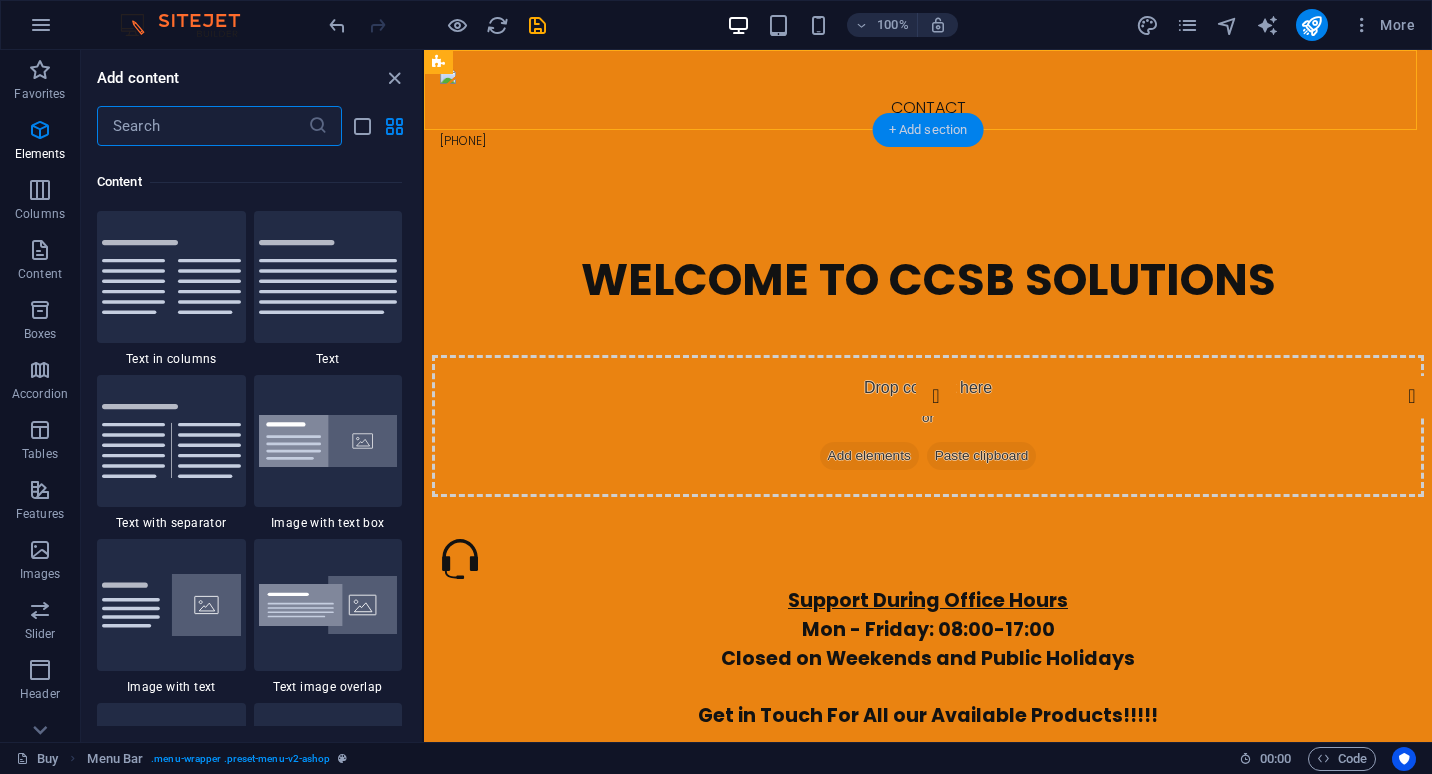 scroll, scrollTop: 3499, scrollLeft: 0, axis: vertical 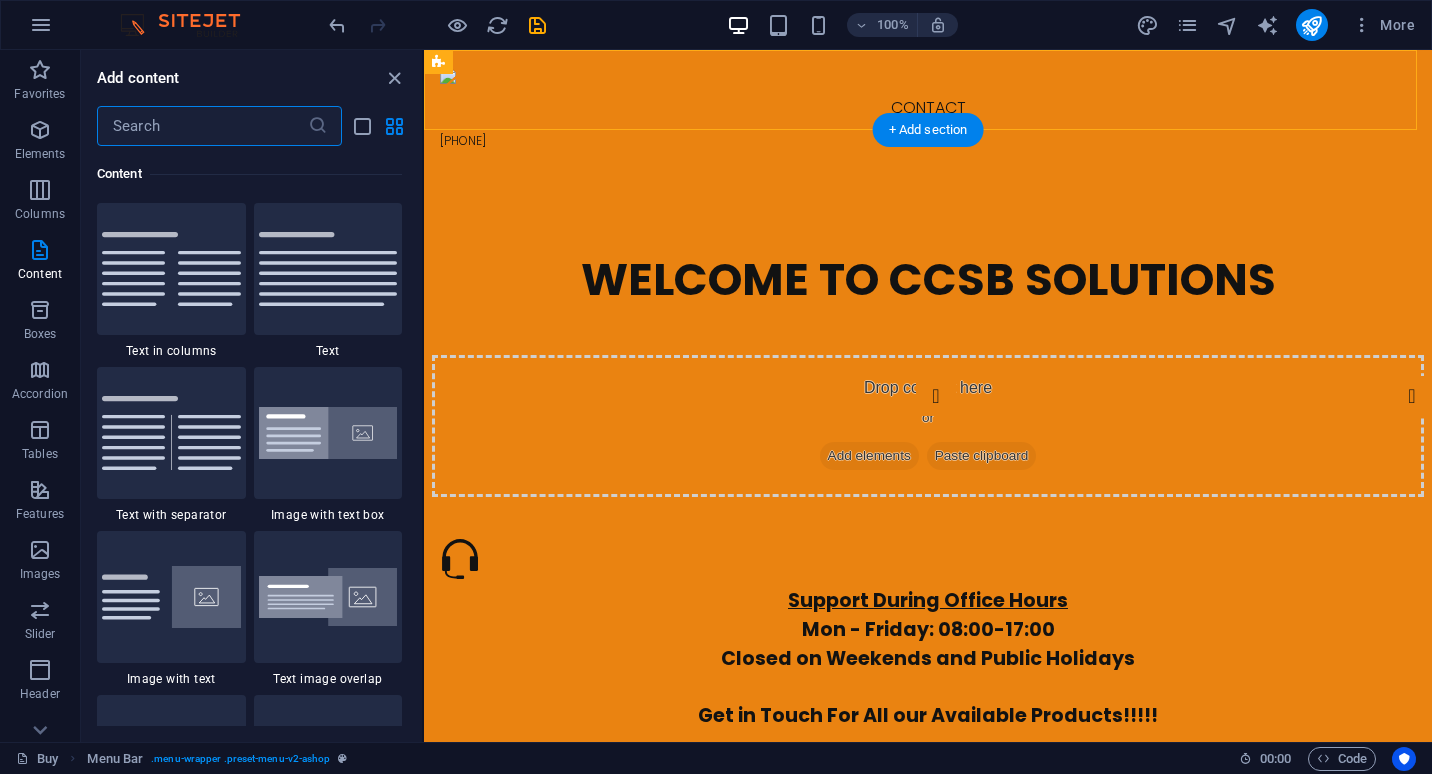 click on "Contact   [PHONE]" at bounding box center (928, 108) 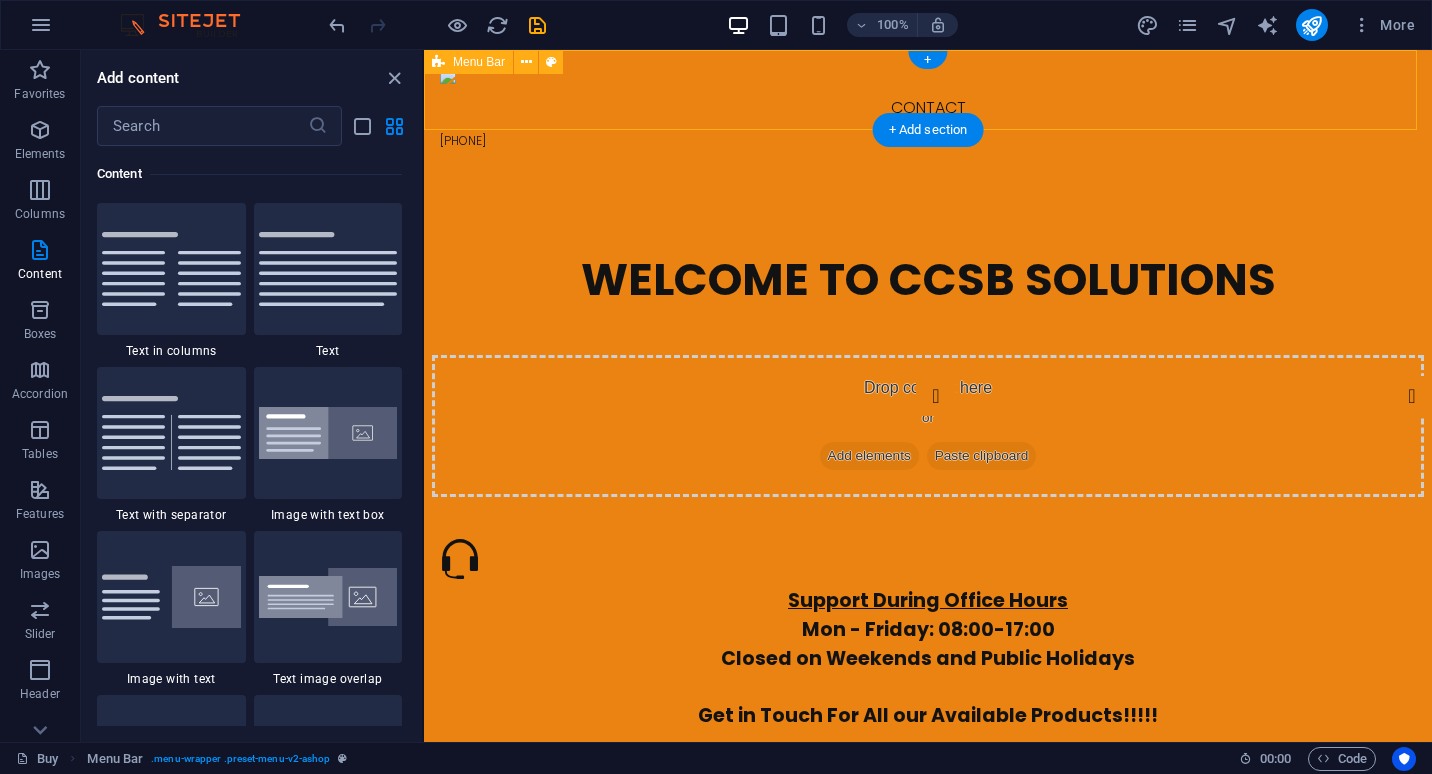 click on "[PHONE]" at bounding box center (928, 141) 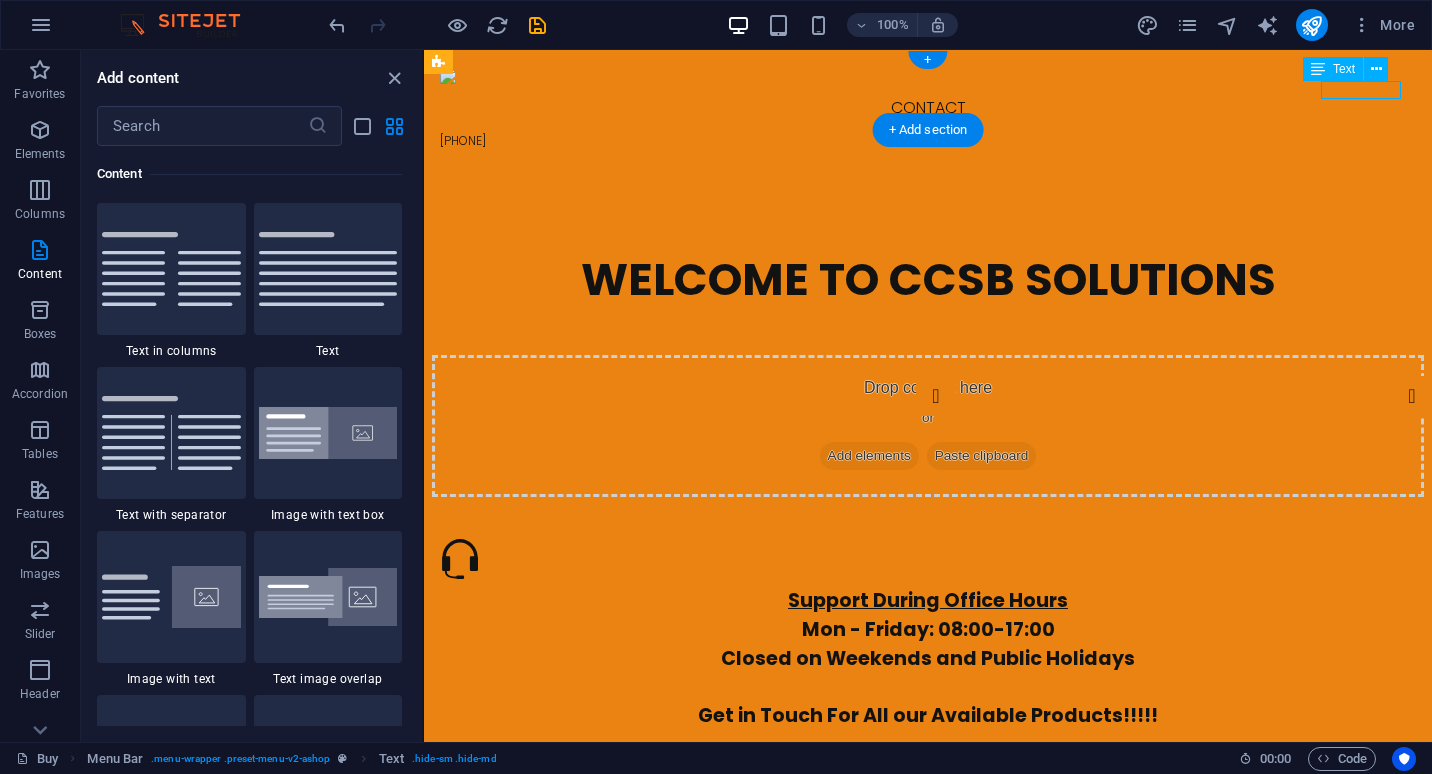 click on "Welcome to CCSB Solutions Drop content here or  Add elements  Paste clipboard Support During Office Hours Mon - Friday: 08:00-17:00 Closed on Weekends and Public Holidays Get in Touch For All our Available Products!!!!!" at bounding box center [928, 484] 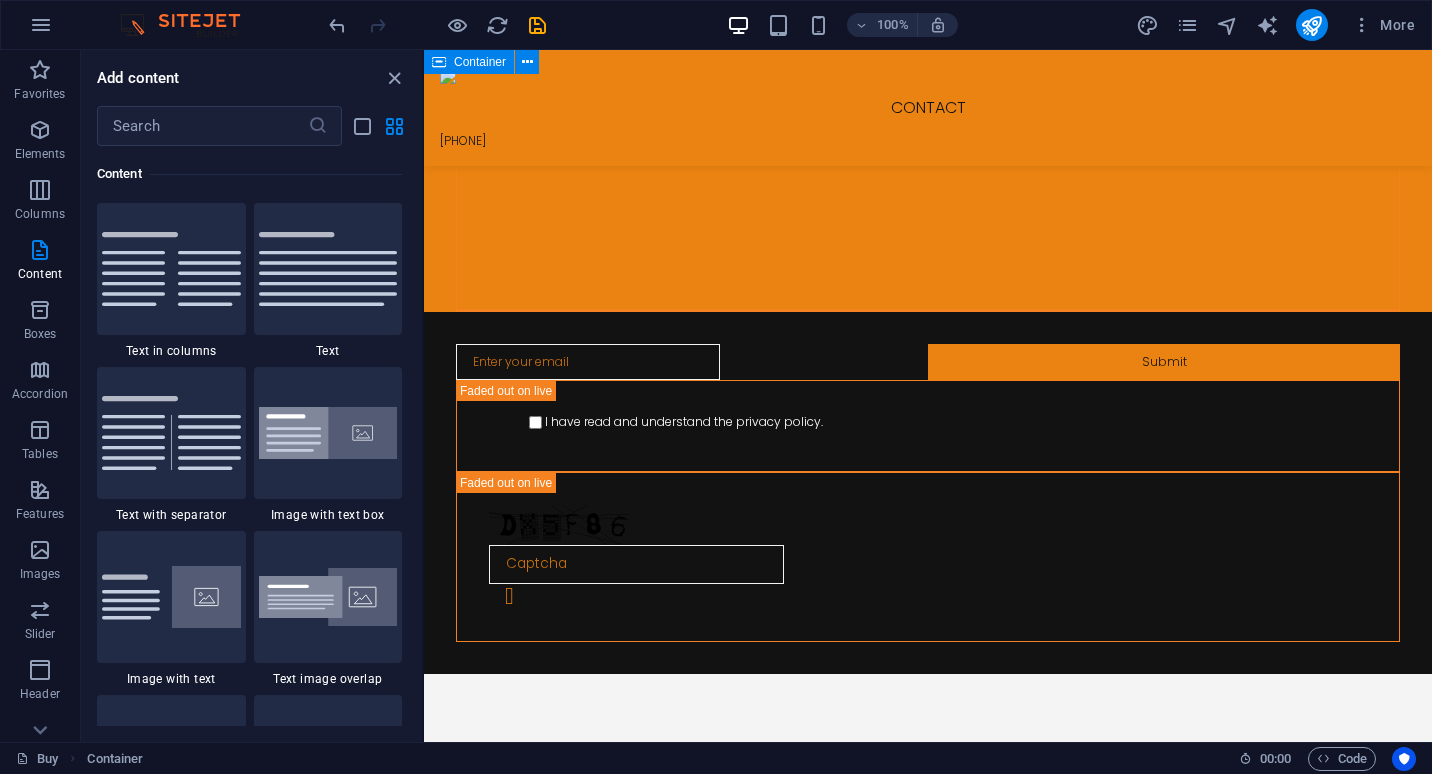 scroll, scrollTop: 1118, scrollLeft: 0, axis: vertical 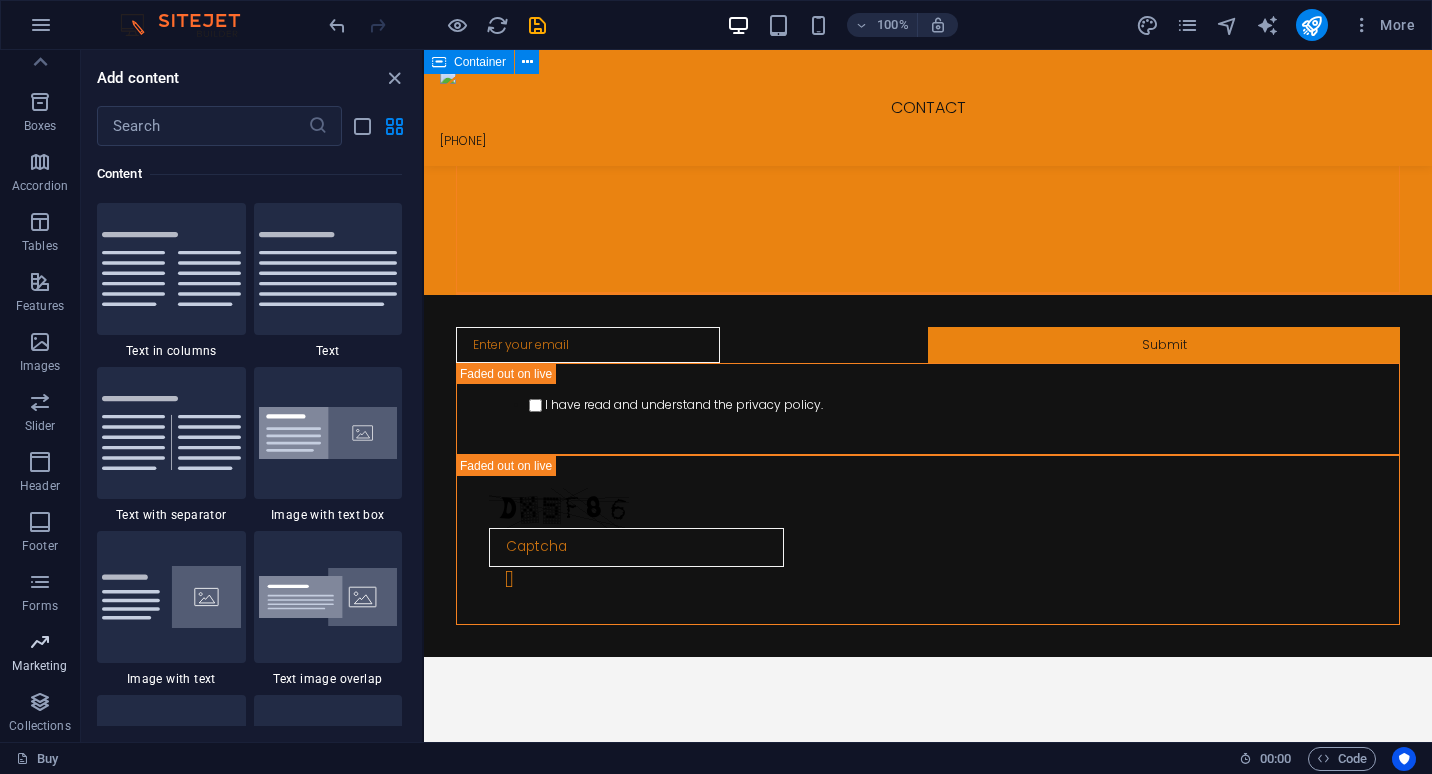 click on "Marketing" at bounding box center [39, 666] 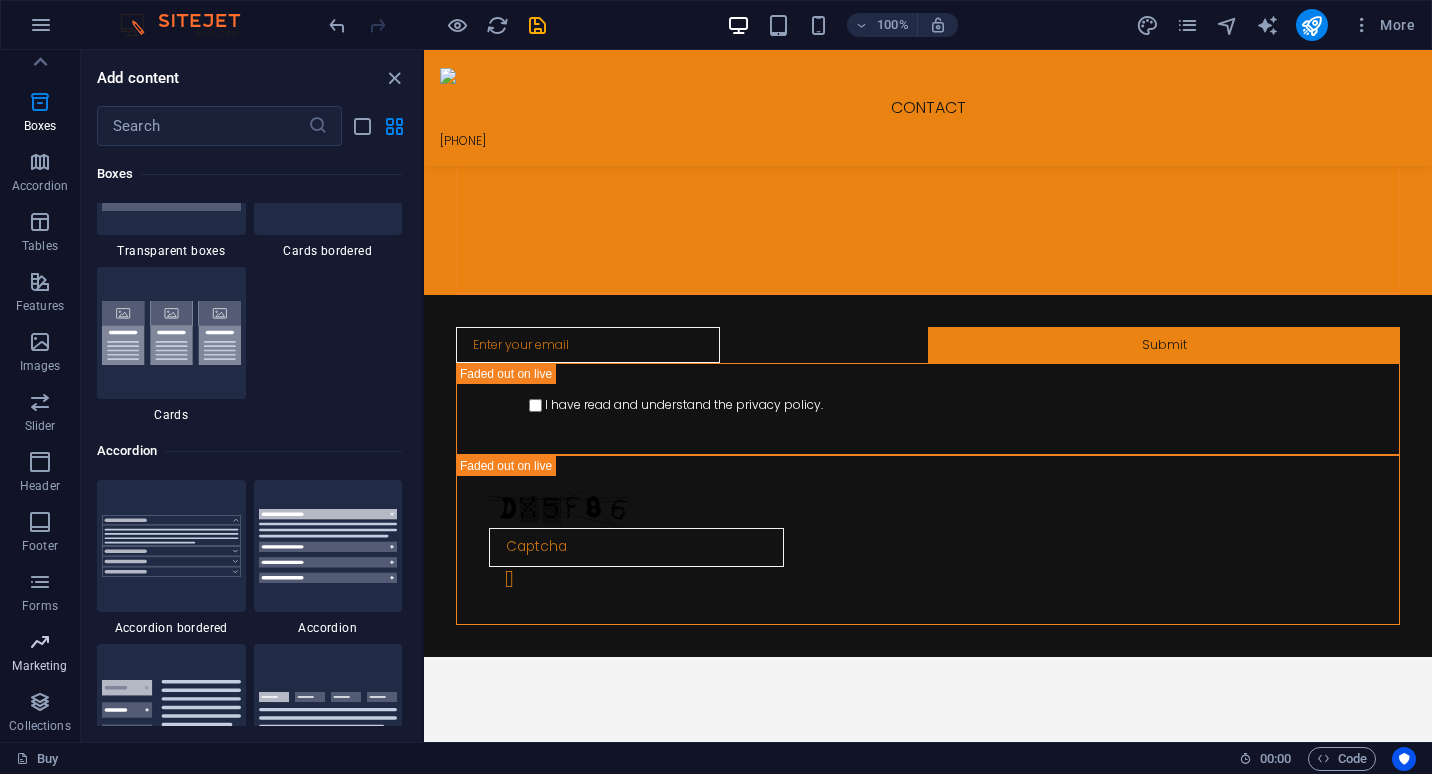 scroll, scrollTop: 16289, scrollLeft: 0, axis: vertical 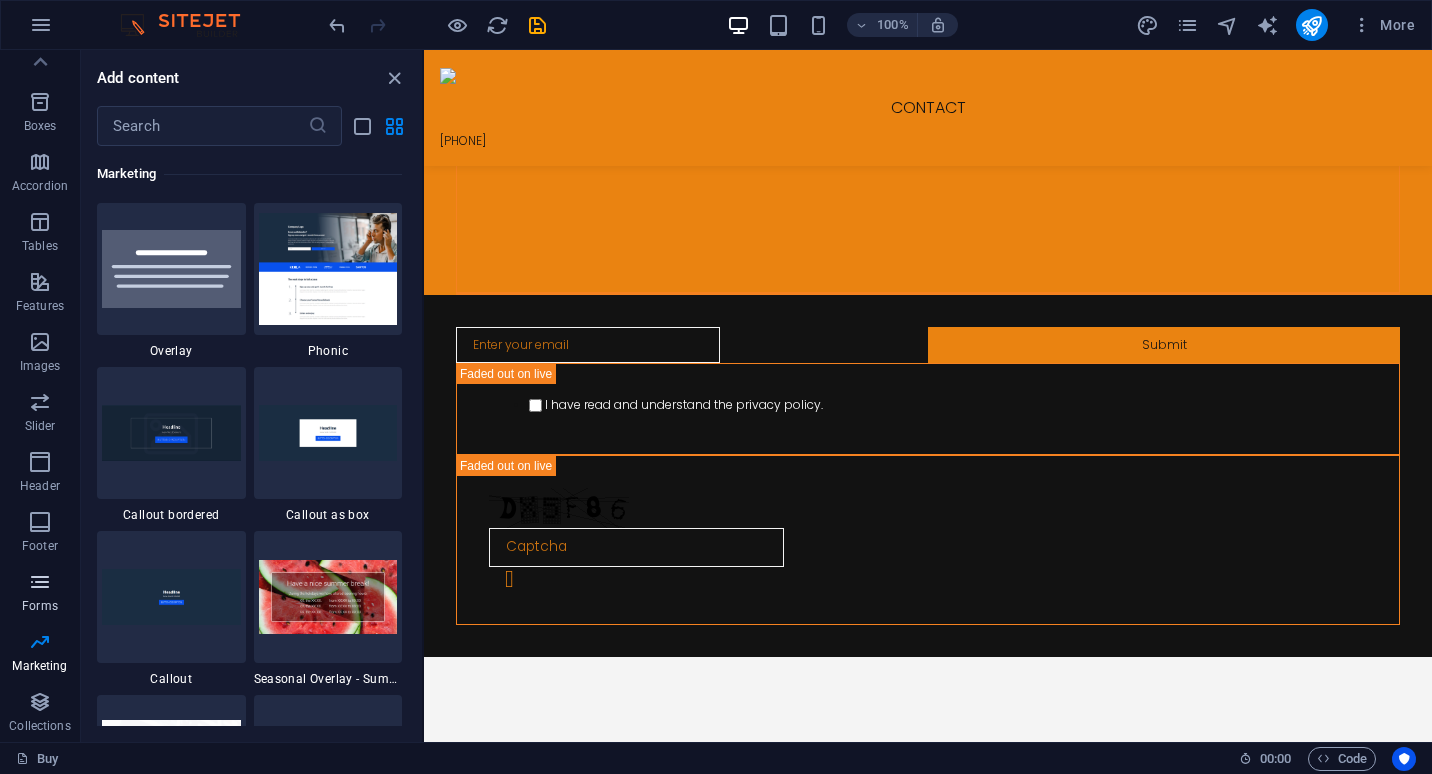click on "Forms" at bounding box center [40, 606] 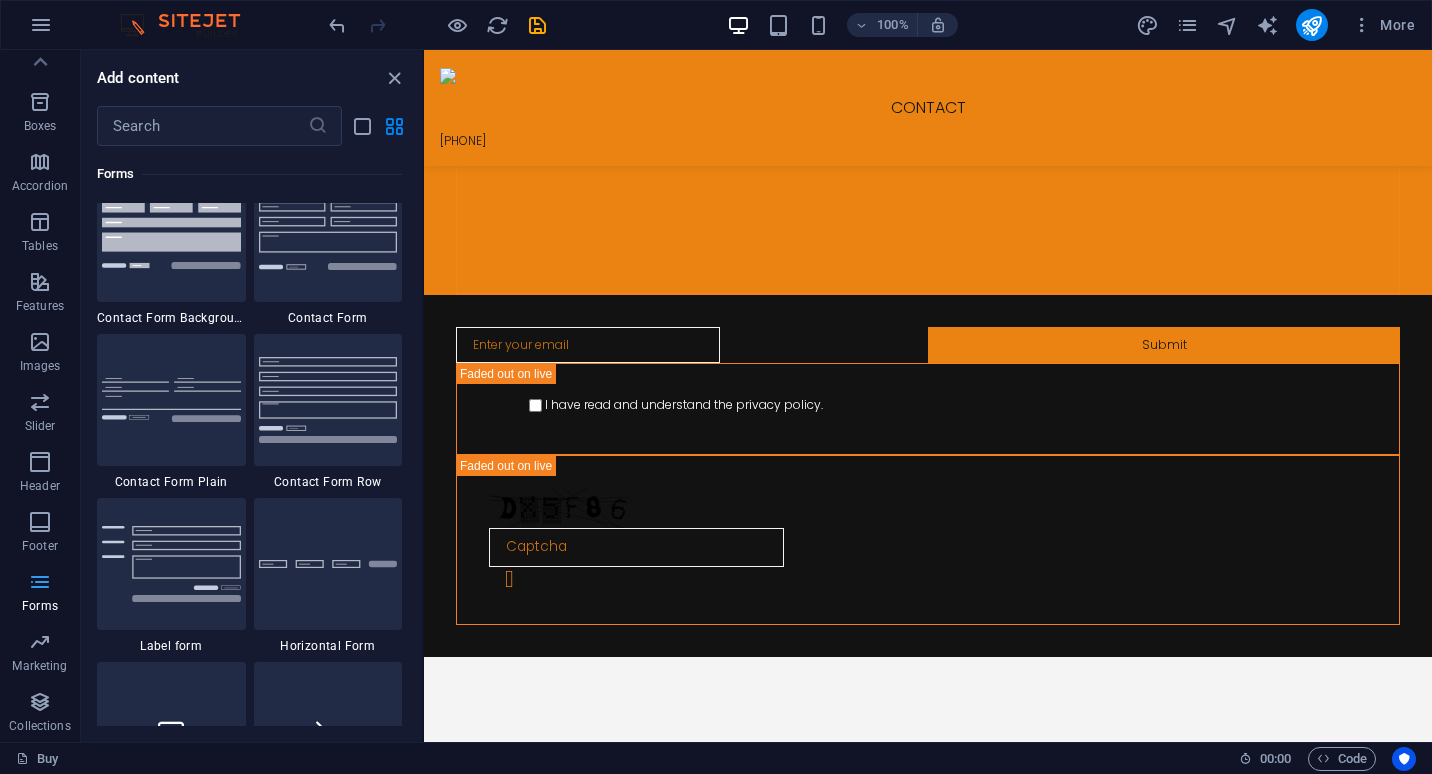 scroll, scrollTop: 14600, scrollLeft: 0, axis: vertical 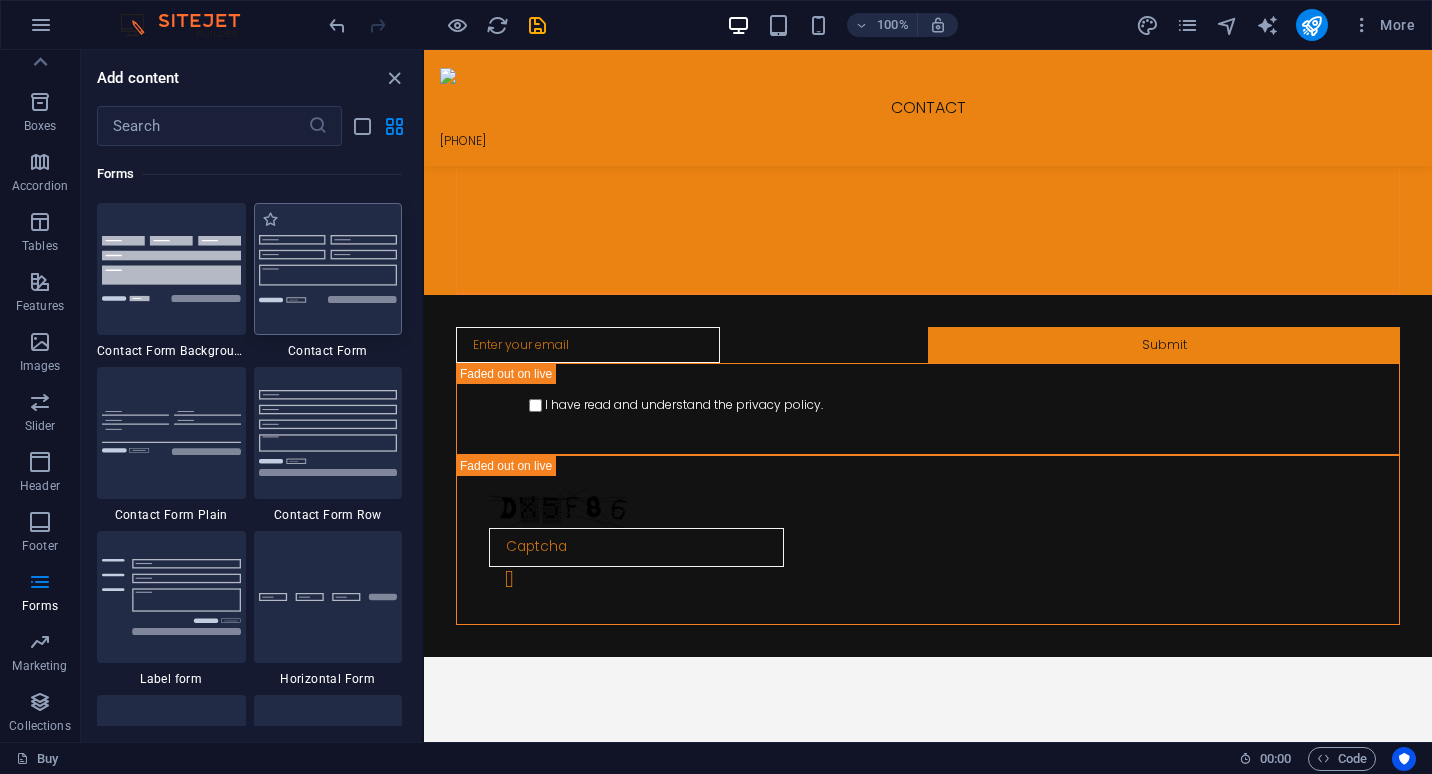 click at bounding box center (328, 268) 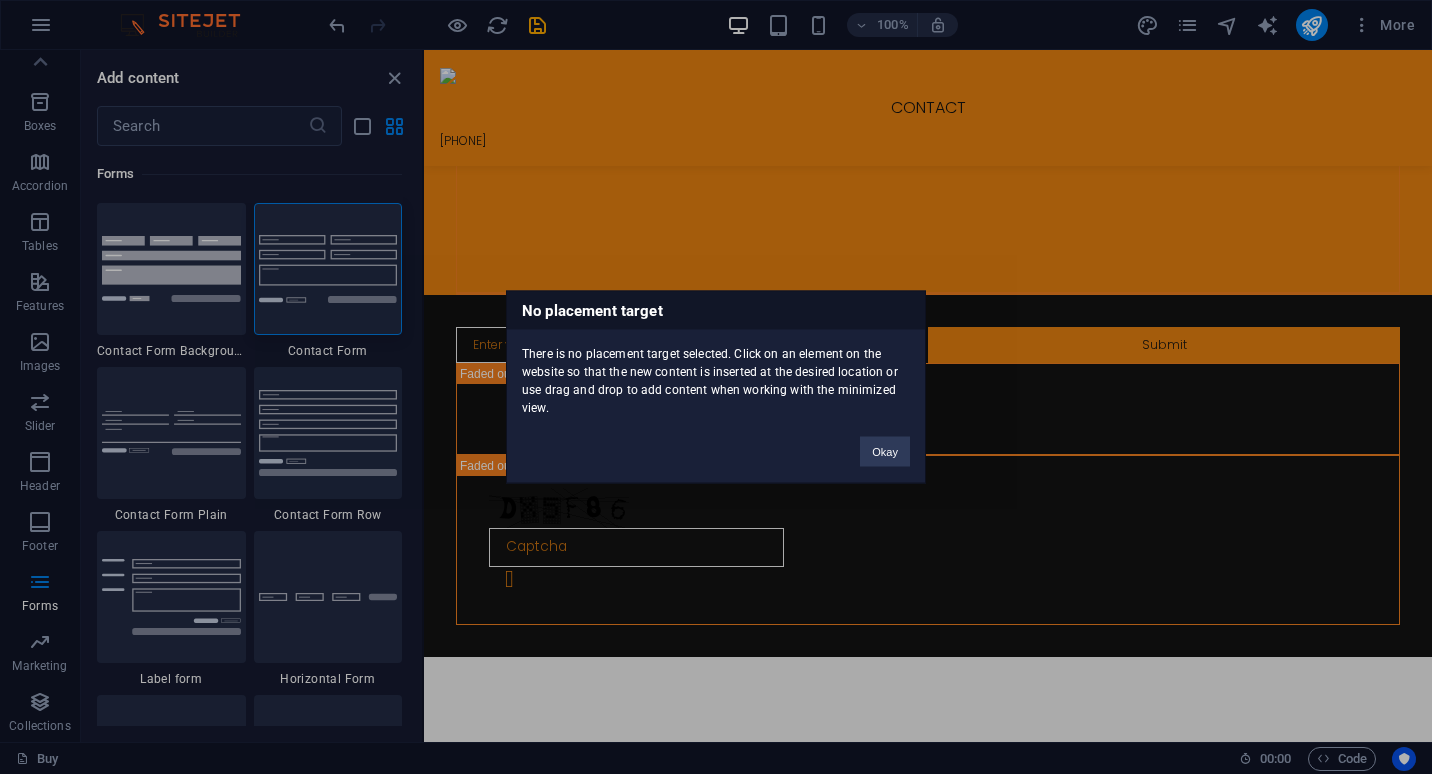 click on "No placement target There is no placement target selected. Click on an element on the website so that the new content is inserted at the desired location or use drag and drop to add content when working with the minimized view. Okay" at bounding box center (716, 387) 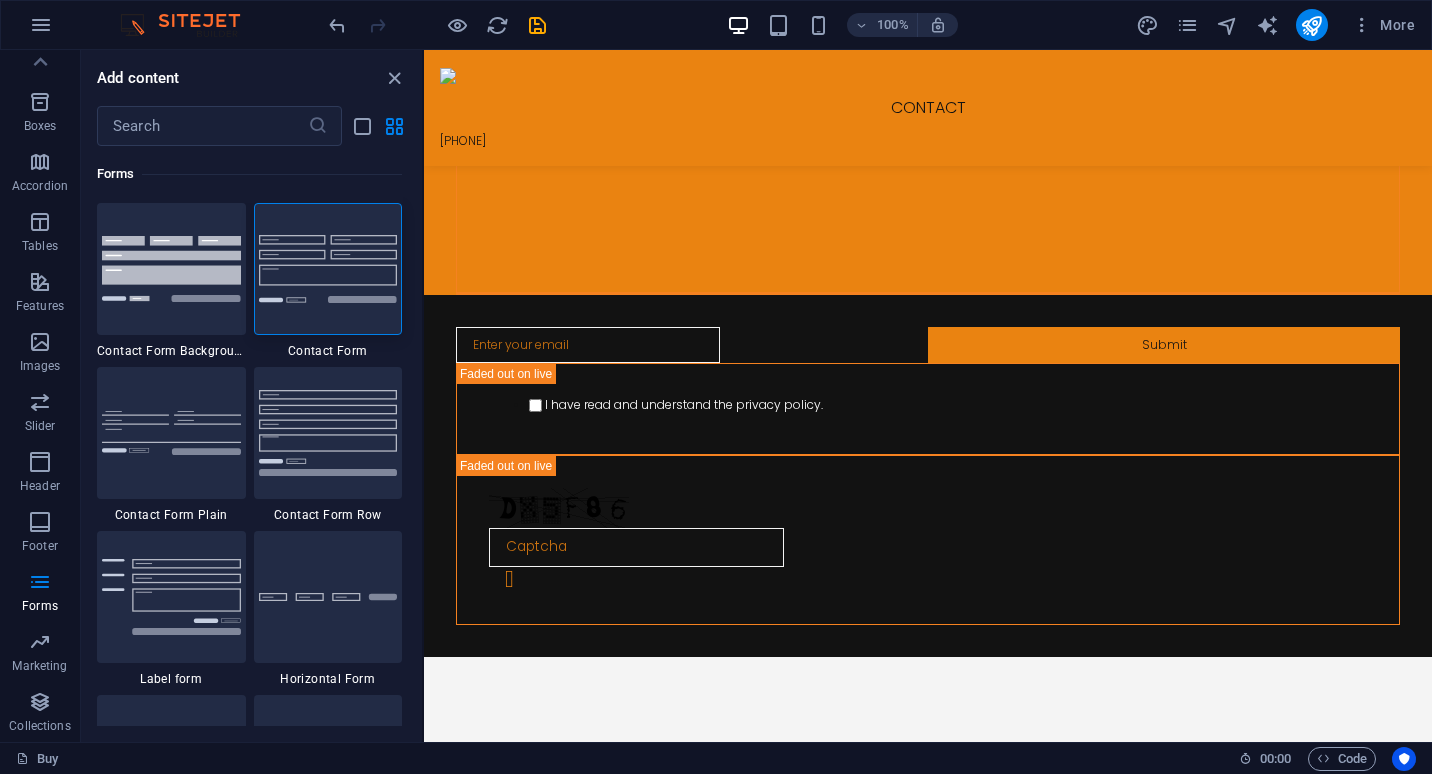 click on "Drop content here or  Add elements  Paste clipboard" at bounding box center (928, 1127) 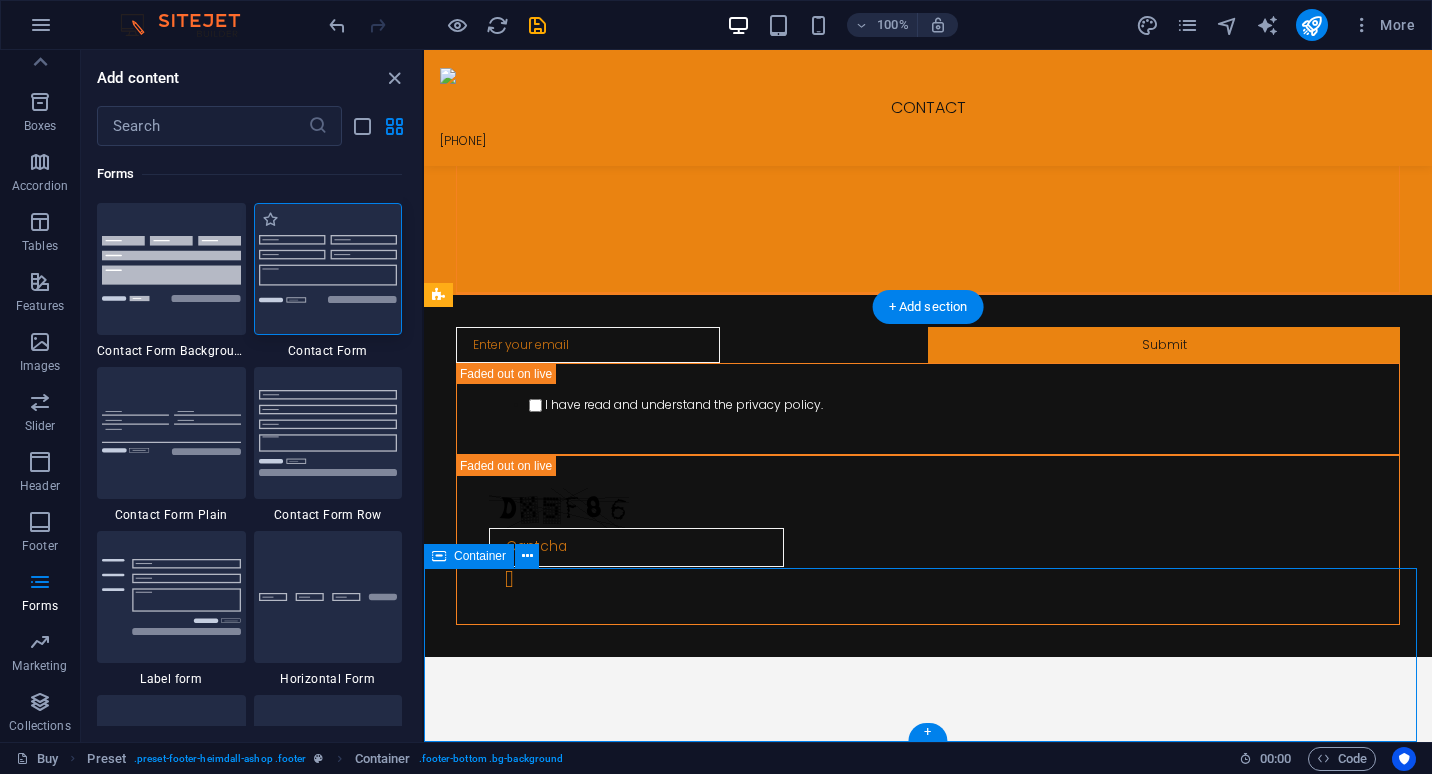 click at bounding box center [328, 268] 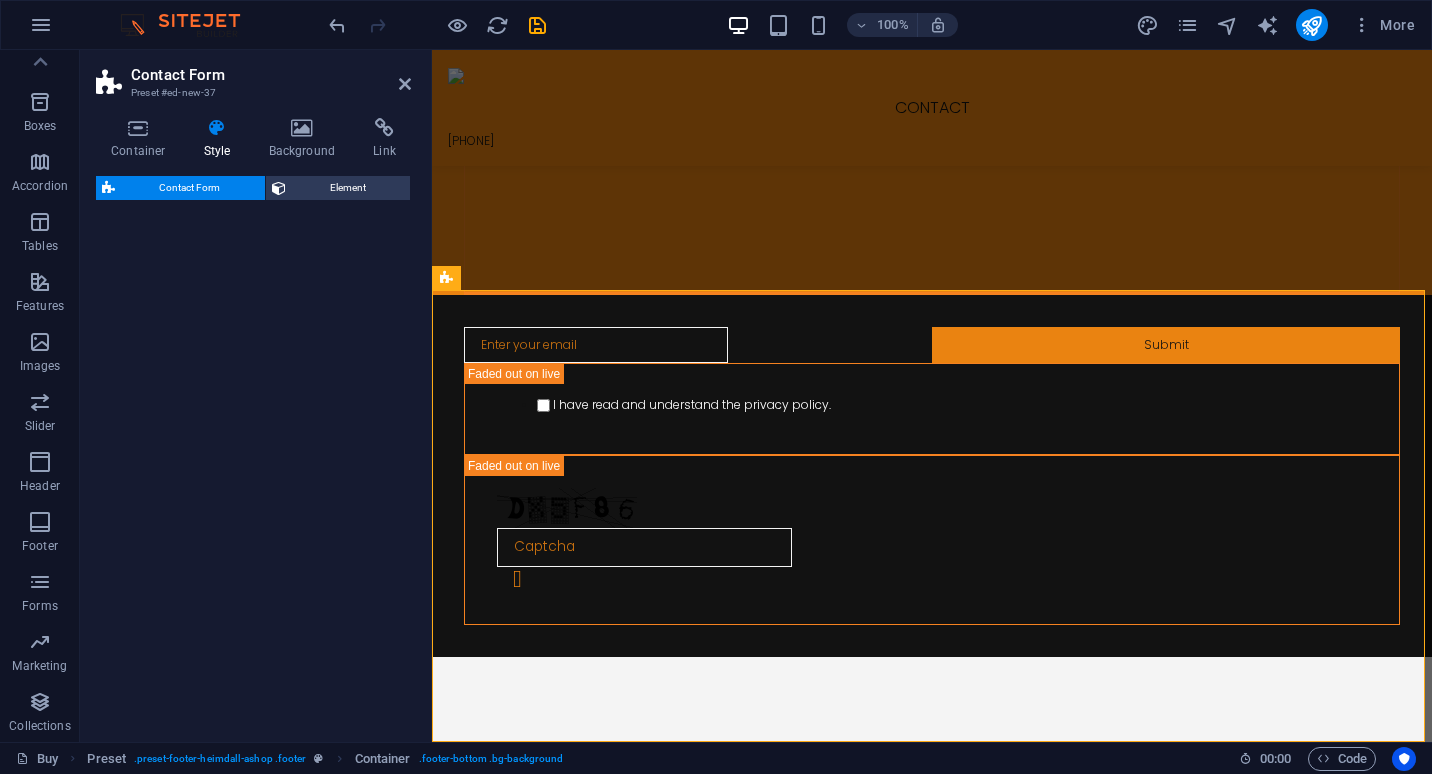 select on "rem" 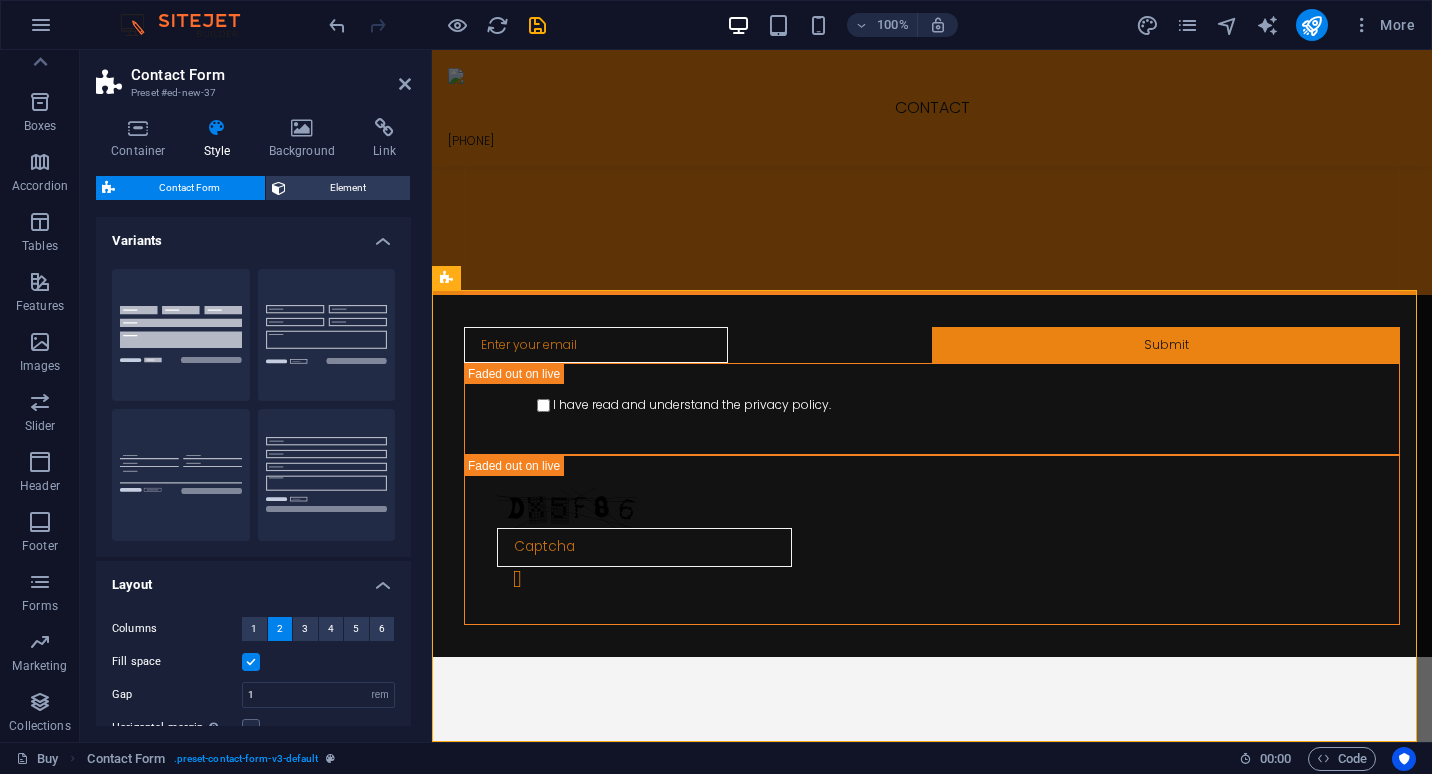 scroll, scrollTop: 1570, scrollLeft: 0, axis: vertical 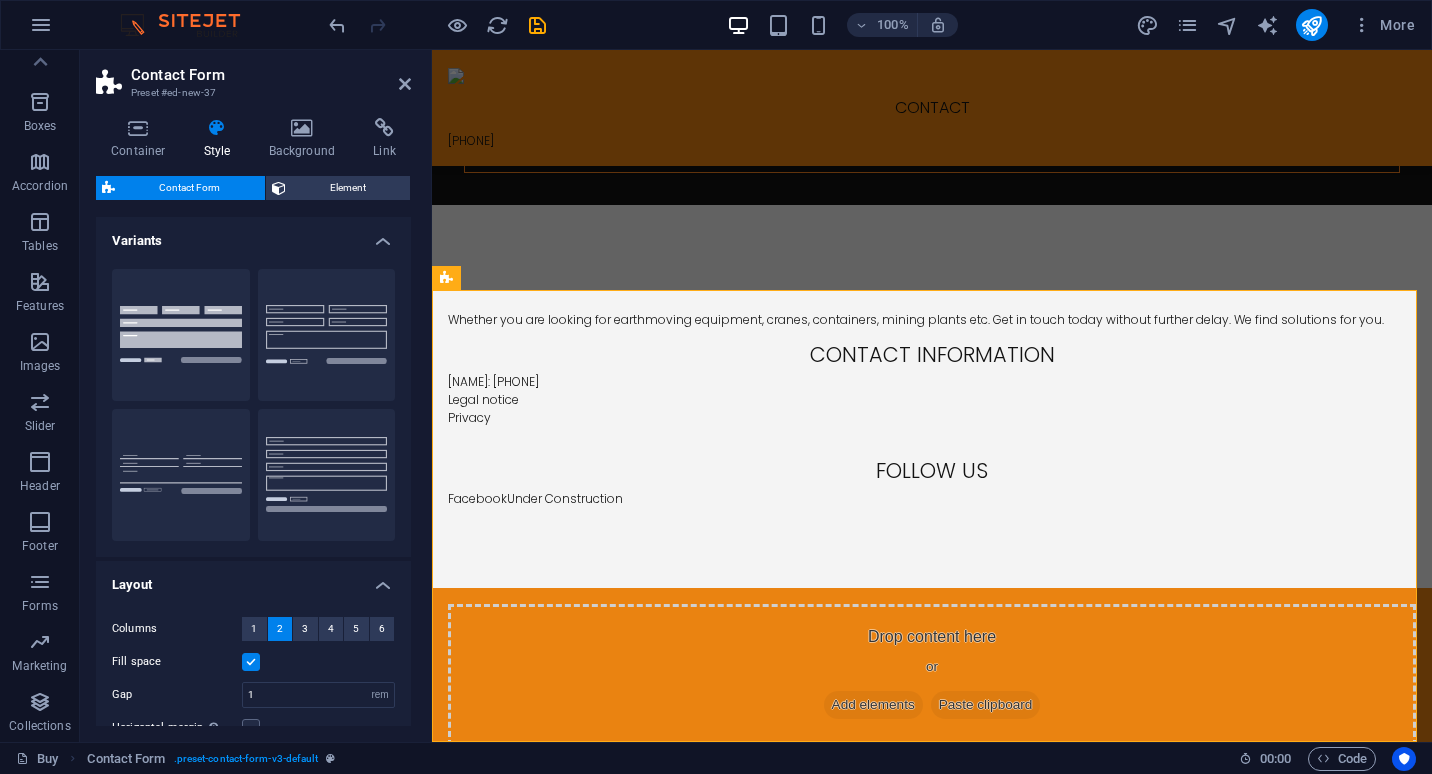 click on "{{ 'content.forms.privacy'|trans }}" at bounding box center [932, 1066] 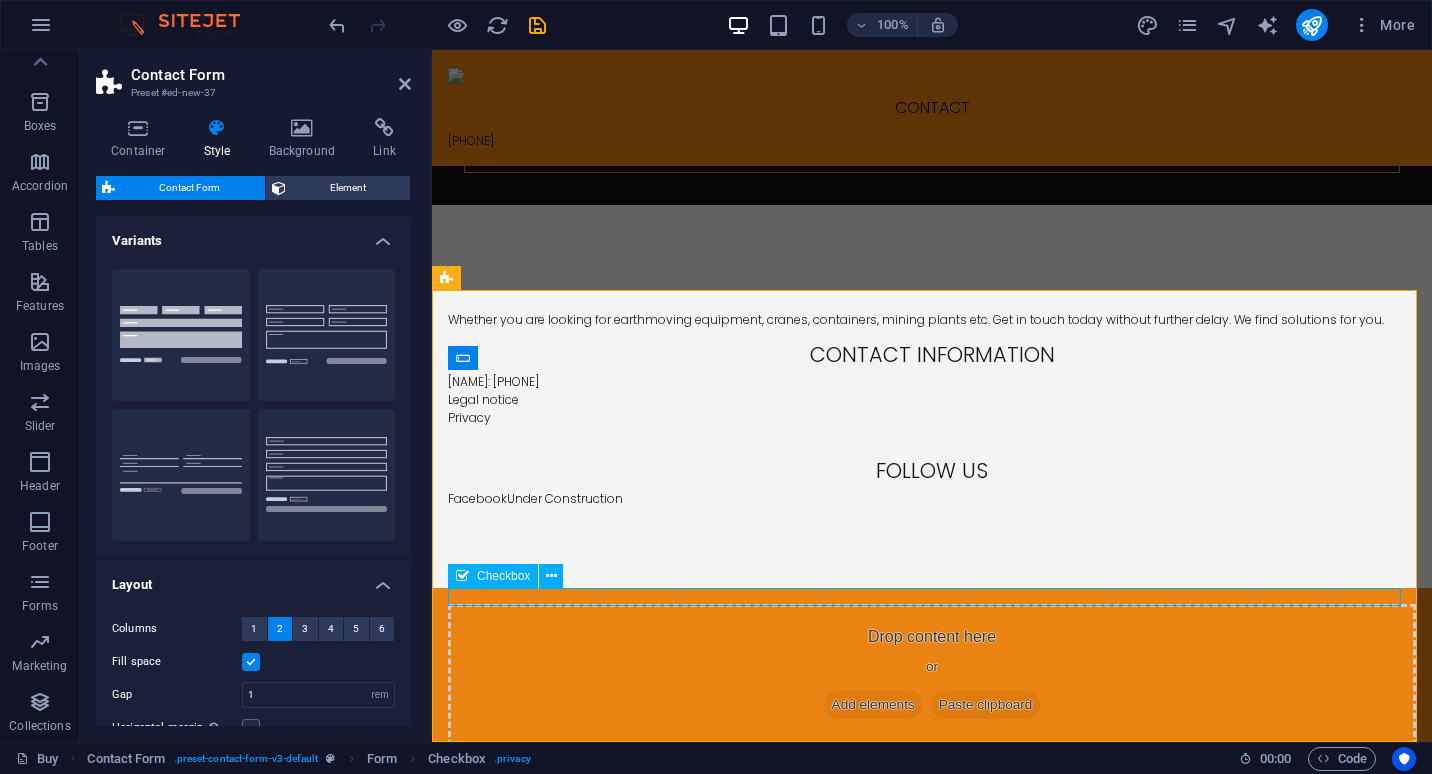 click on "{{ 'content.forms.privacy'|trans }} Unreadable? Load new Submit" at bounding box center [932, 986] 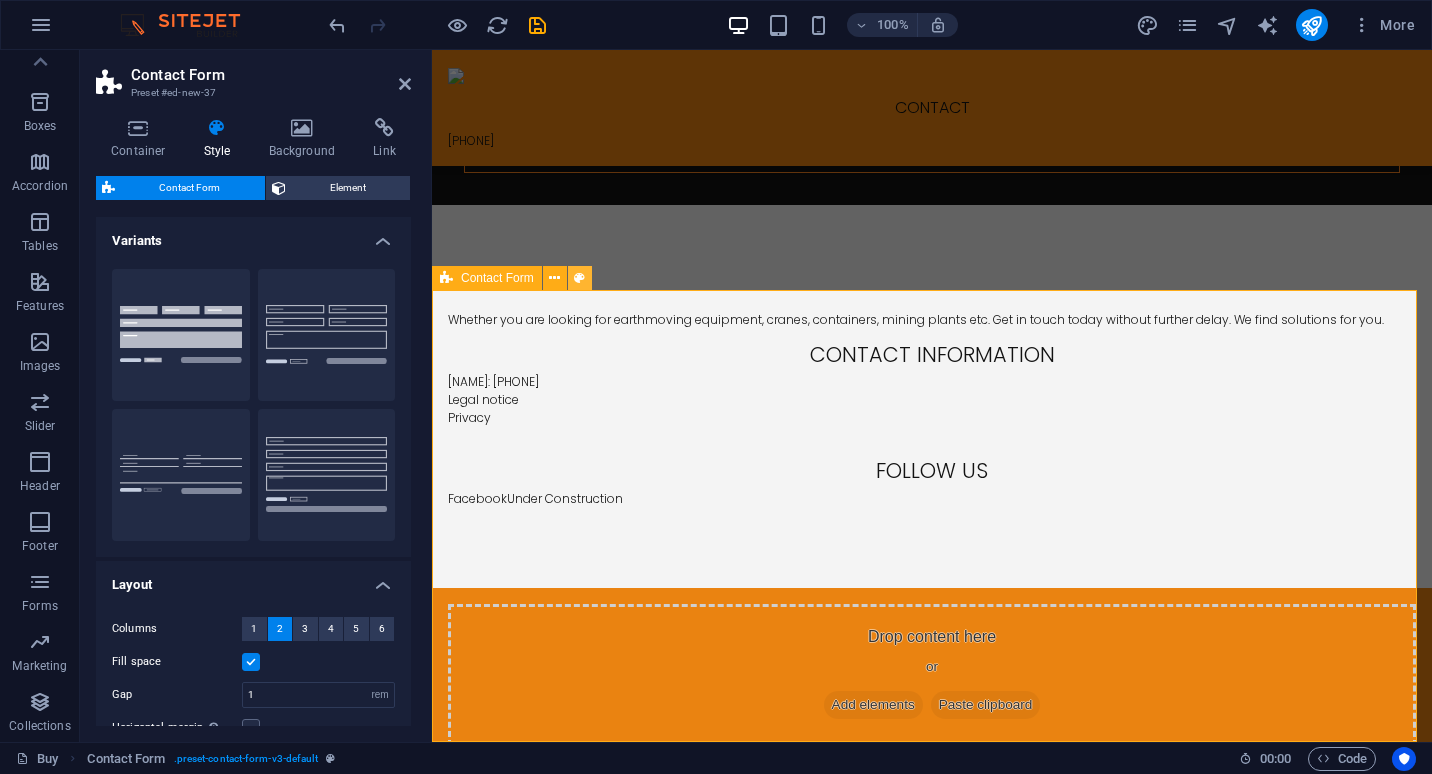 click at bounding box center [579, 278] 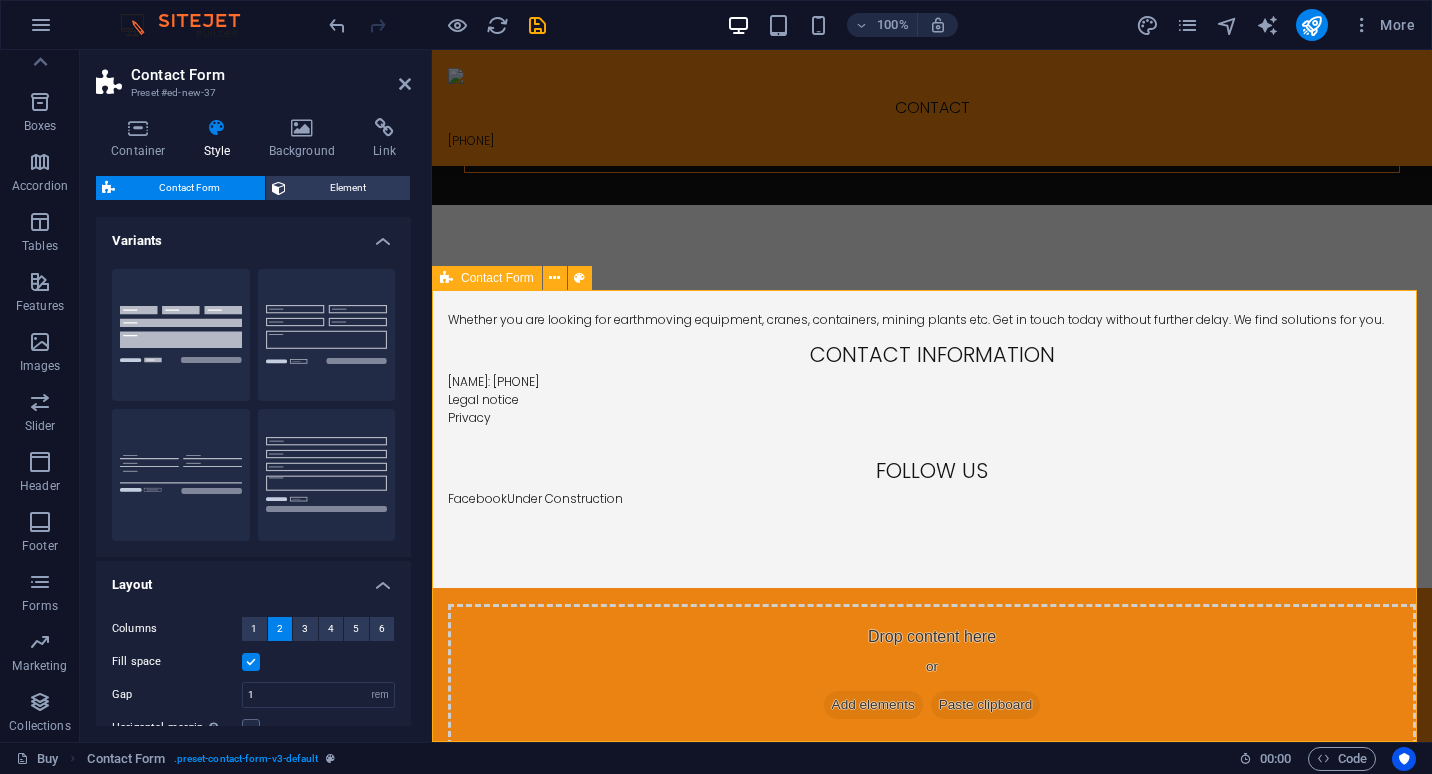 click on "Drop content here or  Add elements  Paste clipboard" at bounding box center (932, 675) 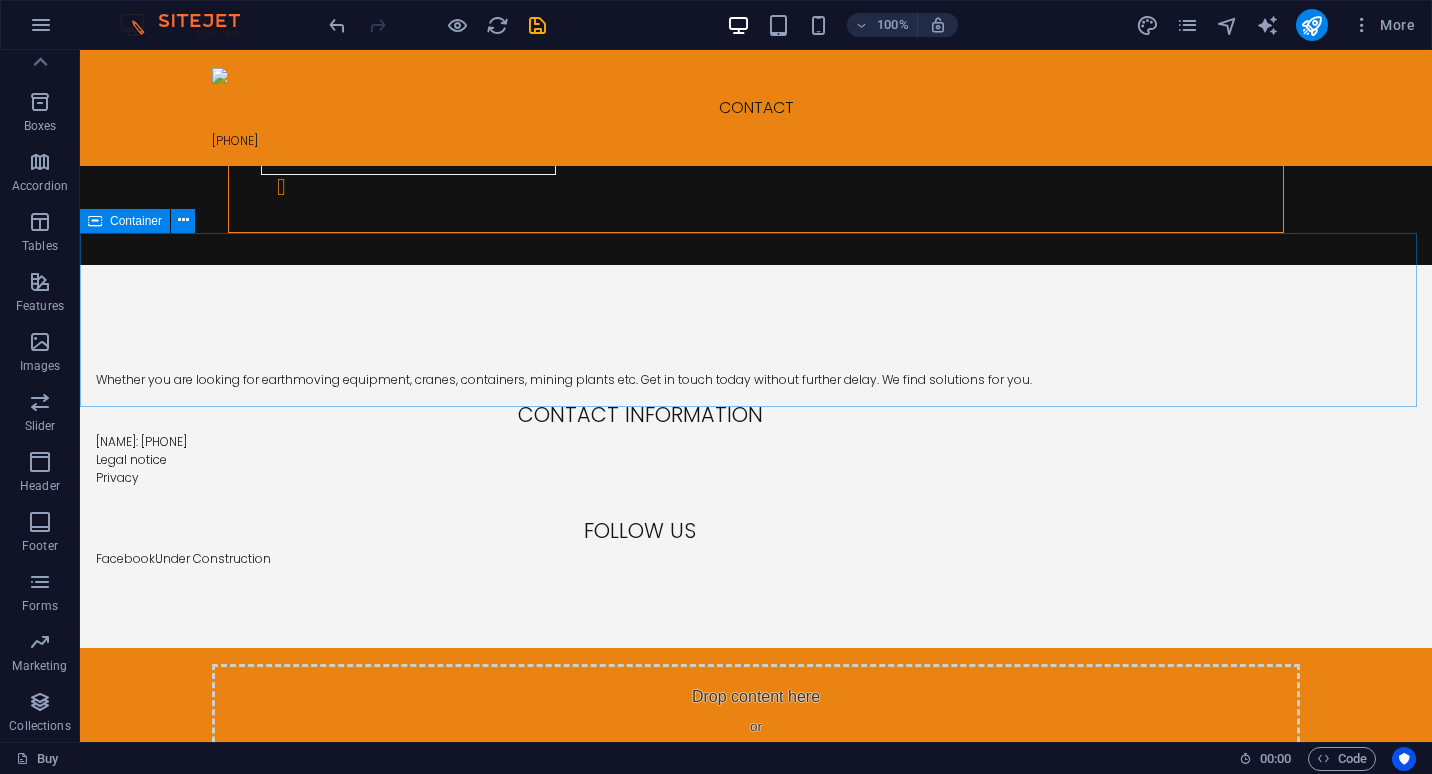 scroll, scrollTop: 1570, scrollLeft: 0, axis: vertical 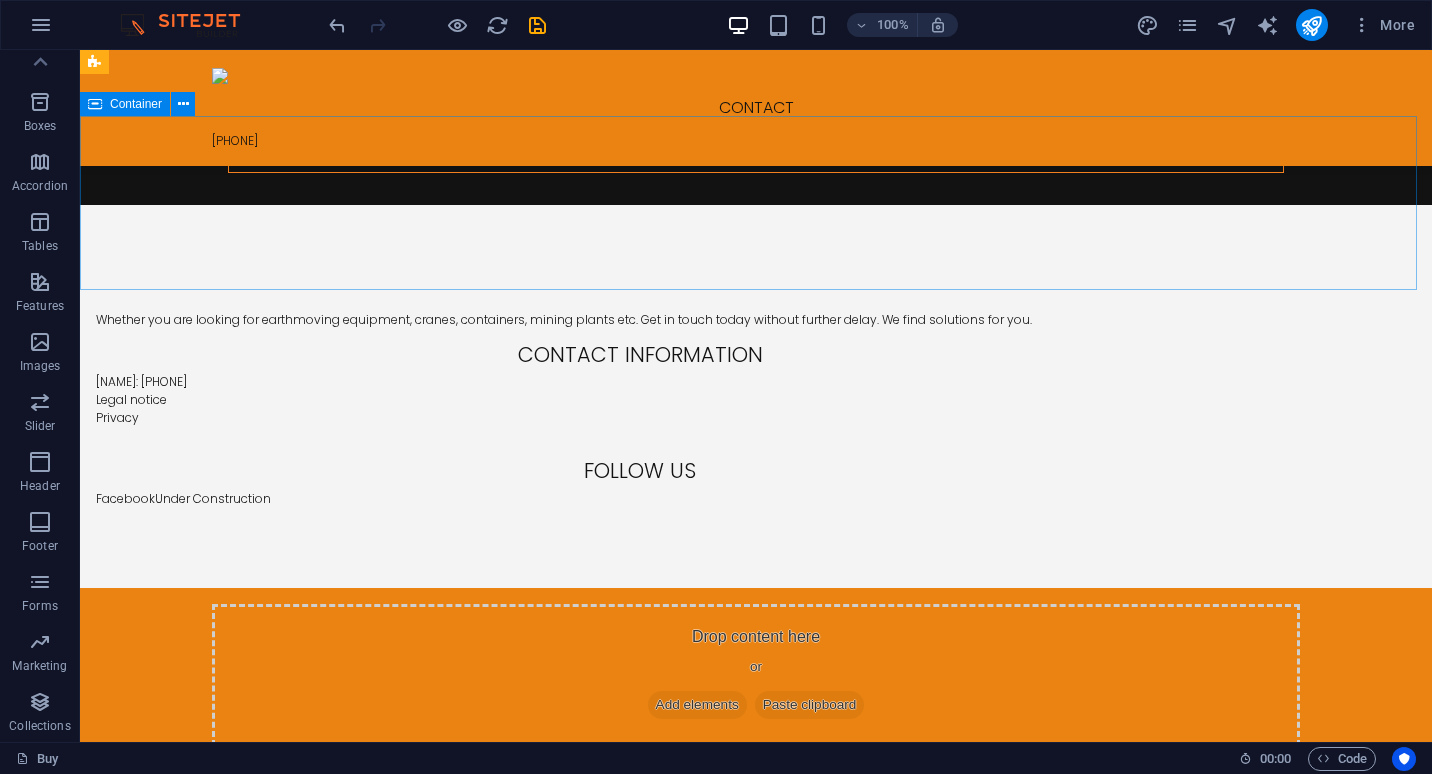 click on "{{ 'content.forms.privacy'|trans }} Unreadable? Load new Submit" at bounding box center [756, 986] 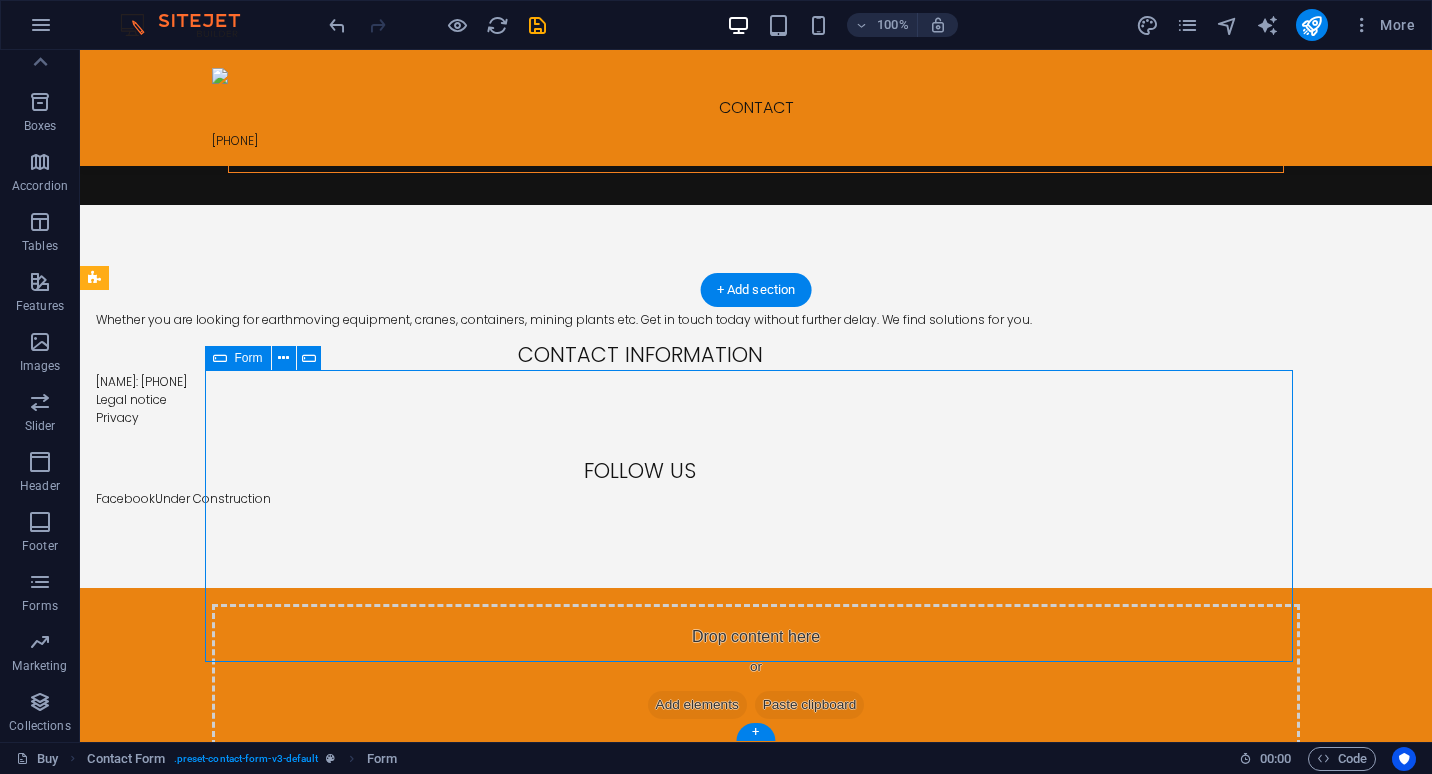 click on "{{ 'content.forms.privacy'|trans }}" at bounding box center (756, 1066) 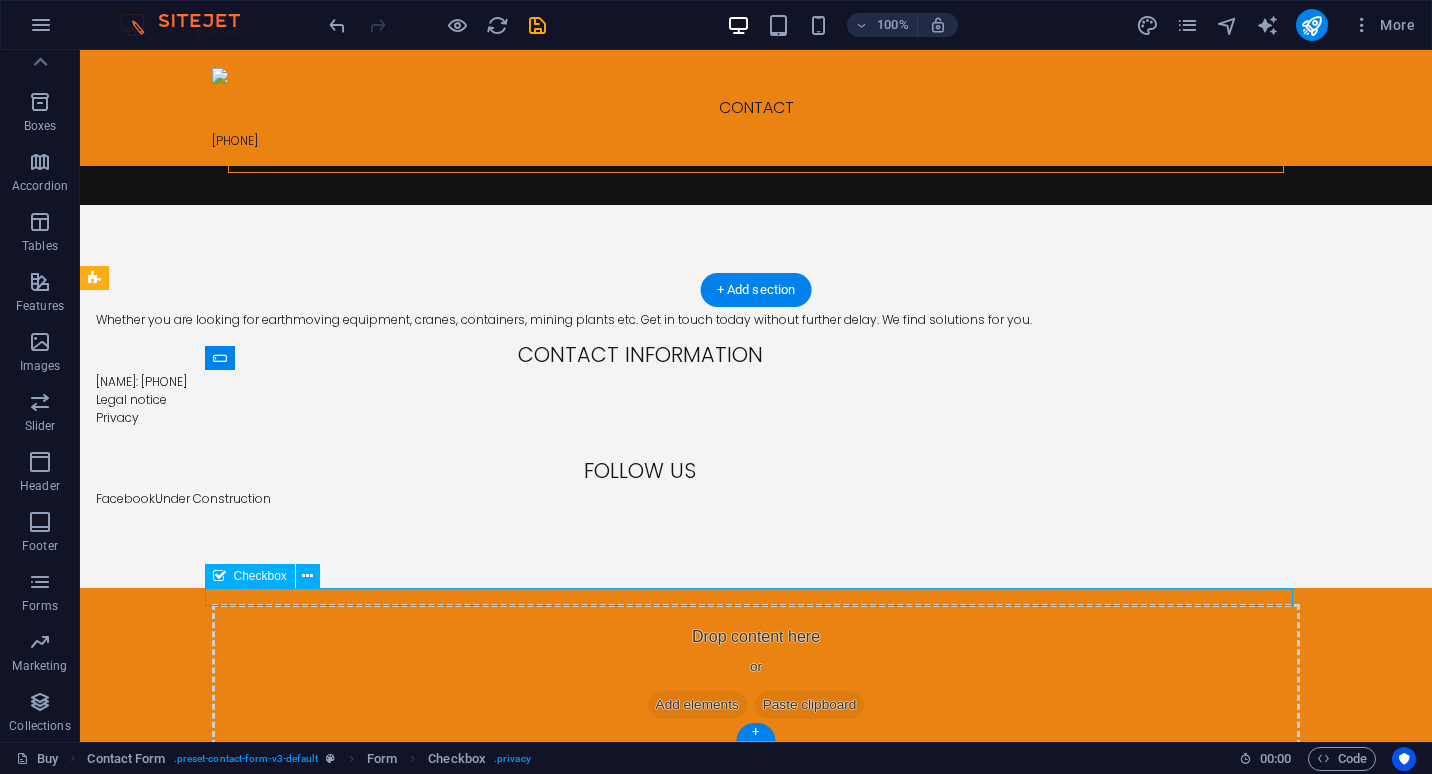 click on "{{ 'content.forms.privacy'|trans }}" at bounding box center [756, 1066] 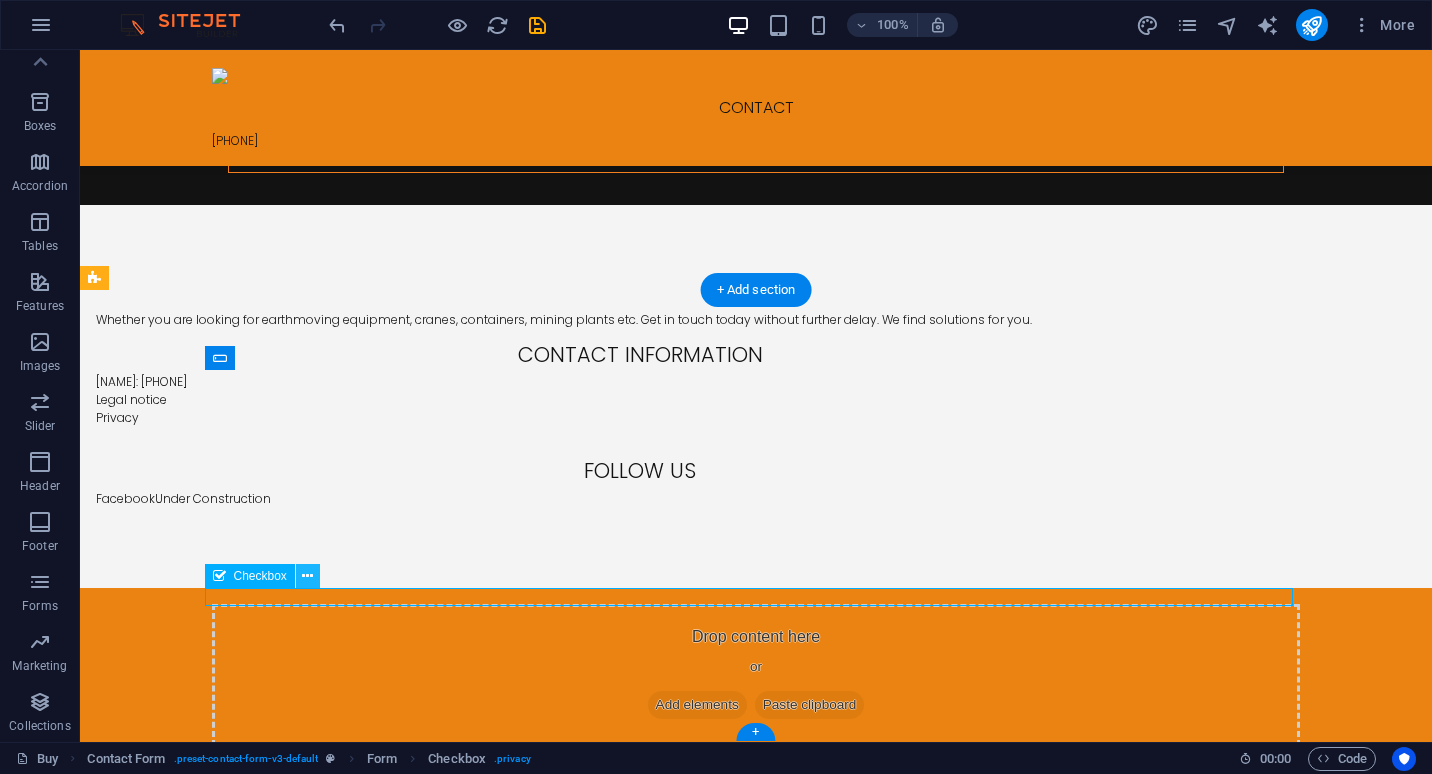click at bounding box center [308, 576] 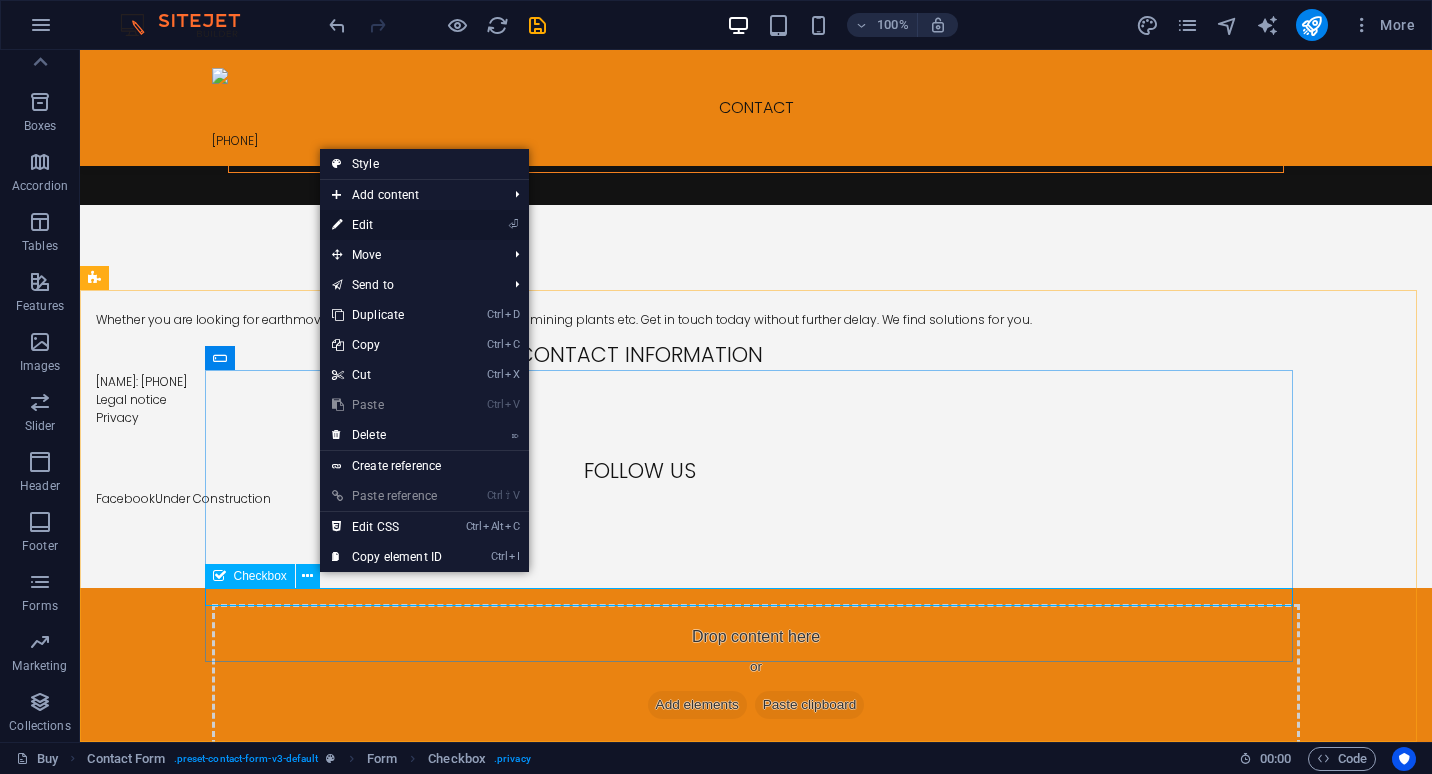 click on "⏎  Edit" at bounding box center (387, 225) 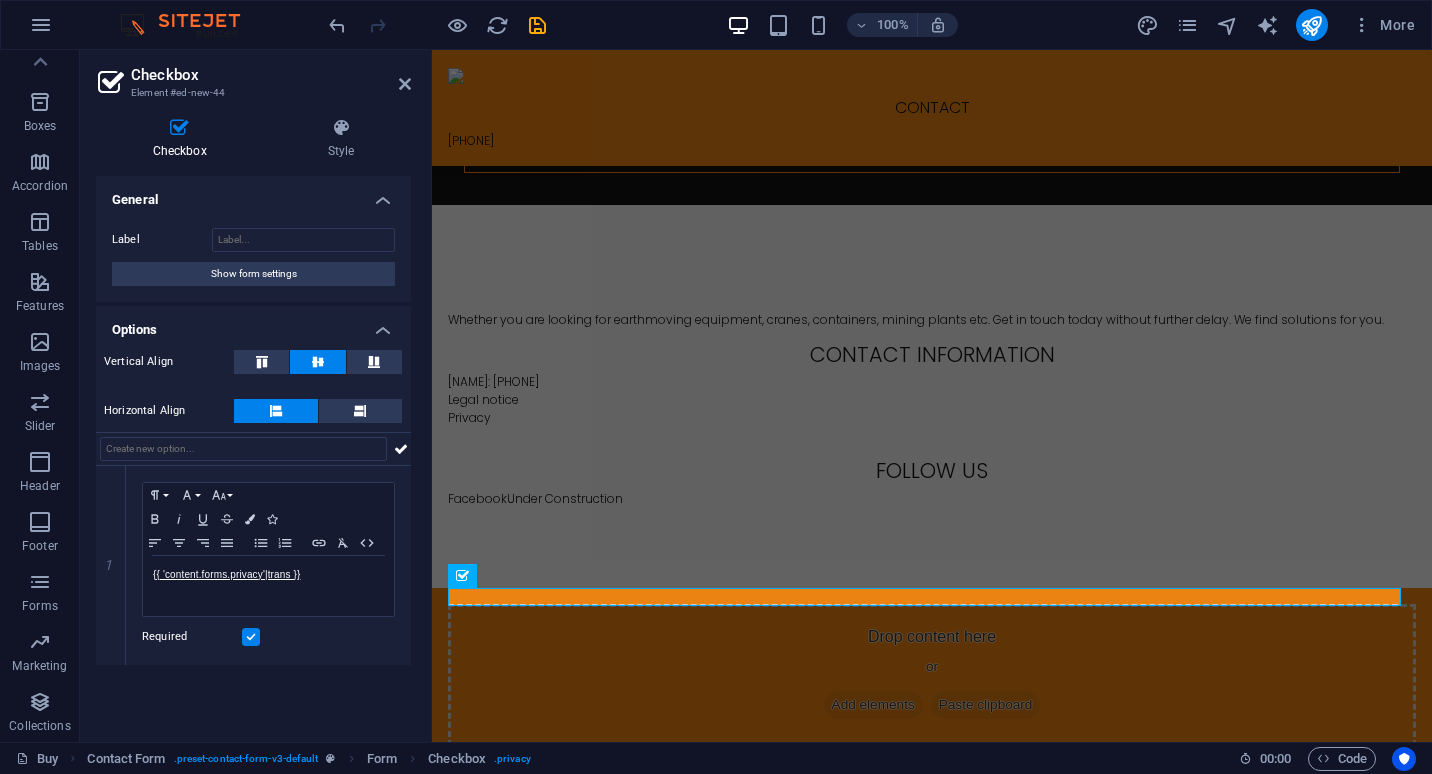 click on "{{ 'content.forms.privacy'|trans }}" at bounding box center (932, 1066) 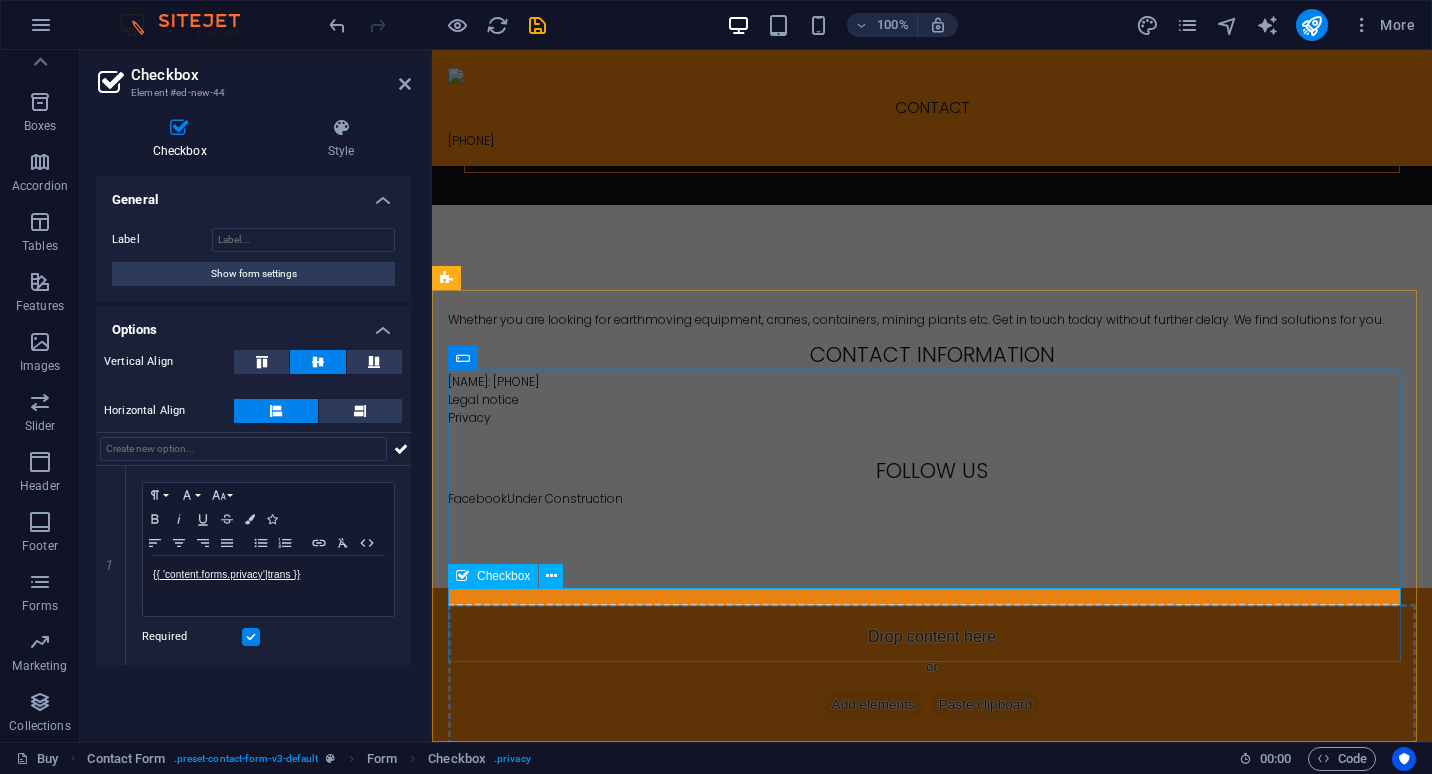 click on "{{ 'content.forms.privacy'|trans }}" at bounding box center (932, 1066) 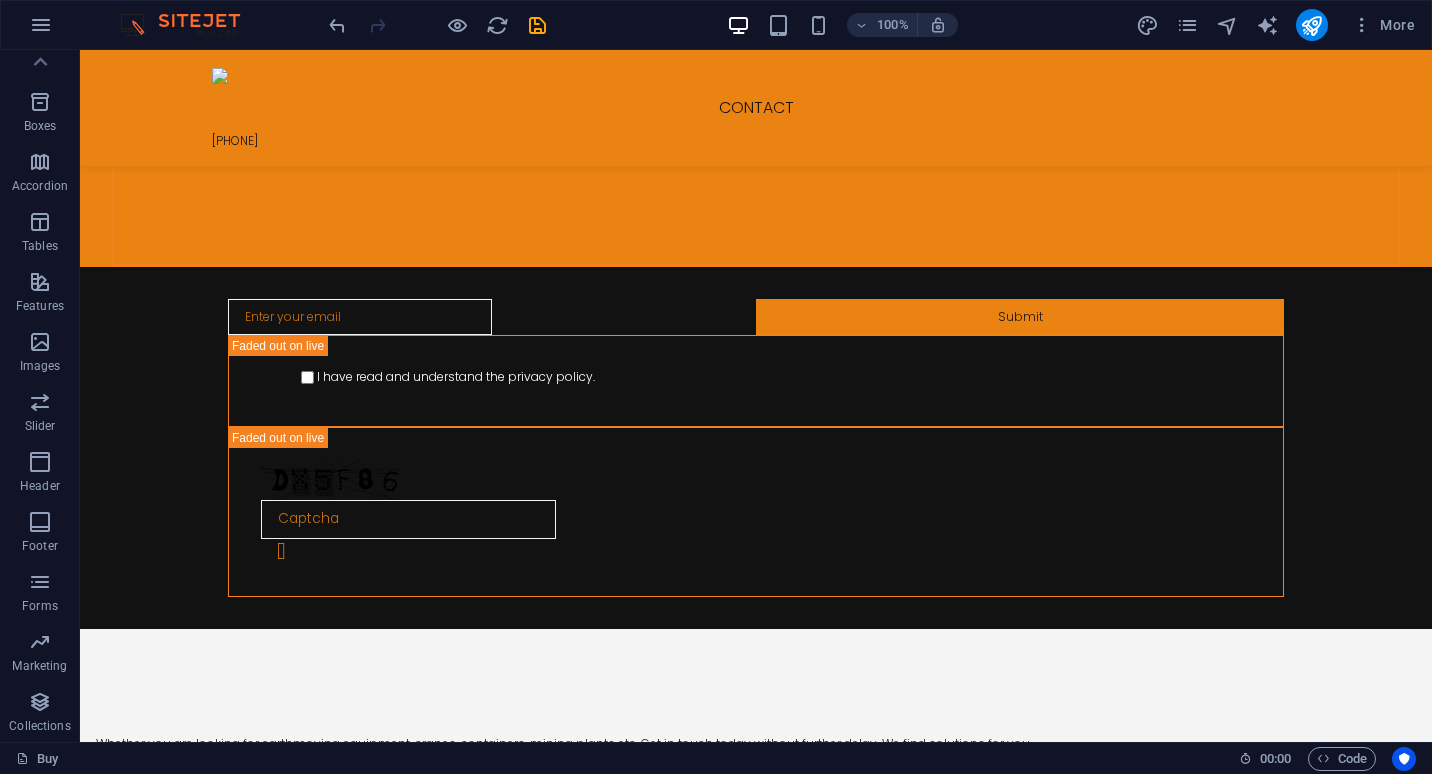 scroll, scrollTop: 1144, scrollLeft: 0, axis: vertical 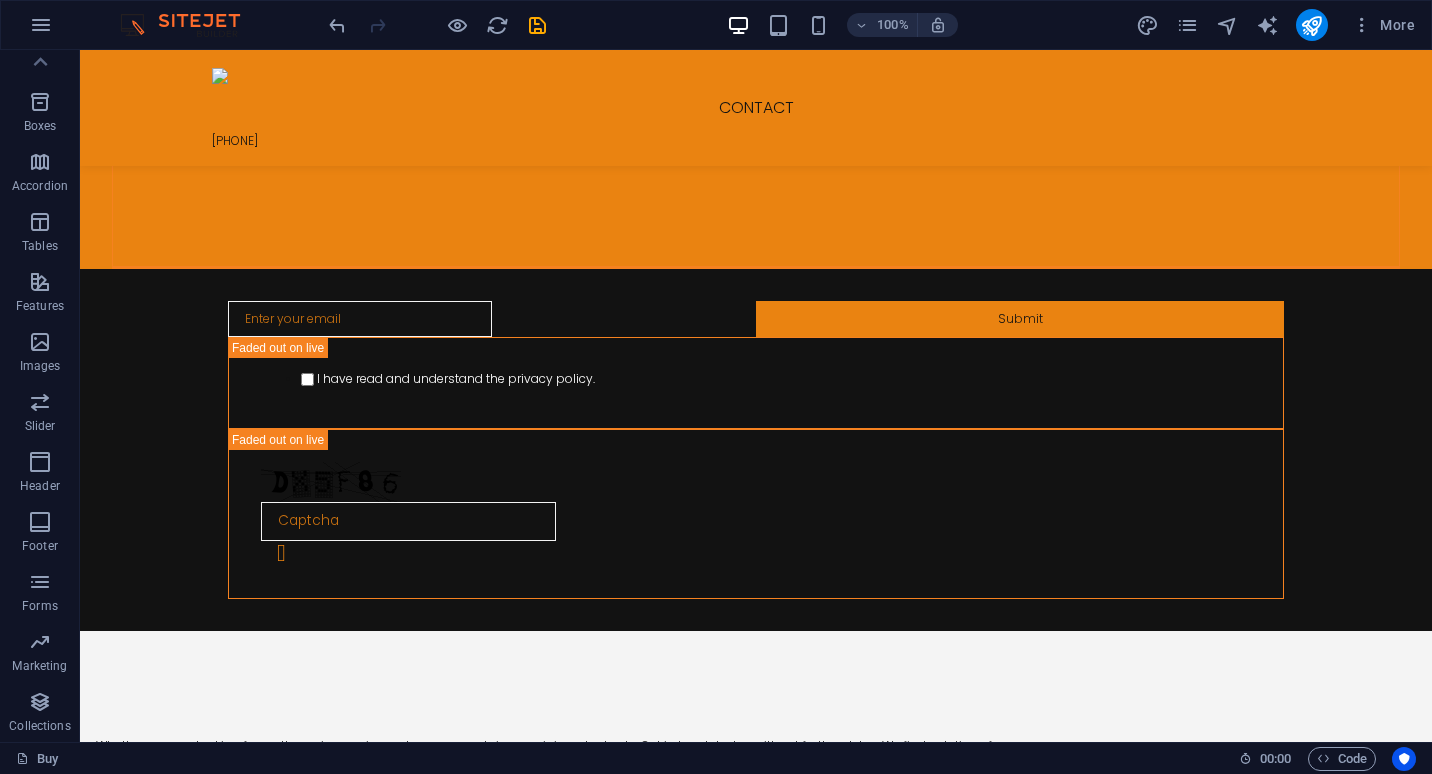 click on "[NAME]: [PHONE] Legal notice Privacy" at bounding box center [640, 835] 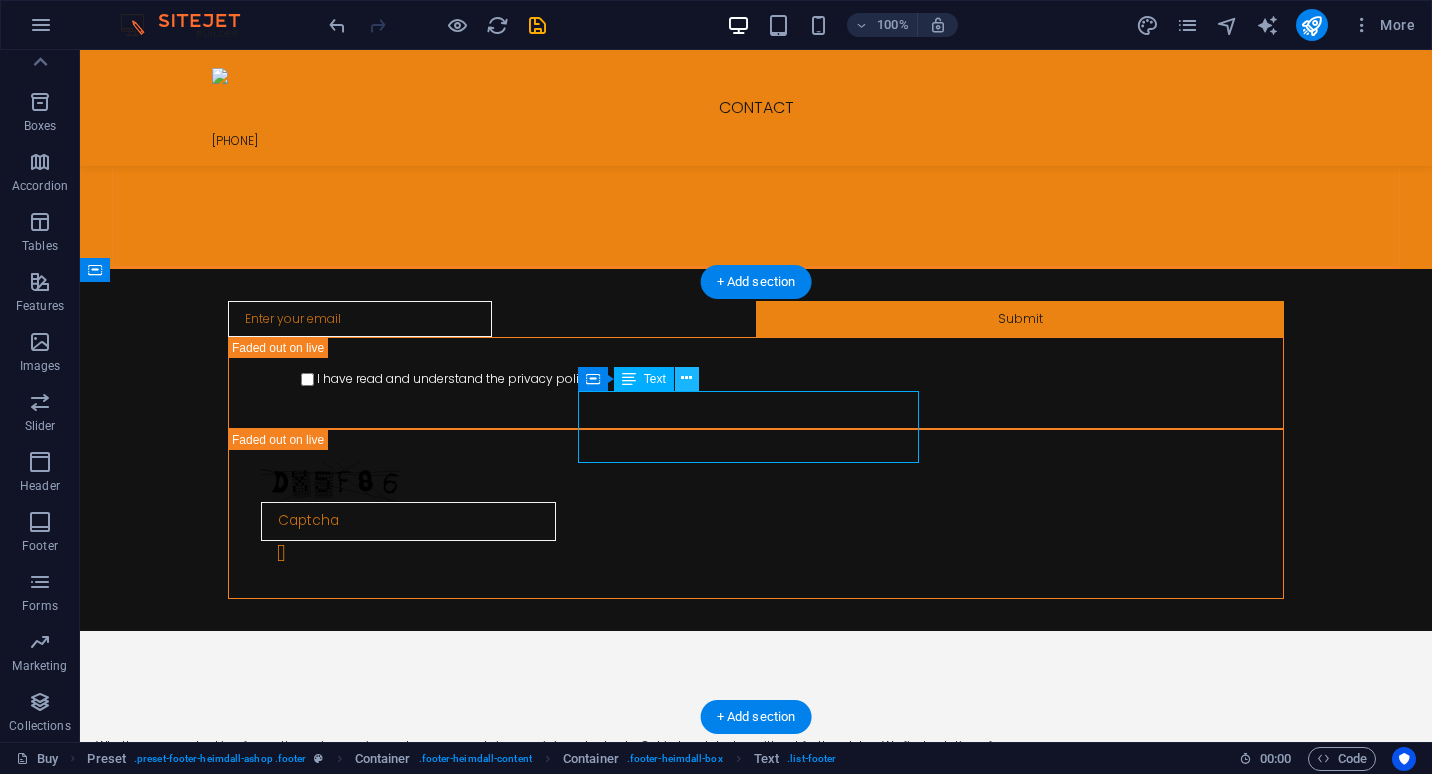 click at bounding box center (687, 379) 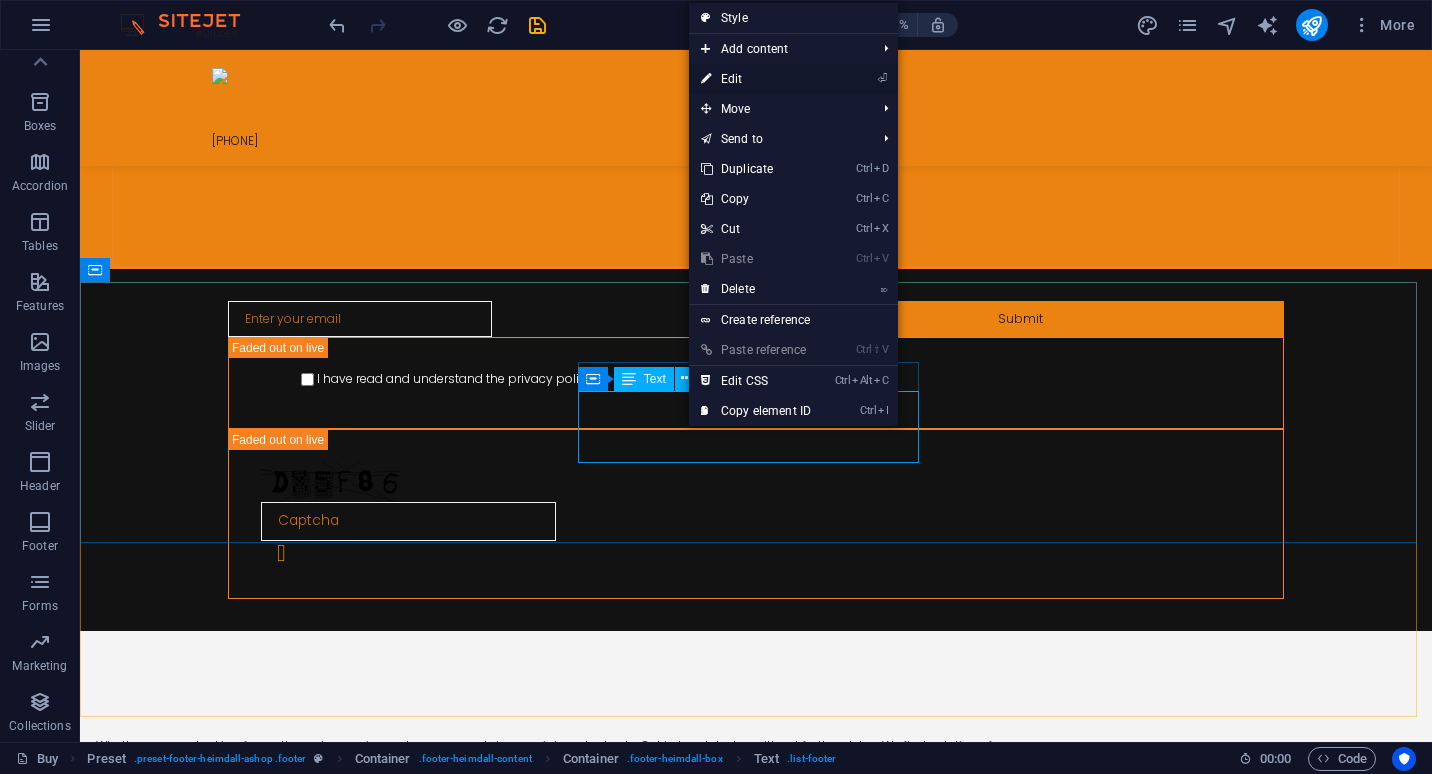 click on "⏎  Edit" at bounding box center [756, 79] 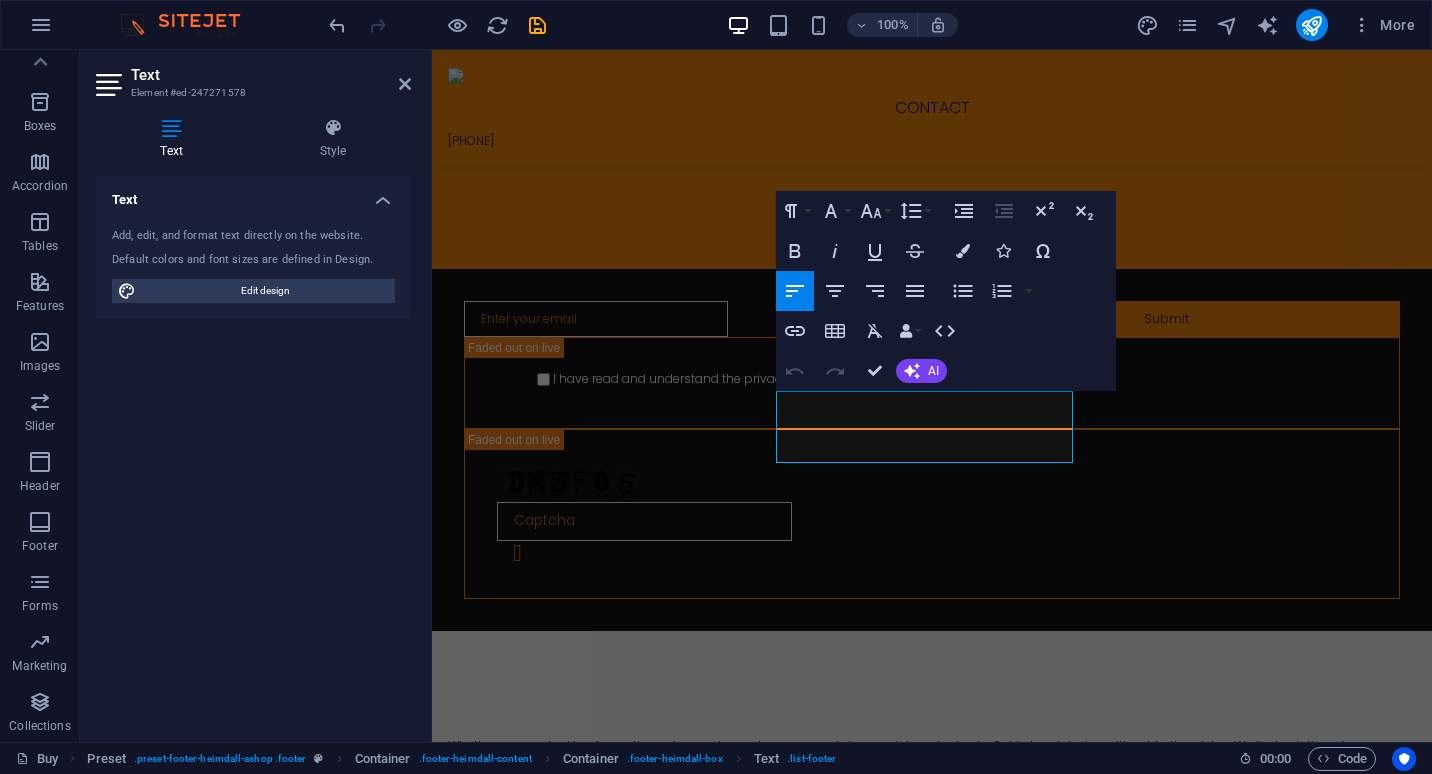 click on "Legal notice" at bounding box center (932, 826) 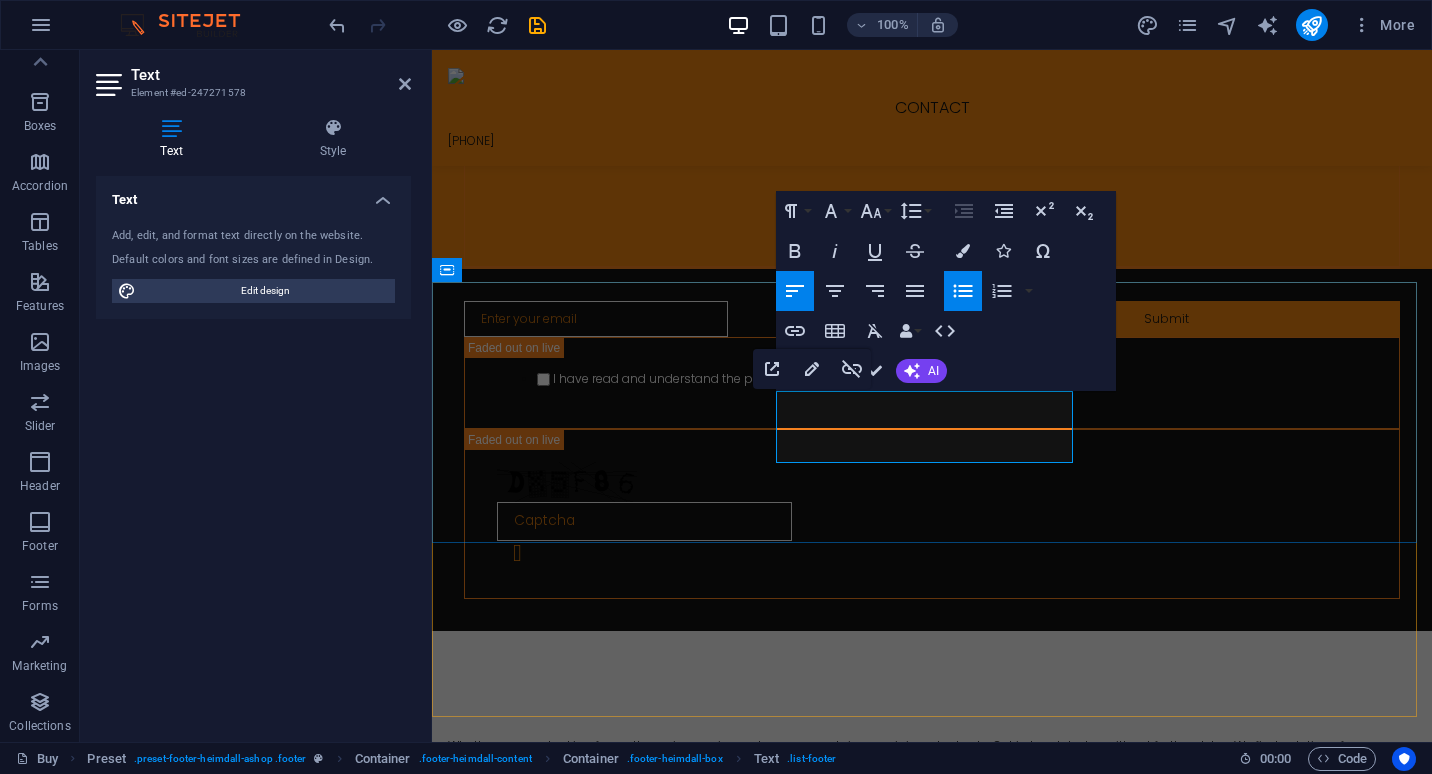 click on "H1   Container   Preset   Image   Preset   Preset   Image   Preset   Image   Menu Bar   Text   Placeholder   Preset   Container   Contact Form   Checkbox   Form   Container   Text   Container   Container Paragraph Format Normal Heading 1 Heading 2 Heading 3 Heading 4 Heading 5 Heading 6 Code Font Family Arial Georgia Impact Tahoma Times New Roman Verdana Mogra Poppins Font Size 8 9 10 11 12 14 18 24 30 36 48 60 72 96 Line Height Default Single 1.15 1.5 Double Increase Indent Decrease Indent Superscript Subscript Bold Italic Underline Strikethrough Colors Icons Special Characters Align Left Align Center Align Right Align Justify Unordered List   Default Circle Disc Square    Ordered List   Default Lower Alpha Lower Greek Lower Roman Upper Alpha Upper Roman    Insert Link Insert Table Clear Formatting Data Bindings Company First name Last name Street ZIP code City Email Phone Mobile Fax Custom field 1 Custom field 2 Custom field 3 Custom field 4 Custom field 5 Custom field 6 HTML Undo Redo" at bounding box center (932, 396) 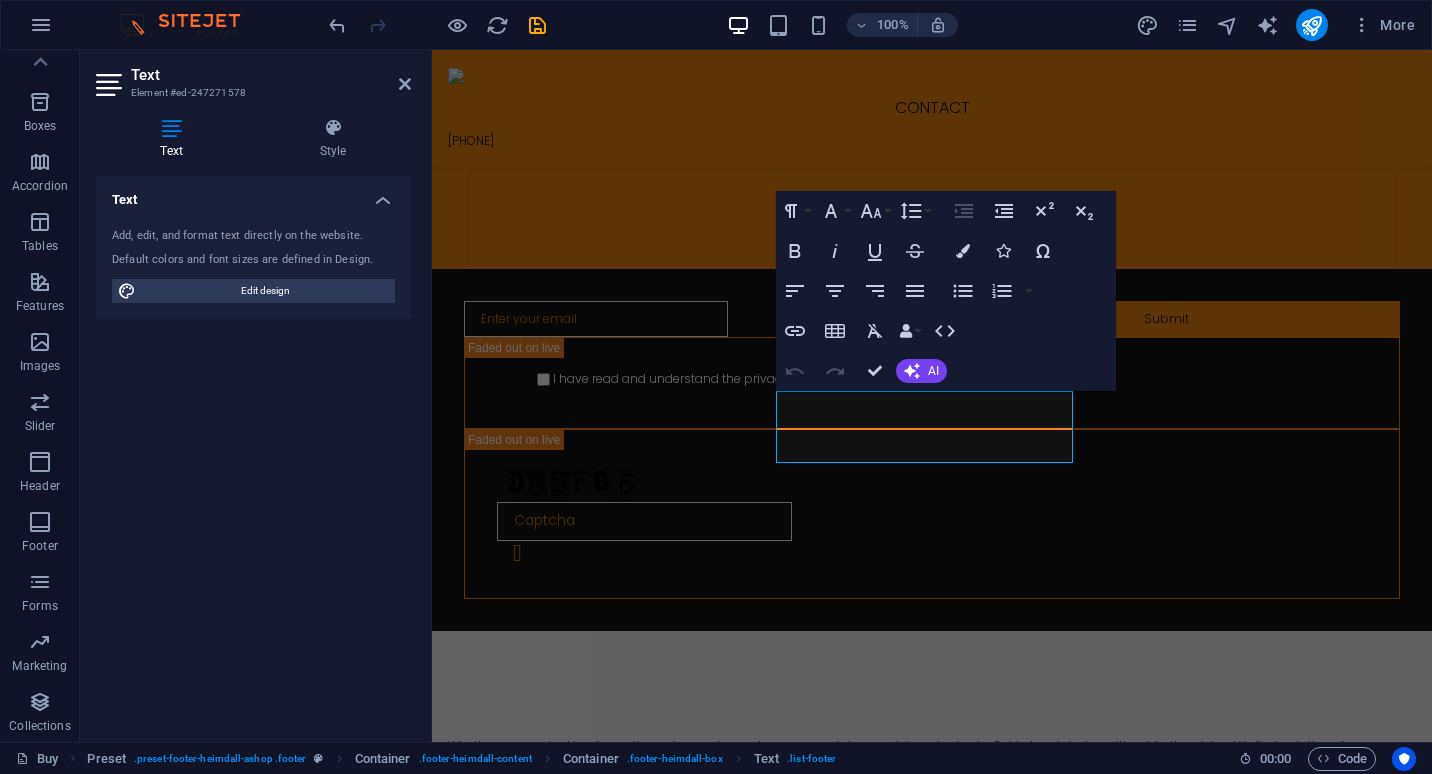 click on "[NAME]: [PHONE]" at bounding box center [932, 808] 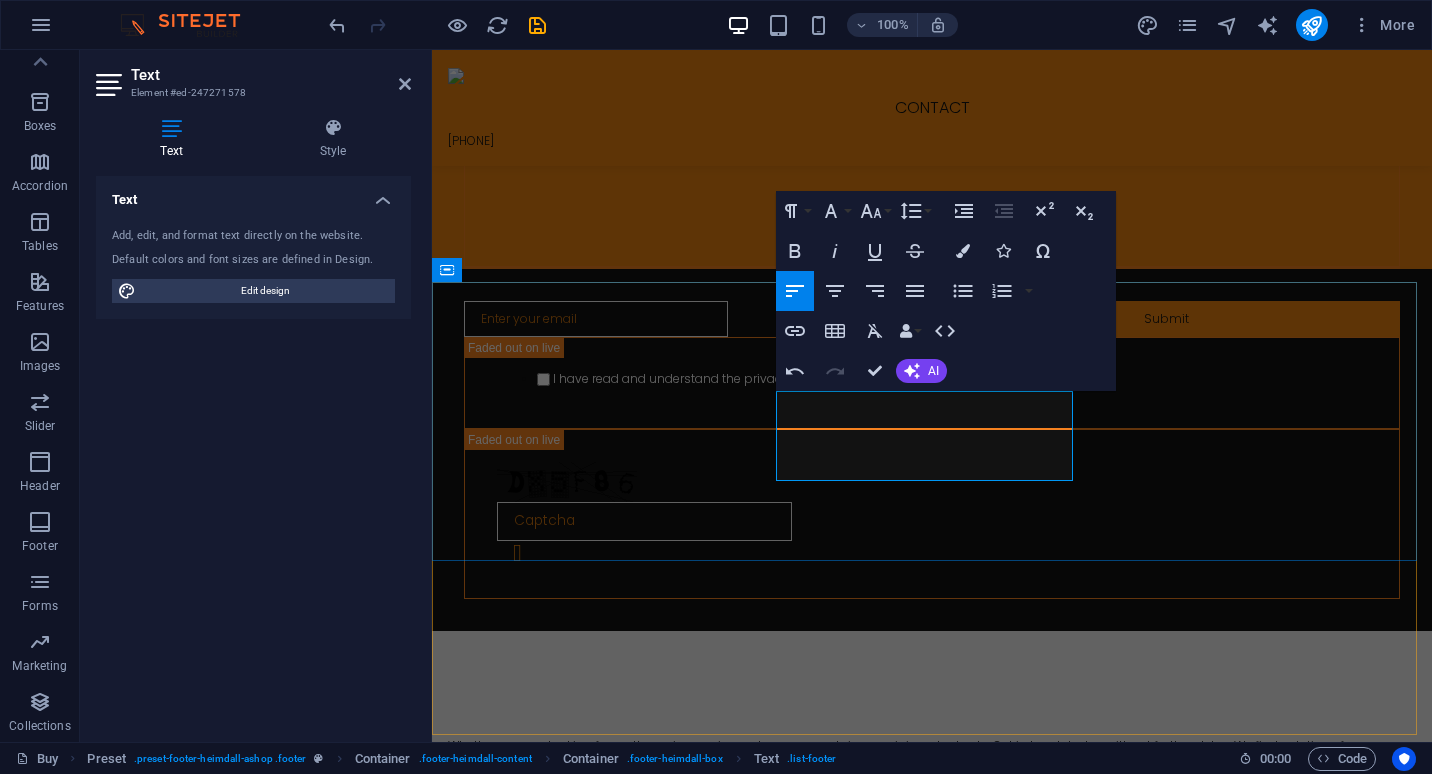 type 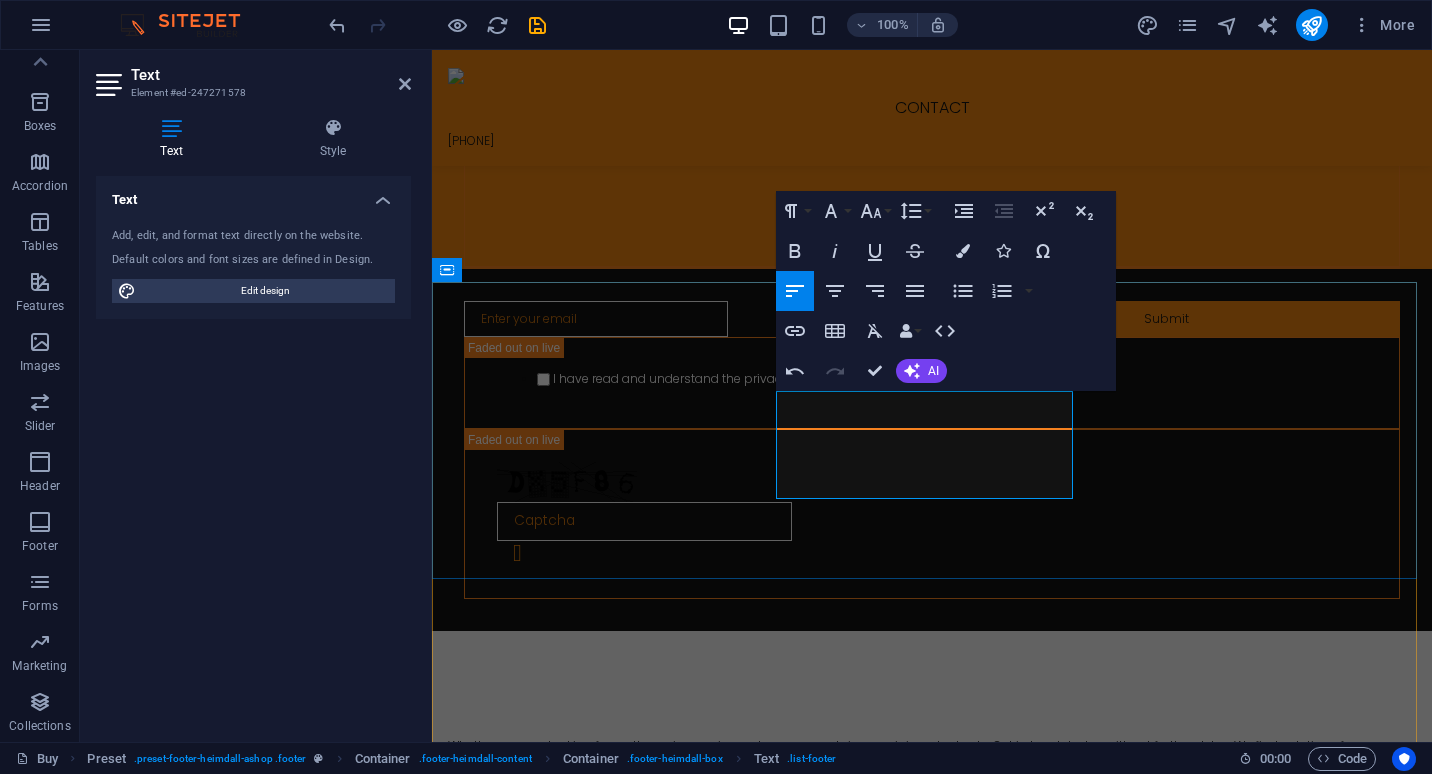 click at bounding box center (932, 844) 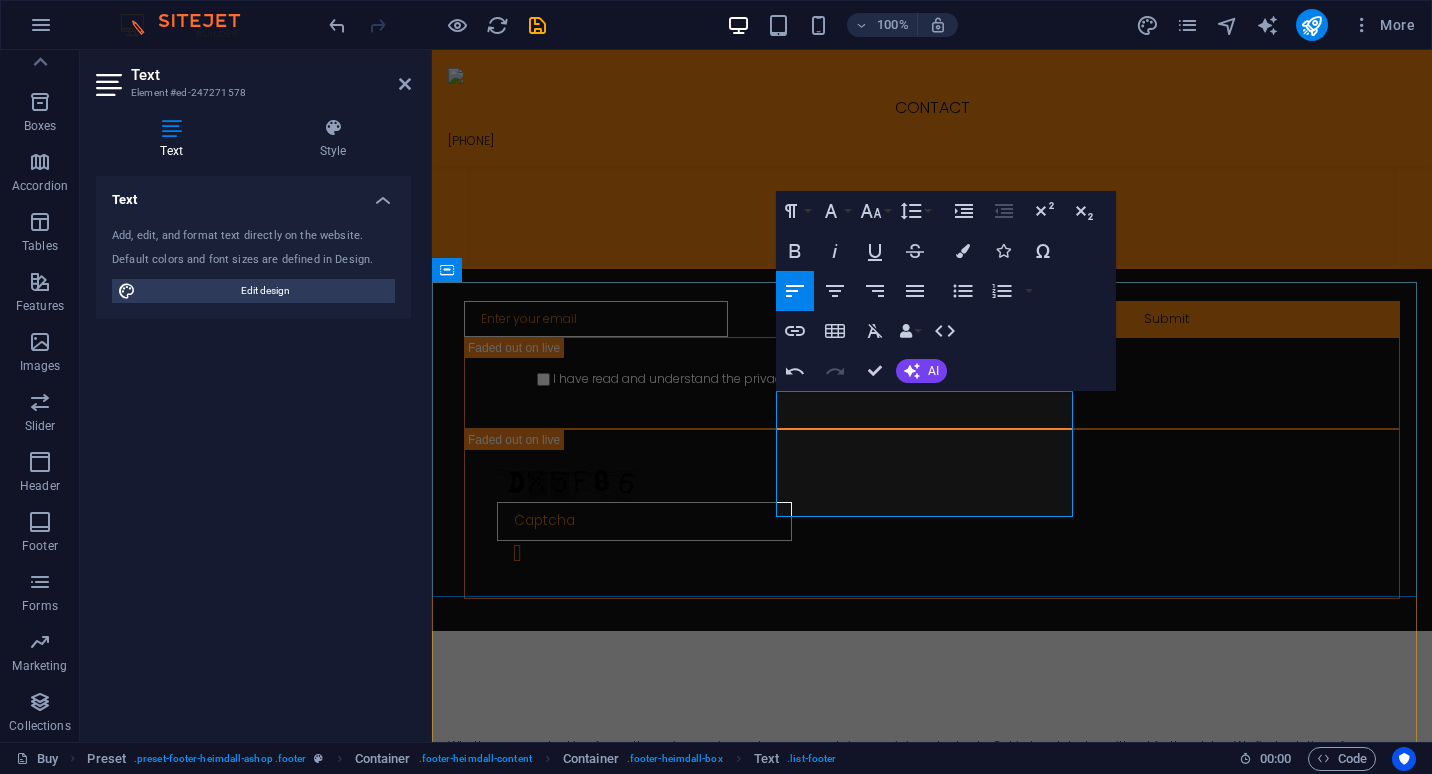 click on "General Manager" at bounding box center (932, 844) 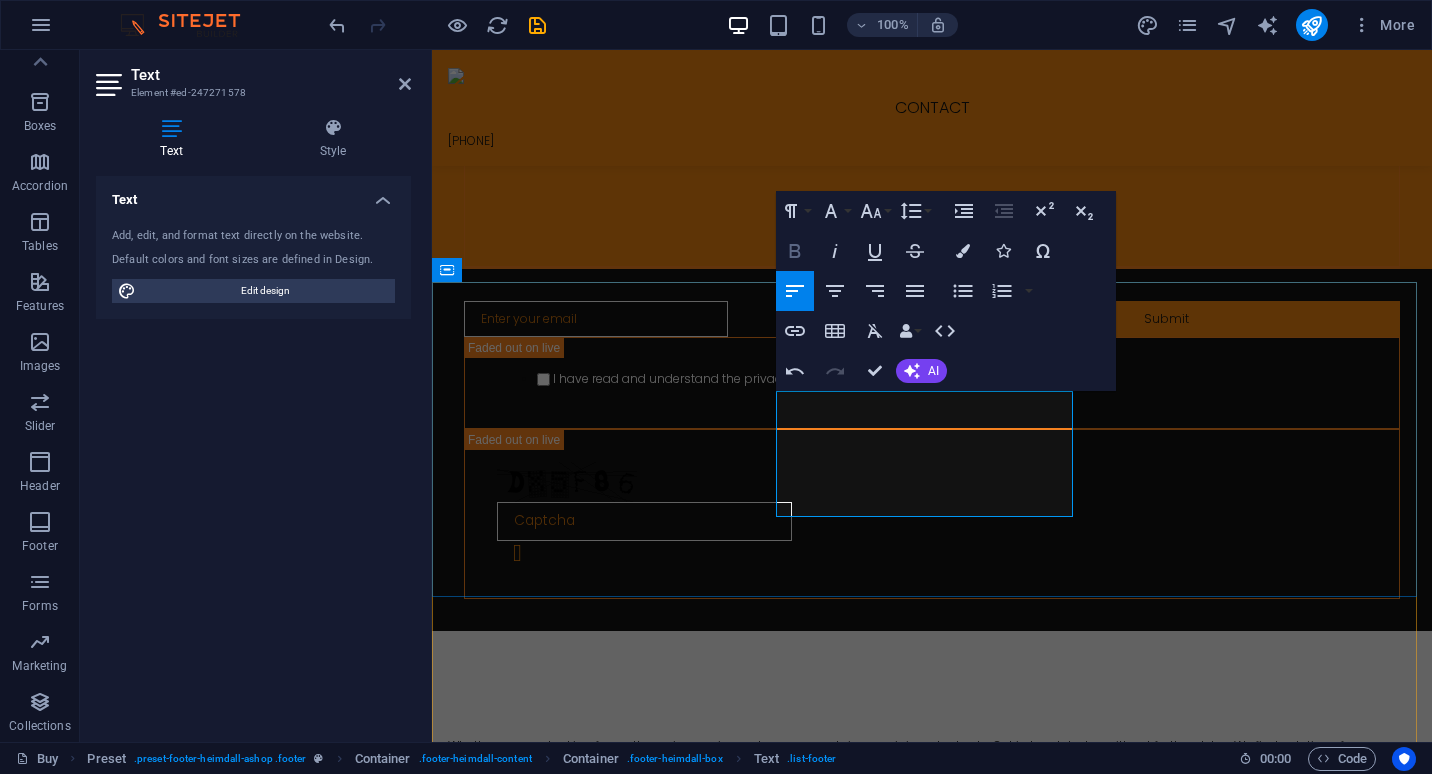 click 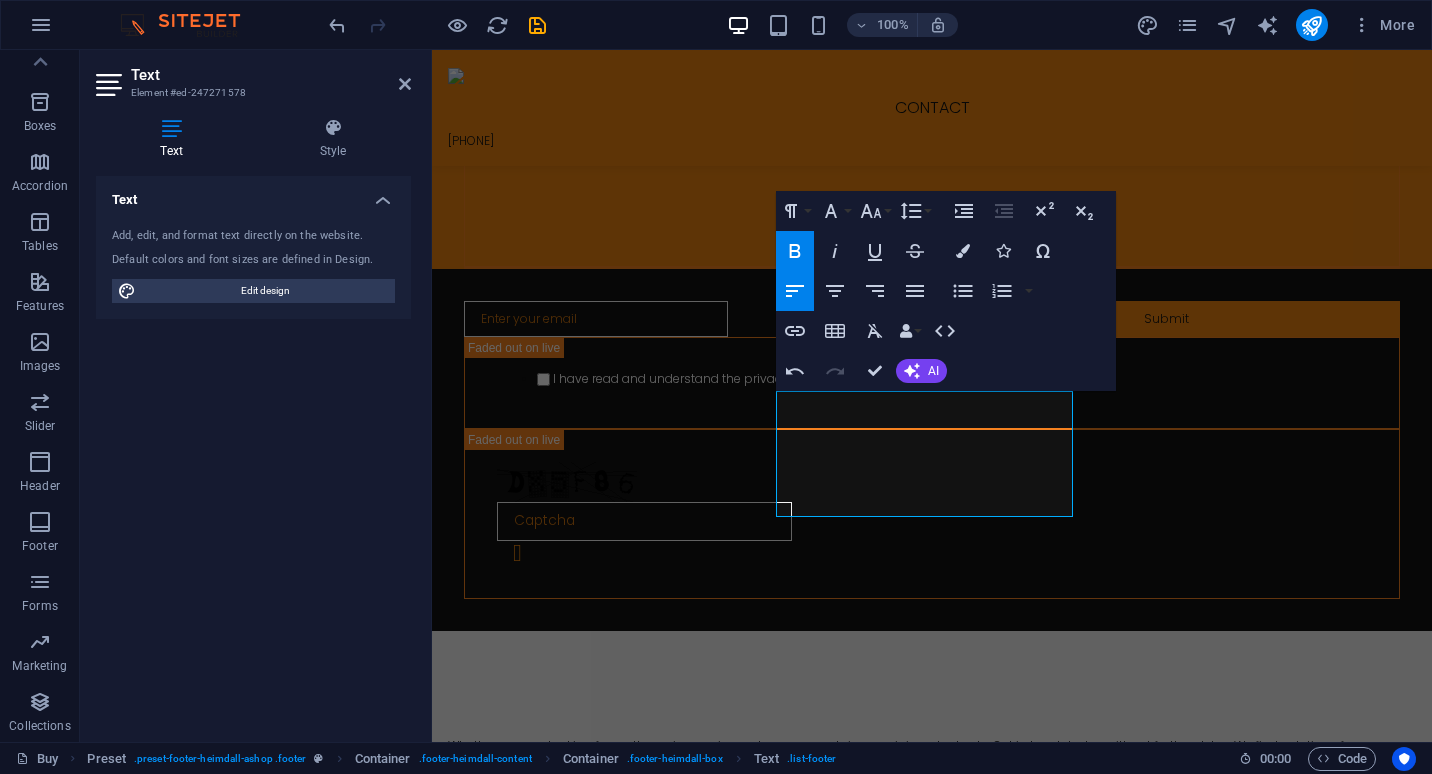 click on "Legal notice" at bounding box center [932, 880] 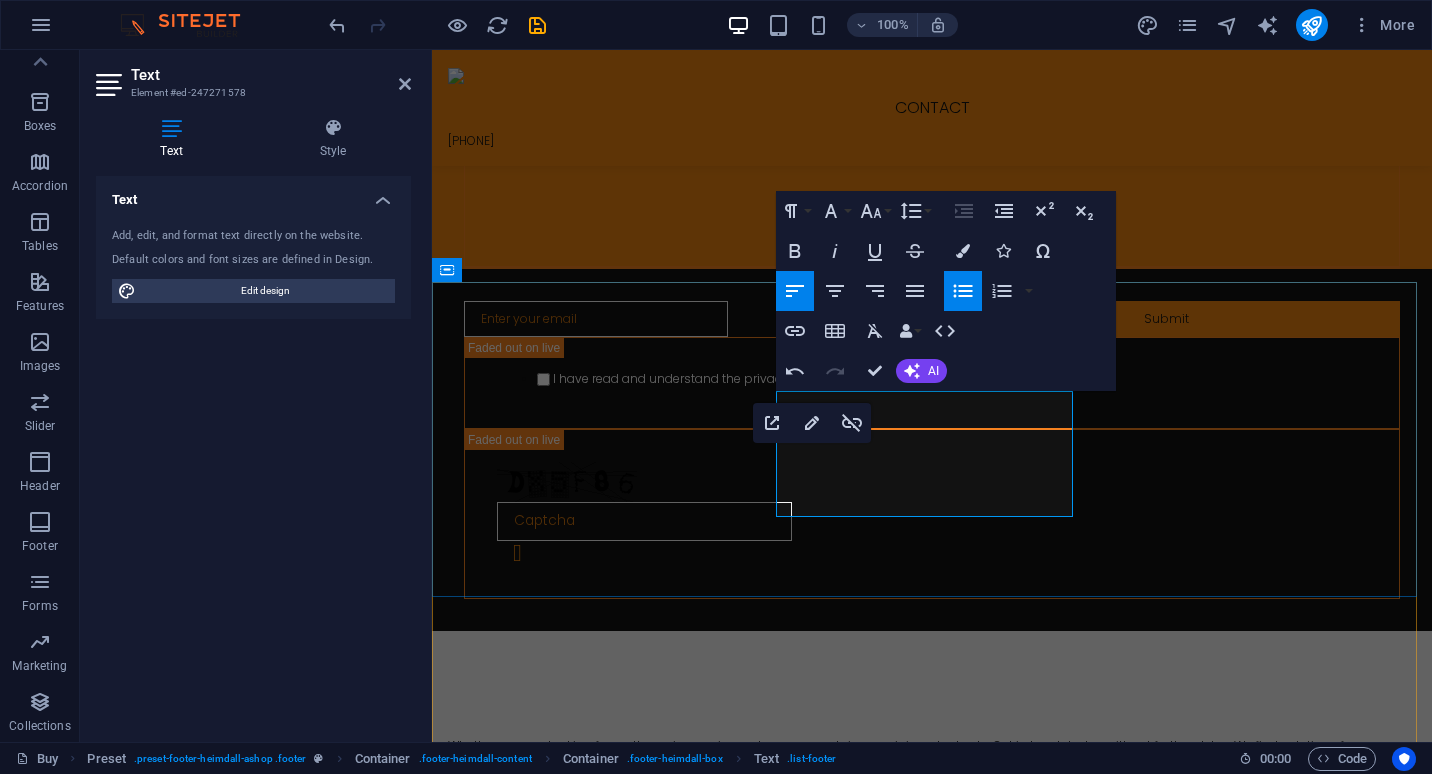 click on "General Manager" at bounding box center [932, 844] 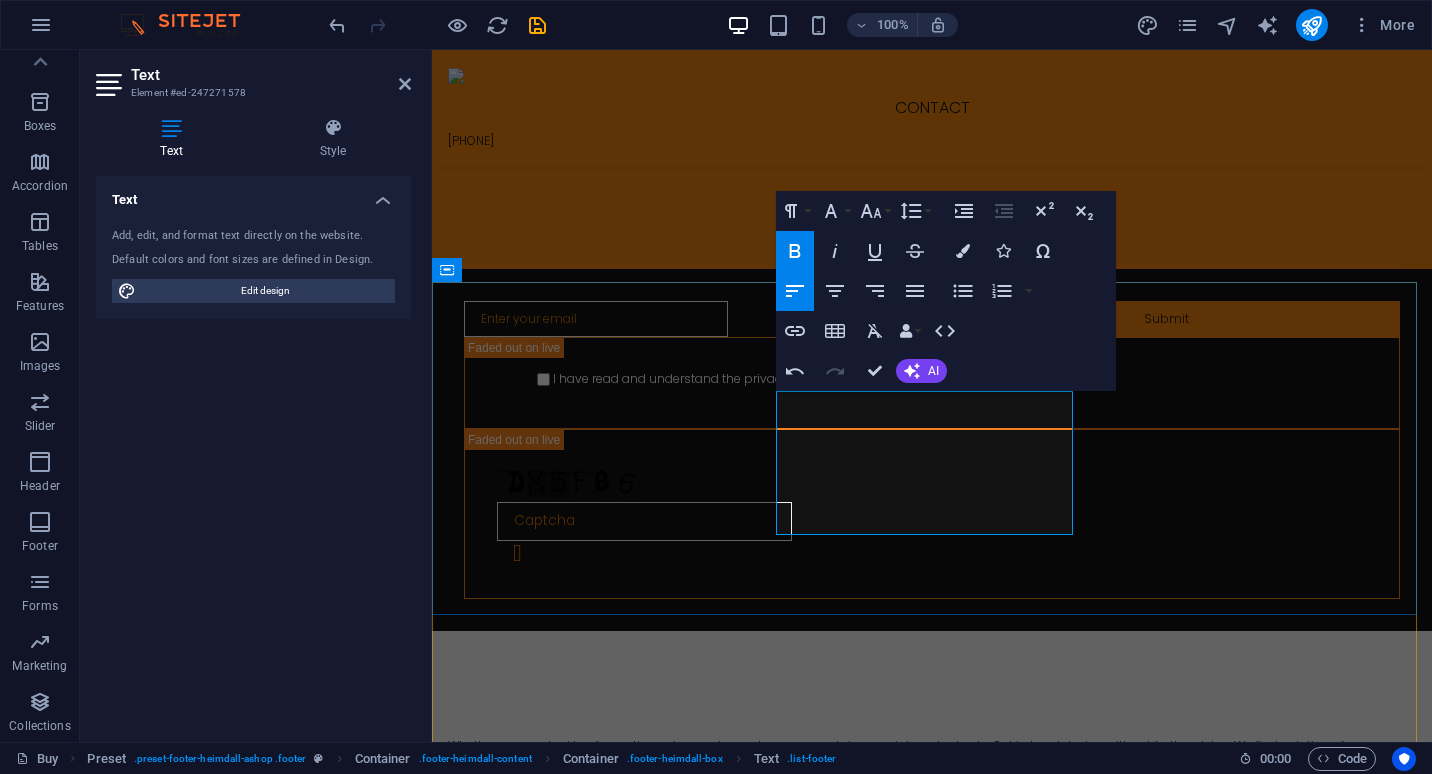 click on "Bold" at bounding box center [795, 251] 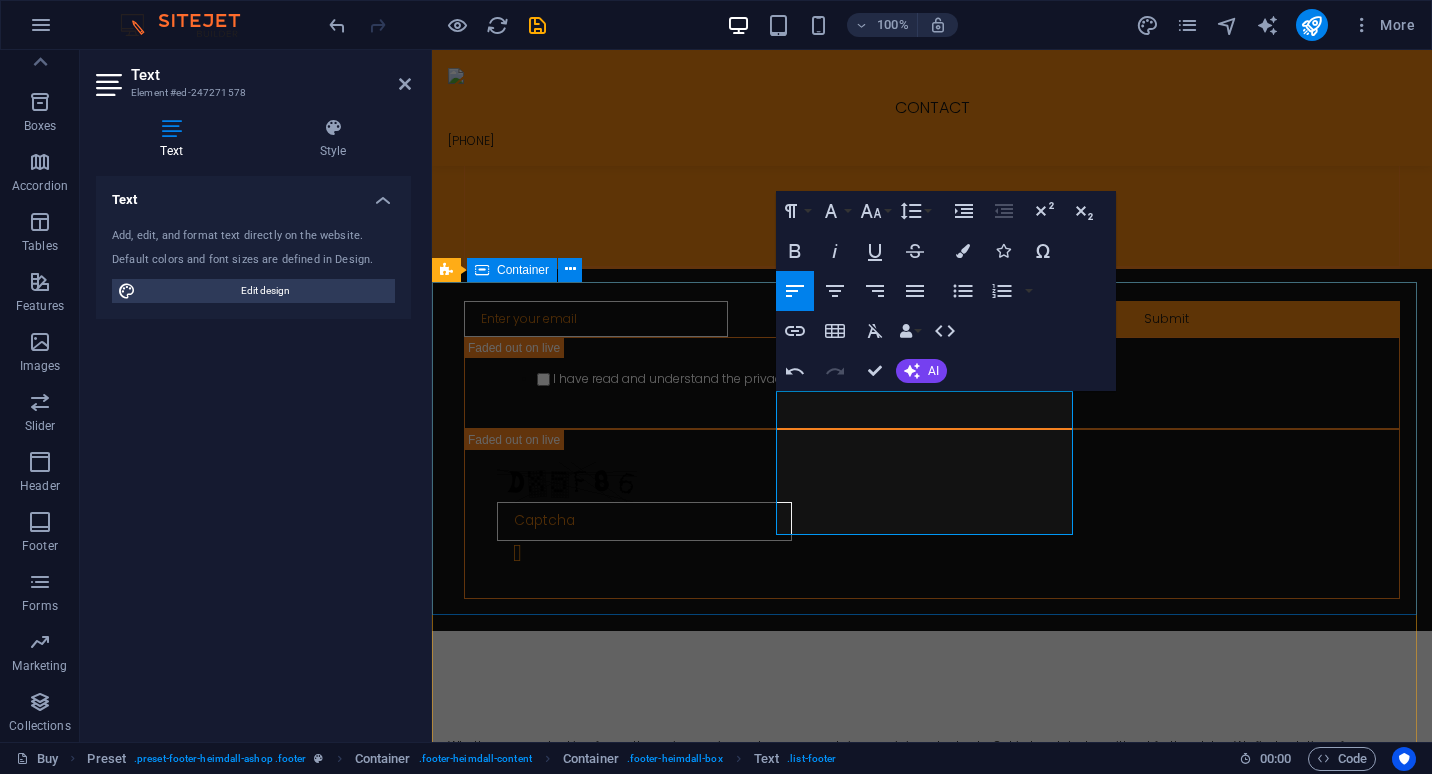 click on "[NAME]: [PHONE]" at bounding box center (932, 862) 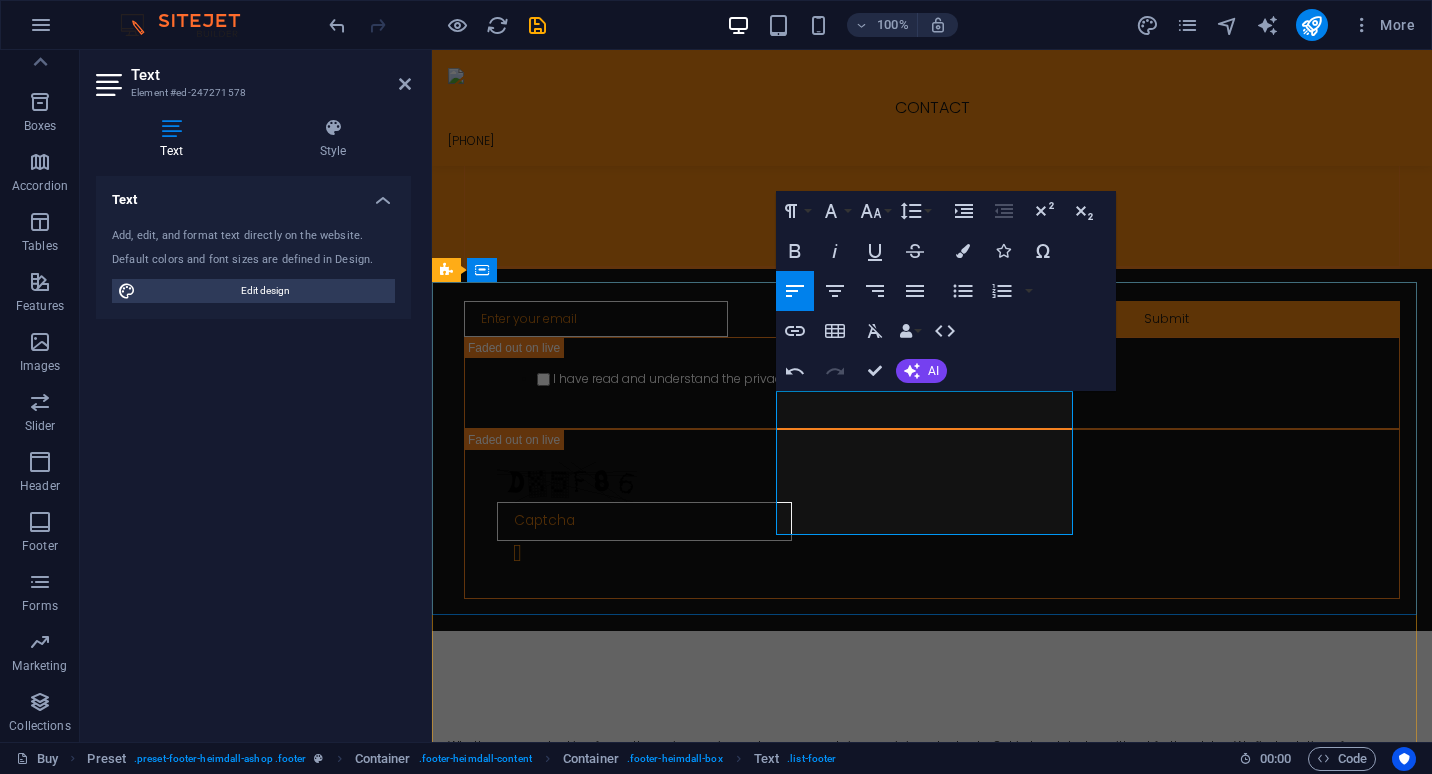 click on "General Manager" at bounding box center (932, 844) 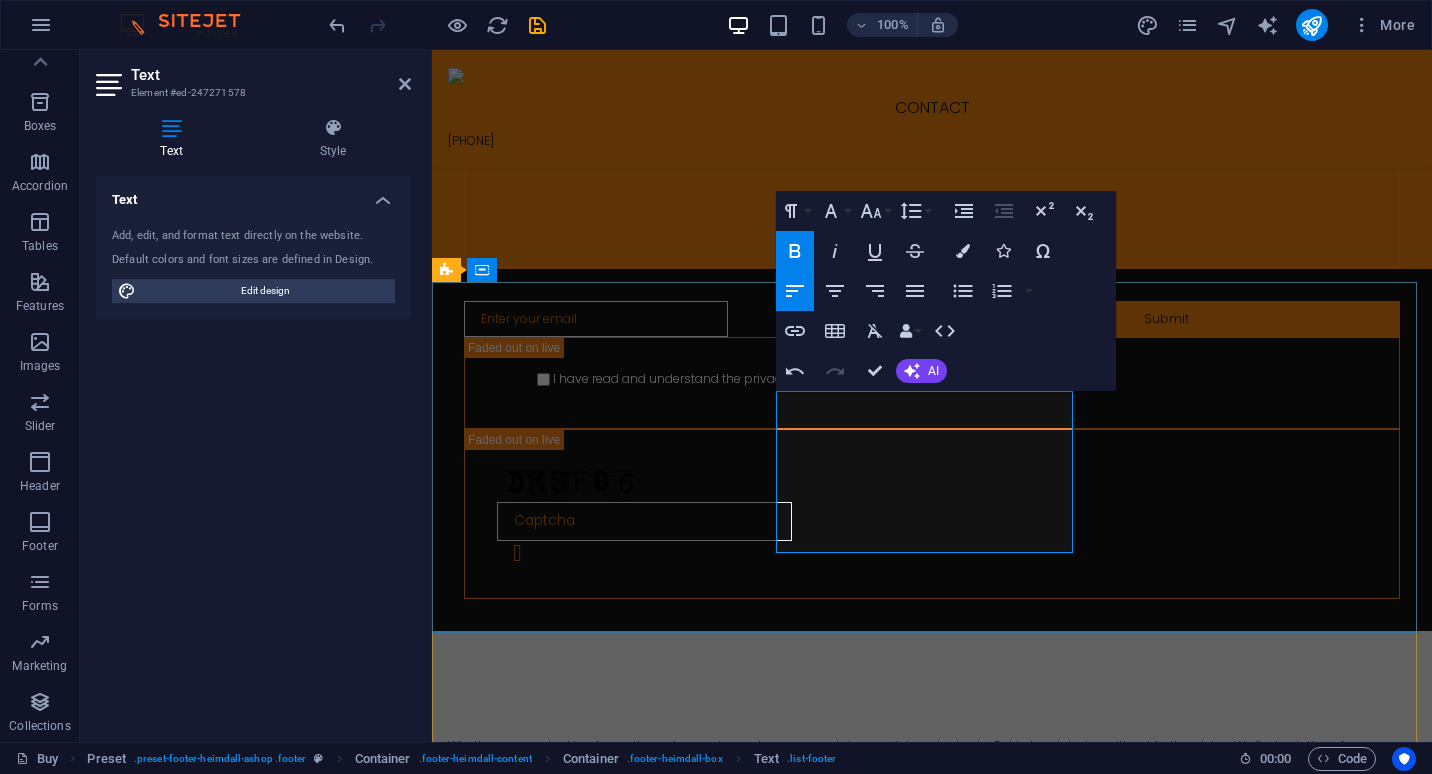 click on "[NAME]: [PHONE]" at bounding box center [932, 880] 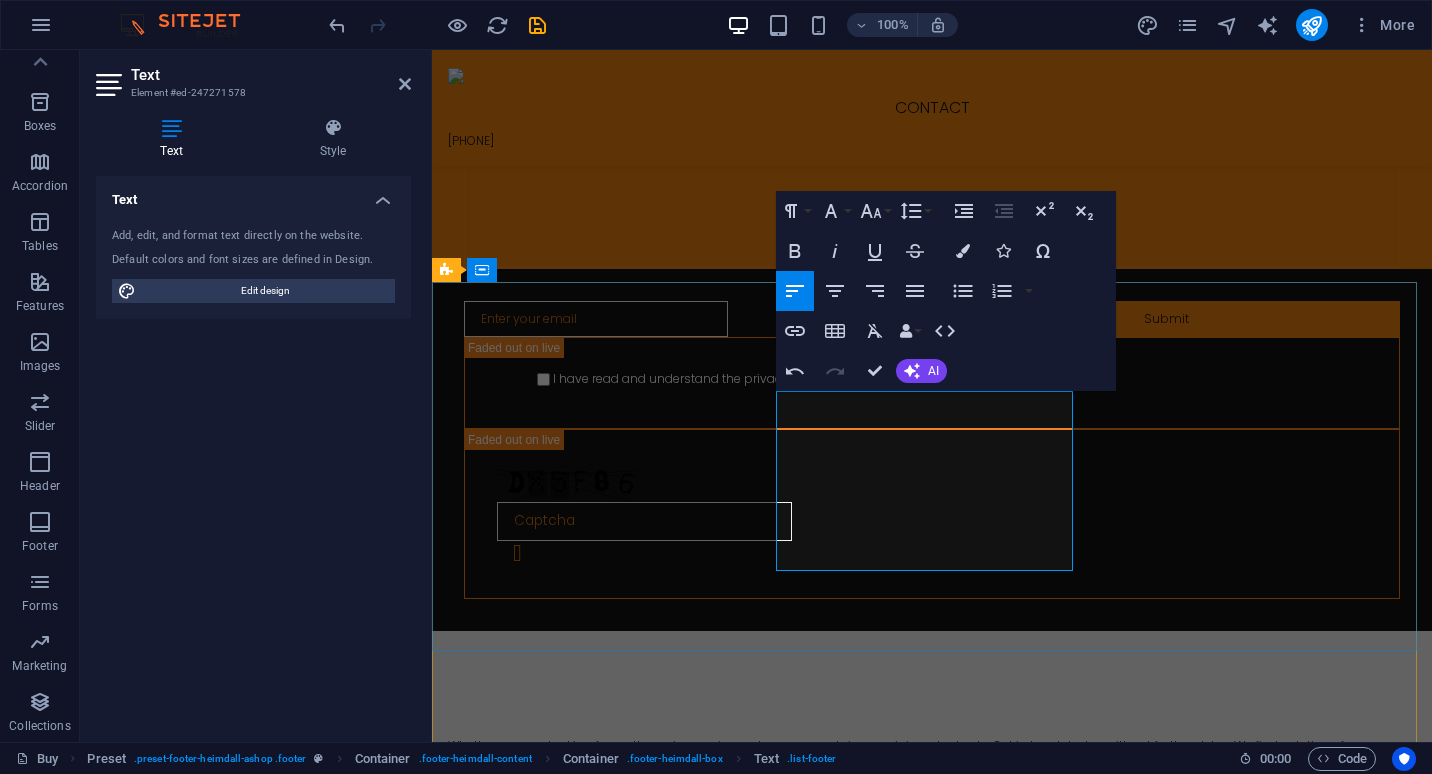 click at bounding box center (932, 898) 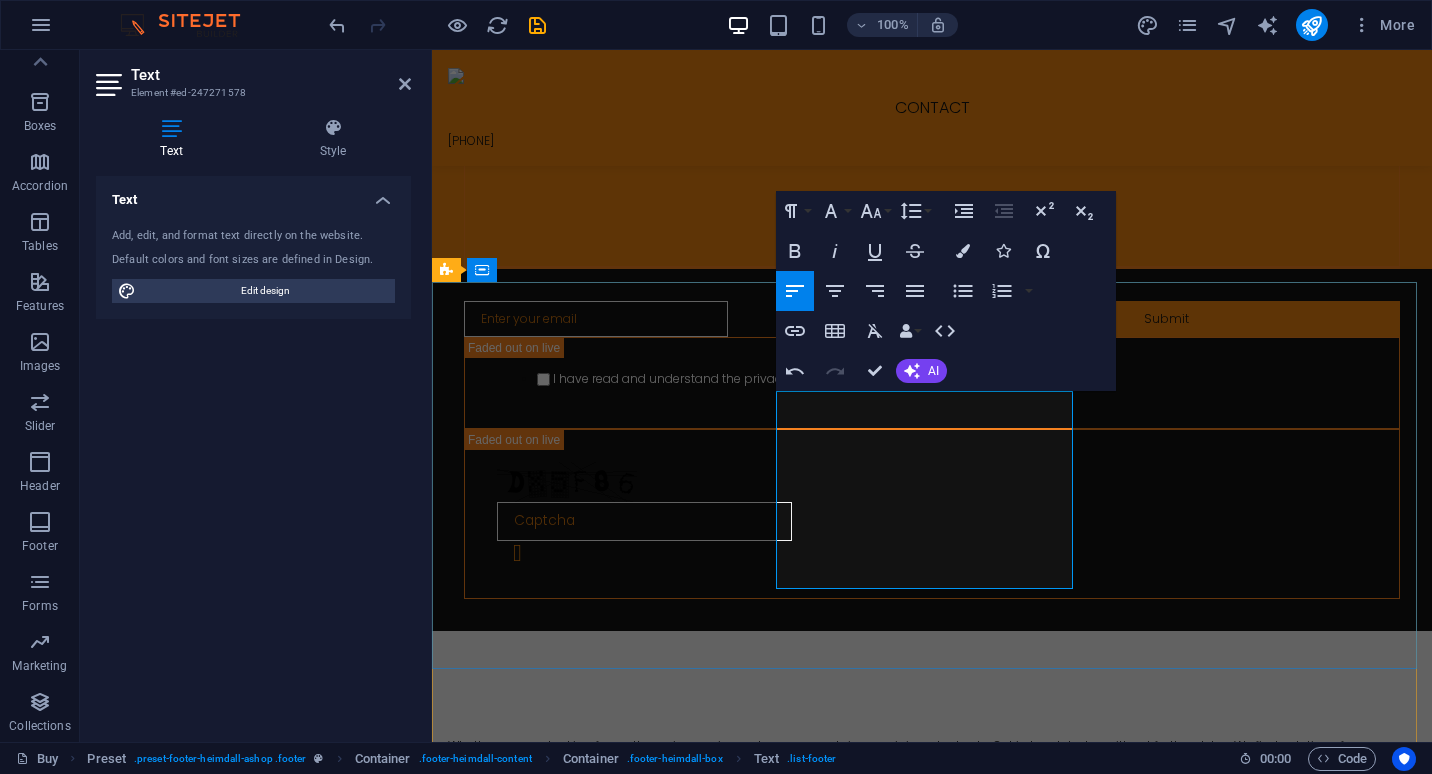 click on "Sales Representative" at bounding box center [932, 898] 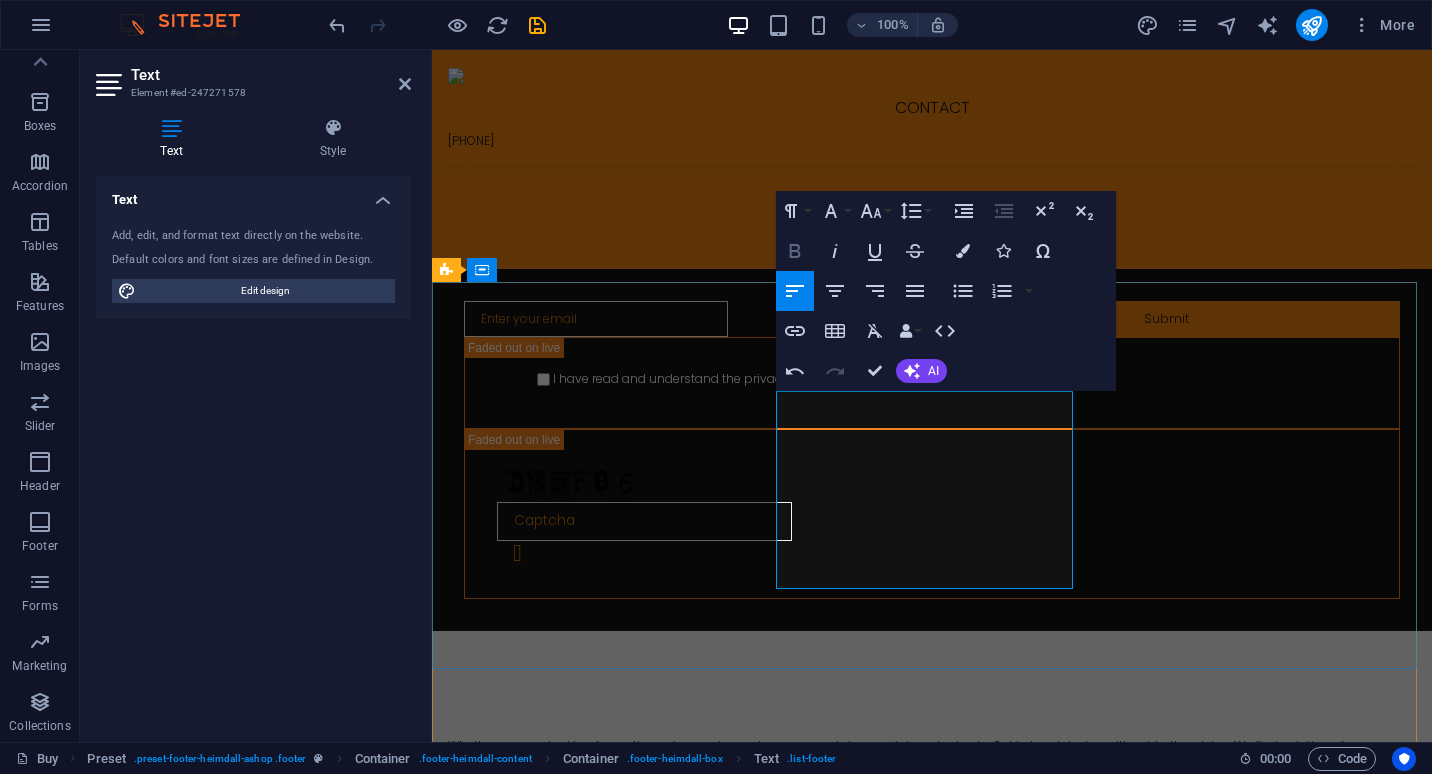 click 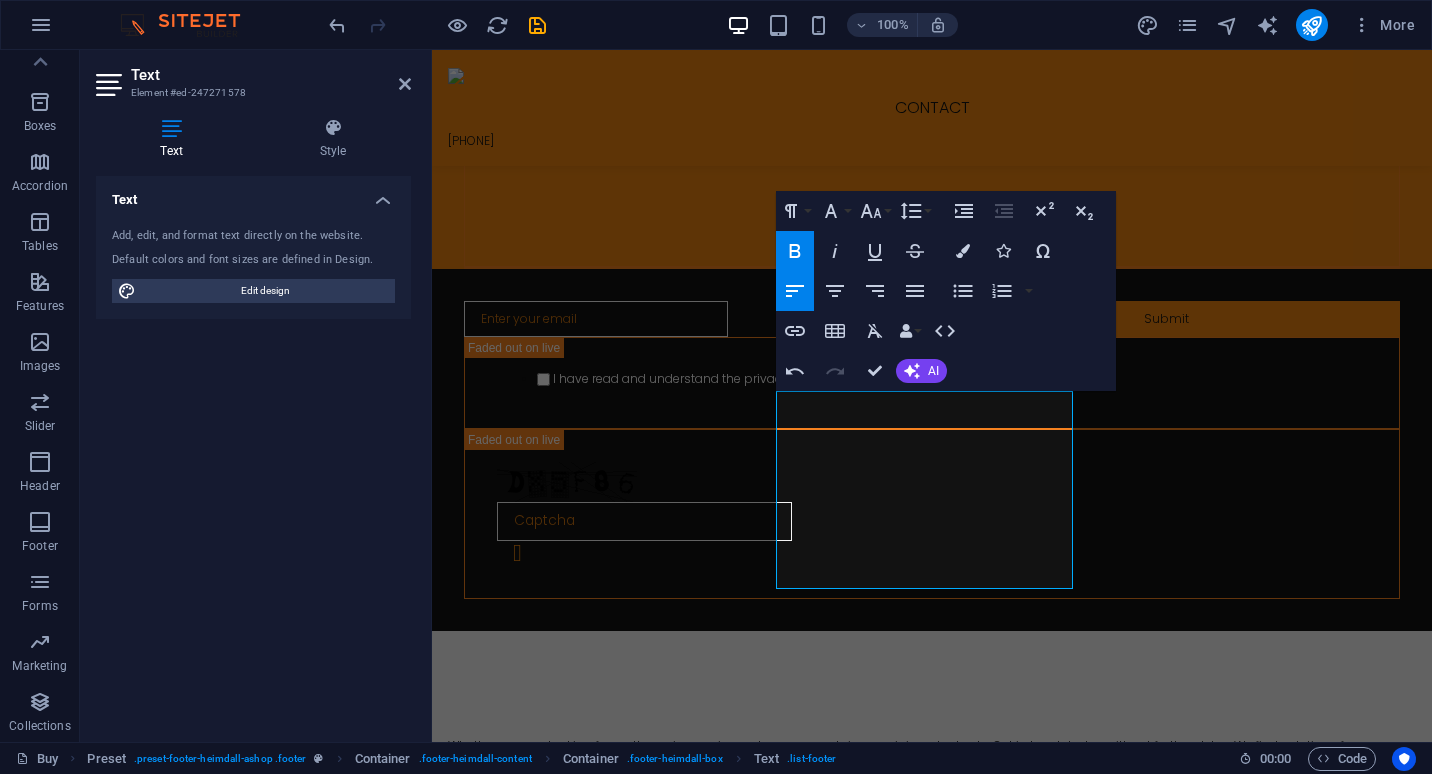 click on "Sales Representative" at bounding box center (932, 898) 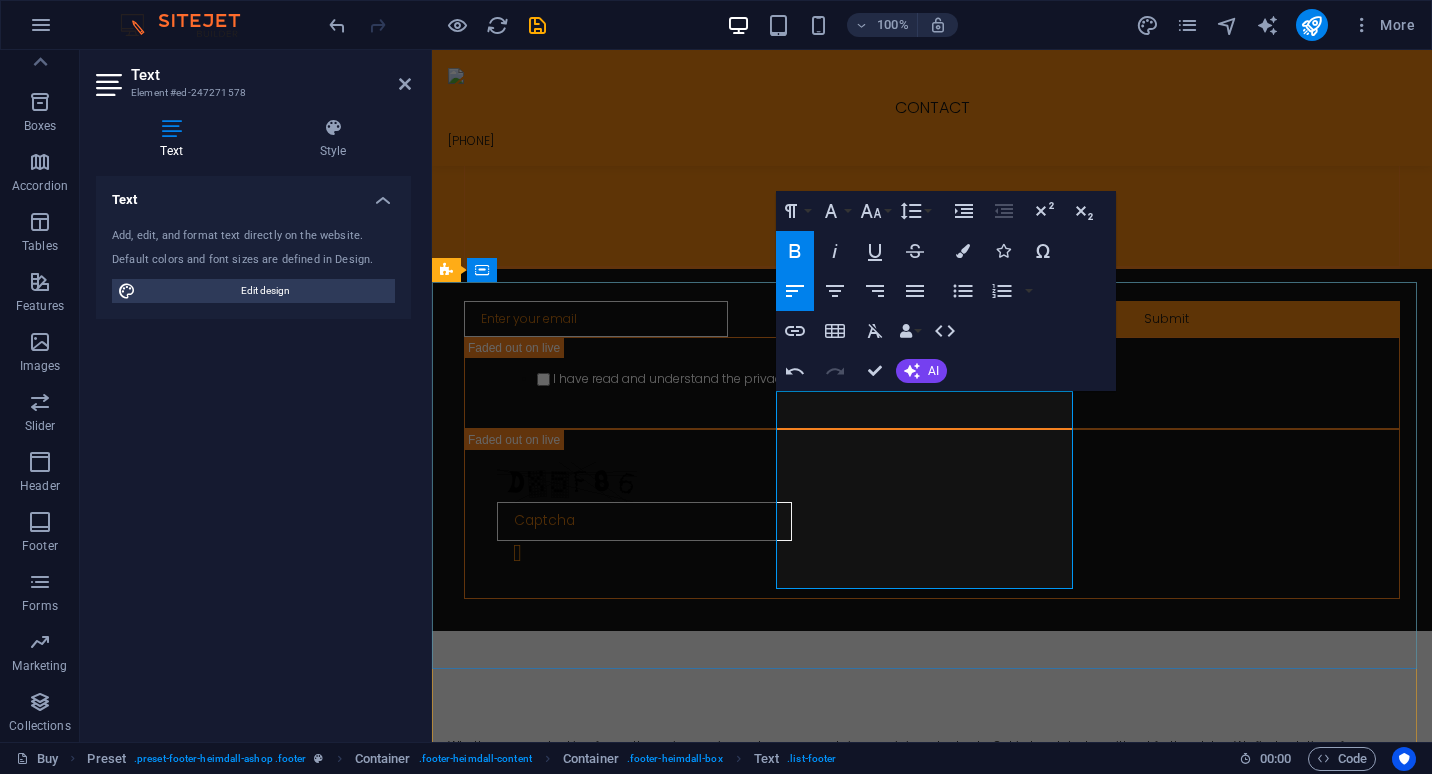 click on "Sales Representative" at bounding box center [932, 898] 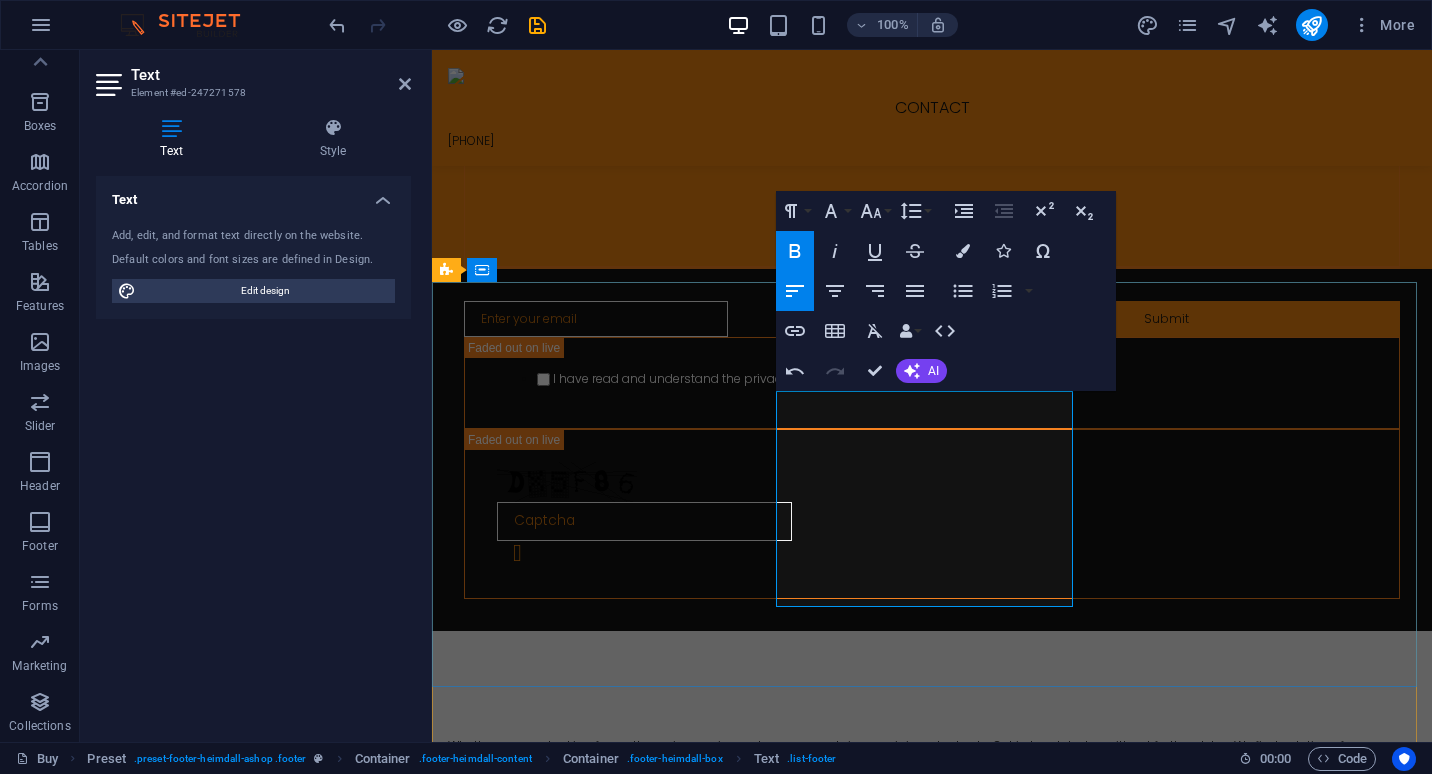 click on "[NAME]: [PHONE]" at bounding box center (932, 934) 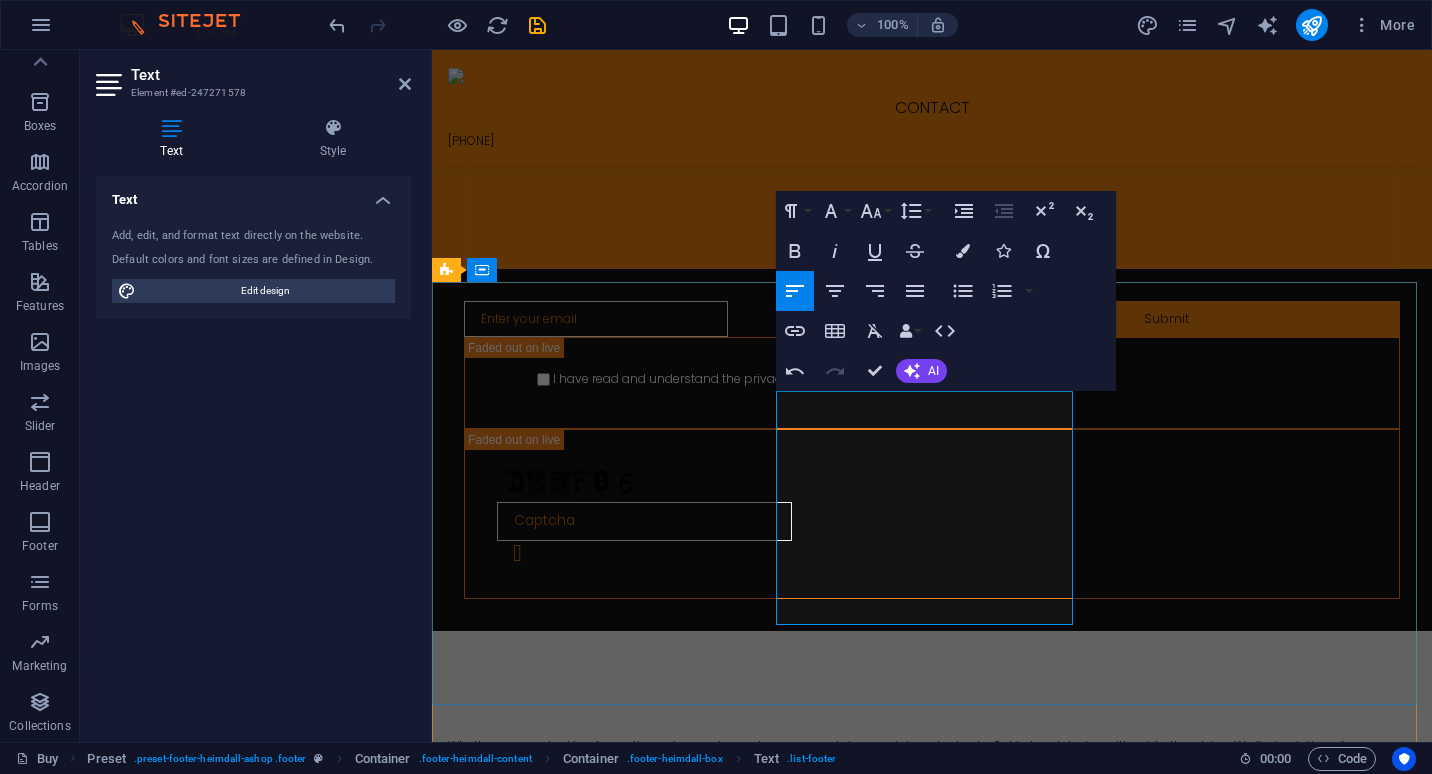 click on "Sales Representative" at bounding box center (932, 952) 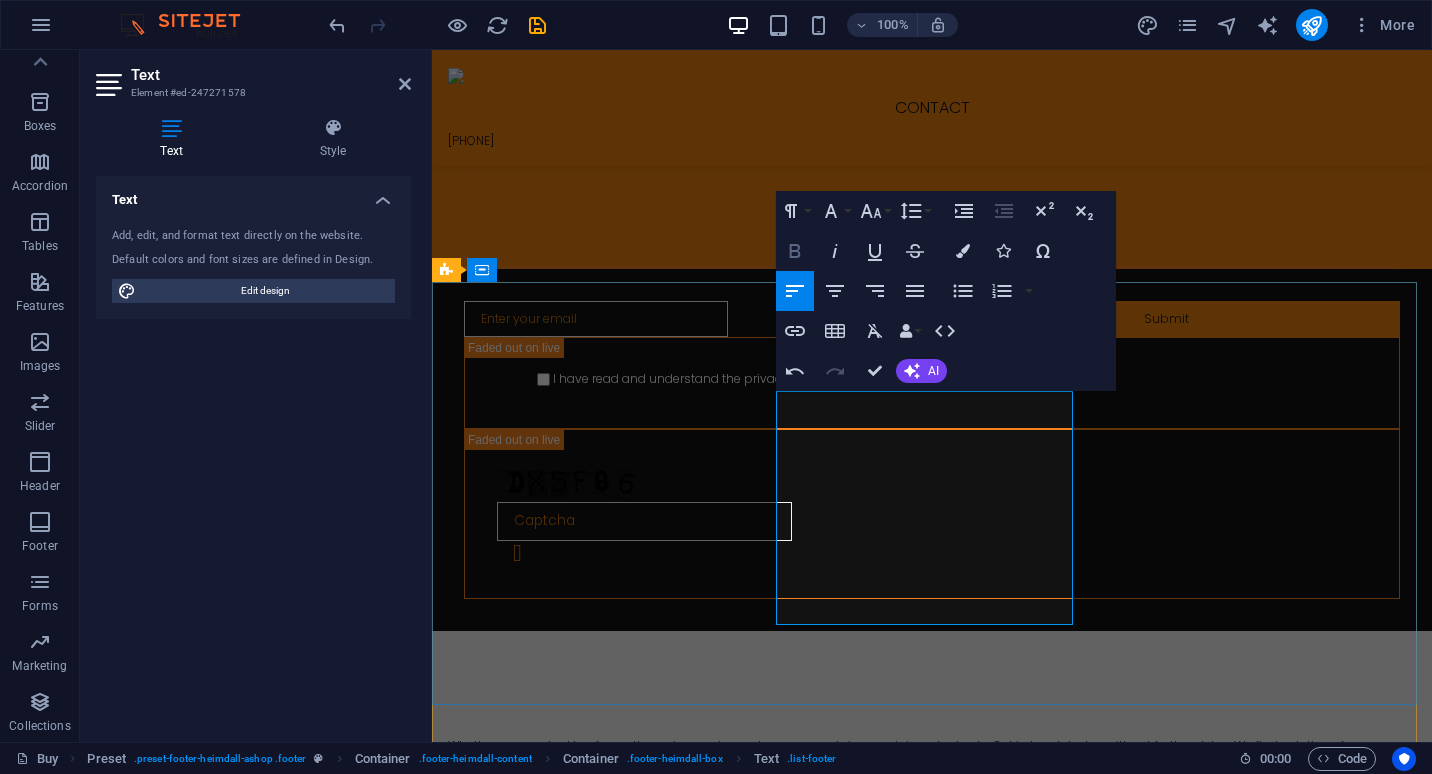 click 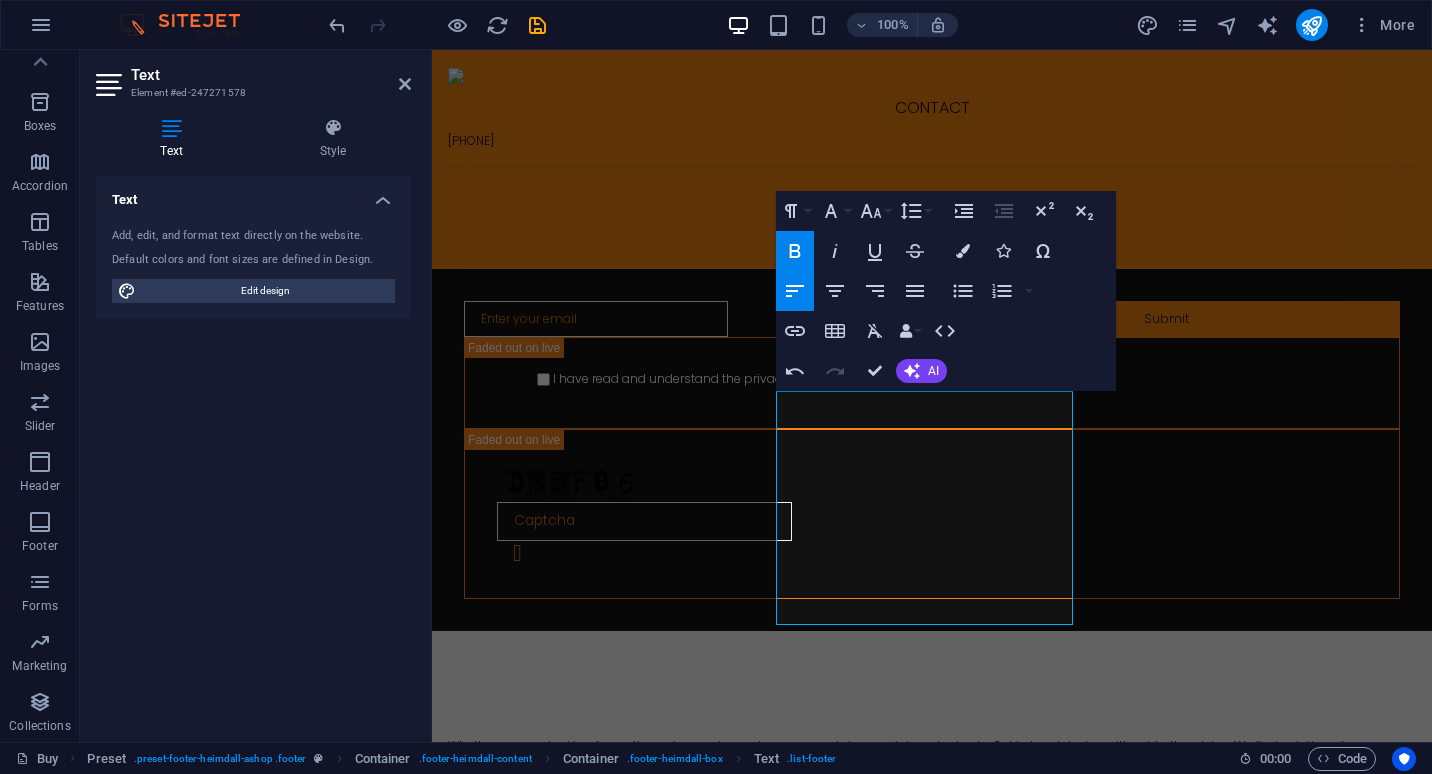 click 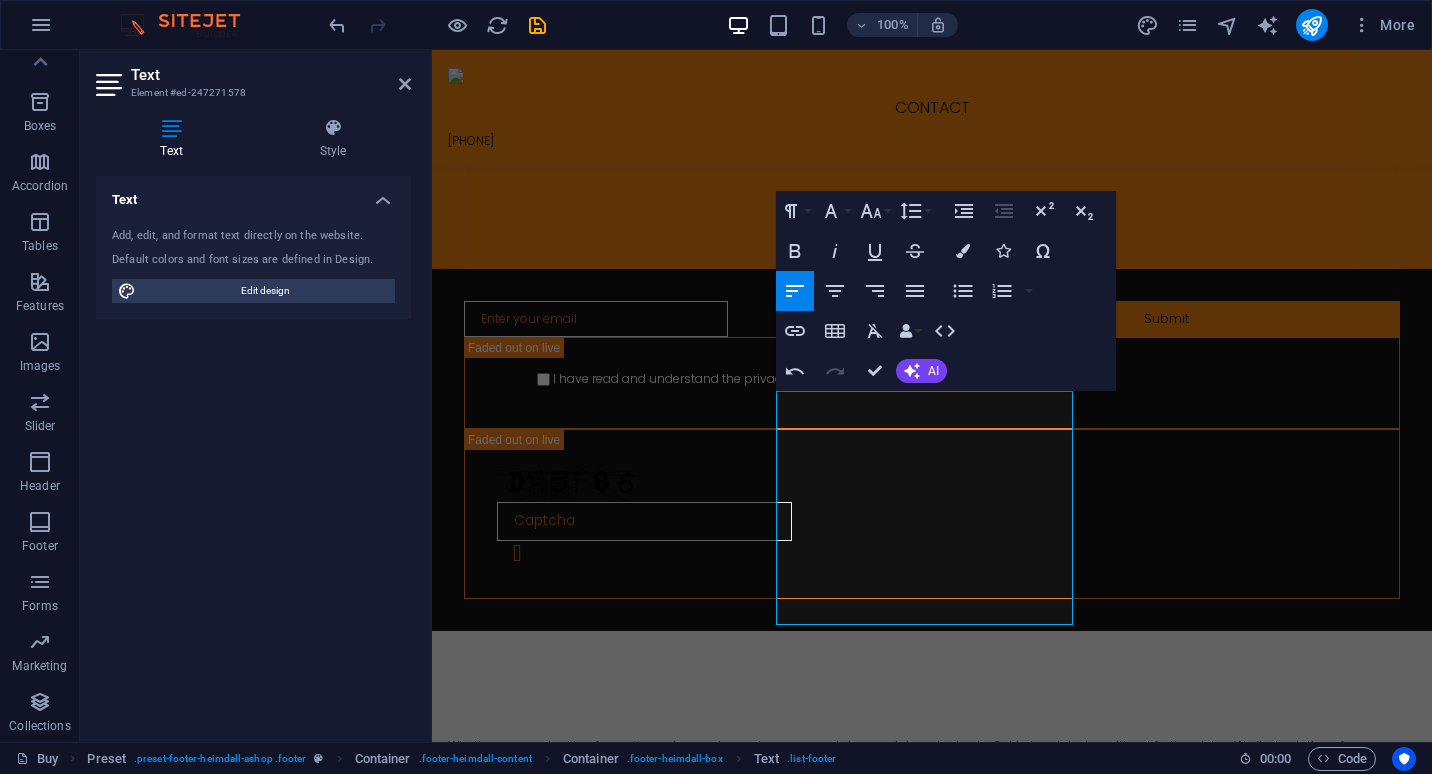 click on "Sales Representative" at bounding box center (932, 952) 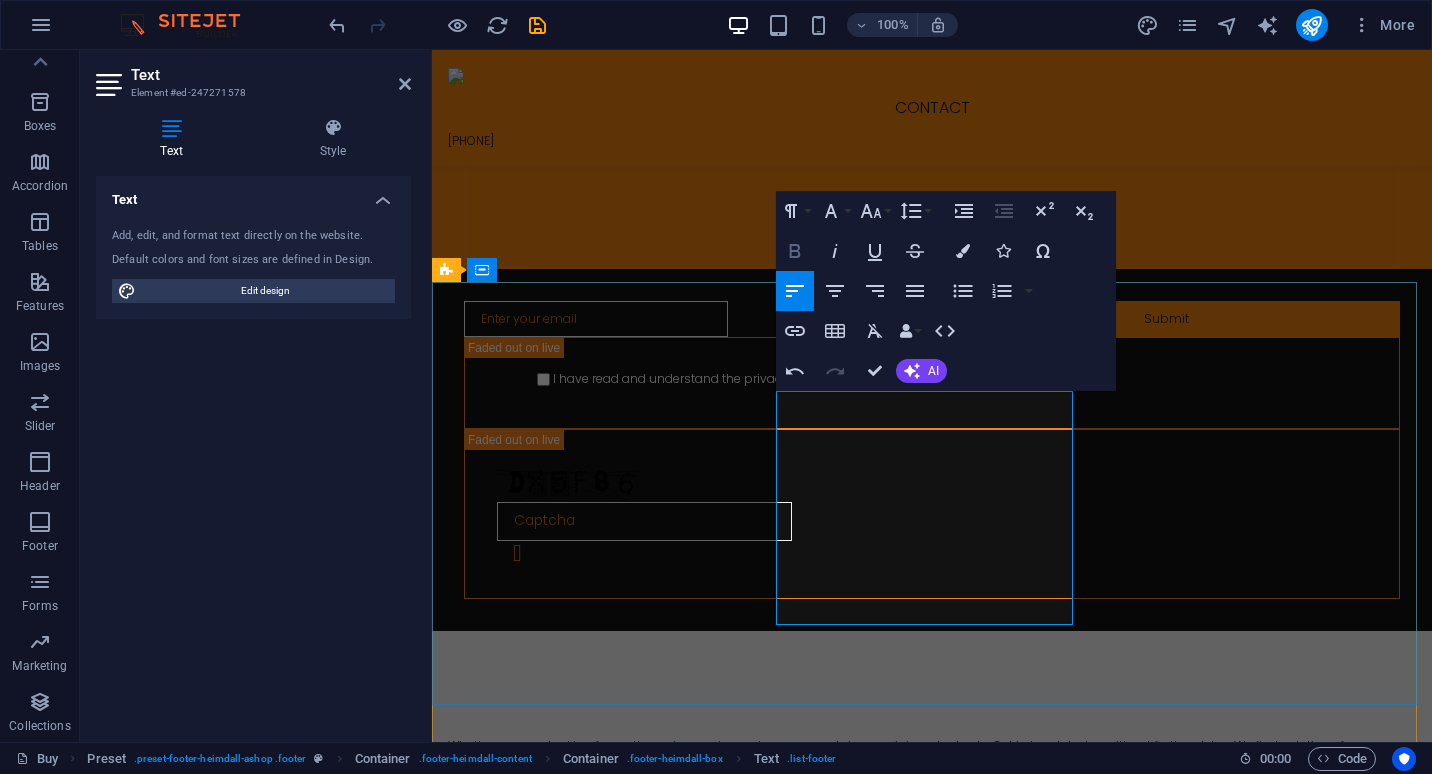 click 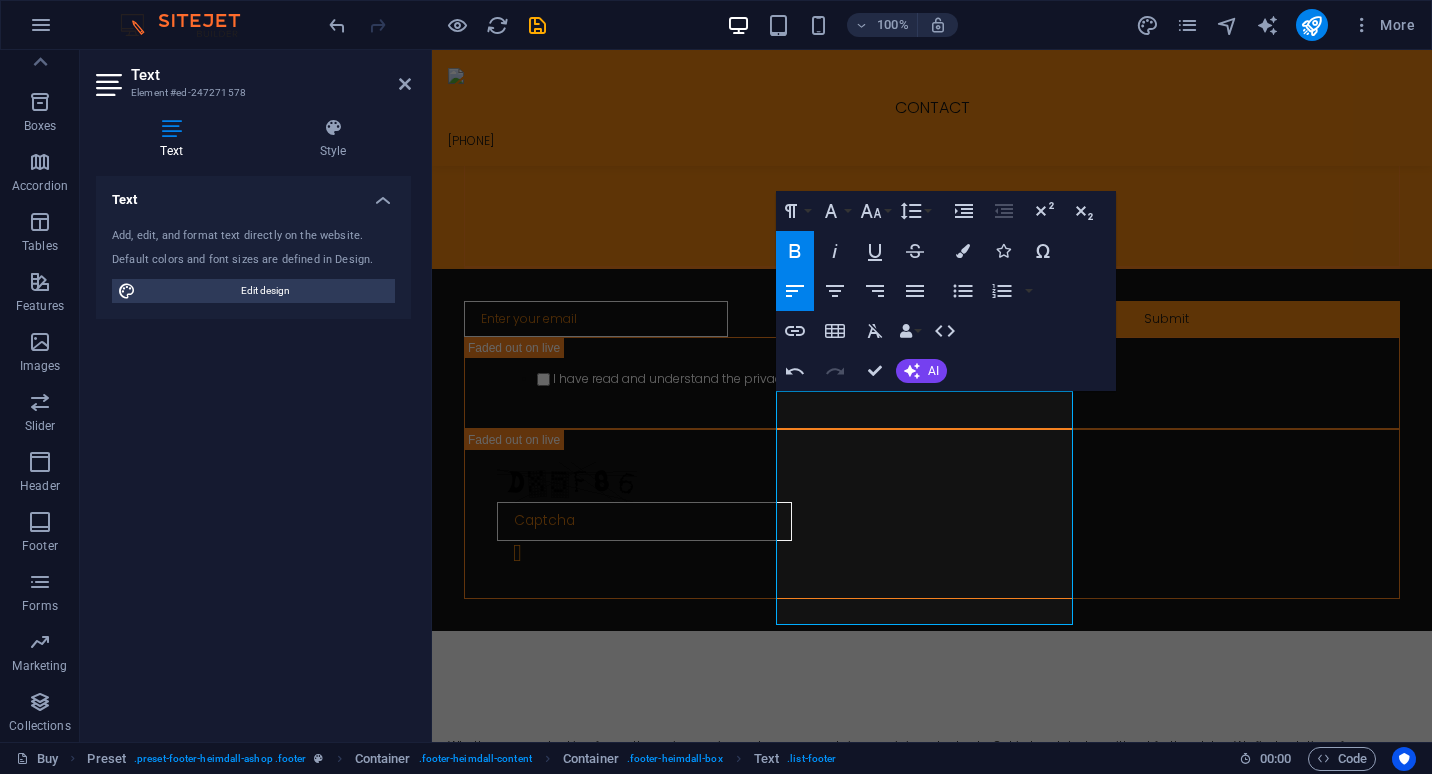 click on "​" at bounding box center (932, 970) 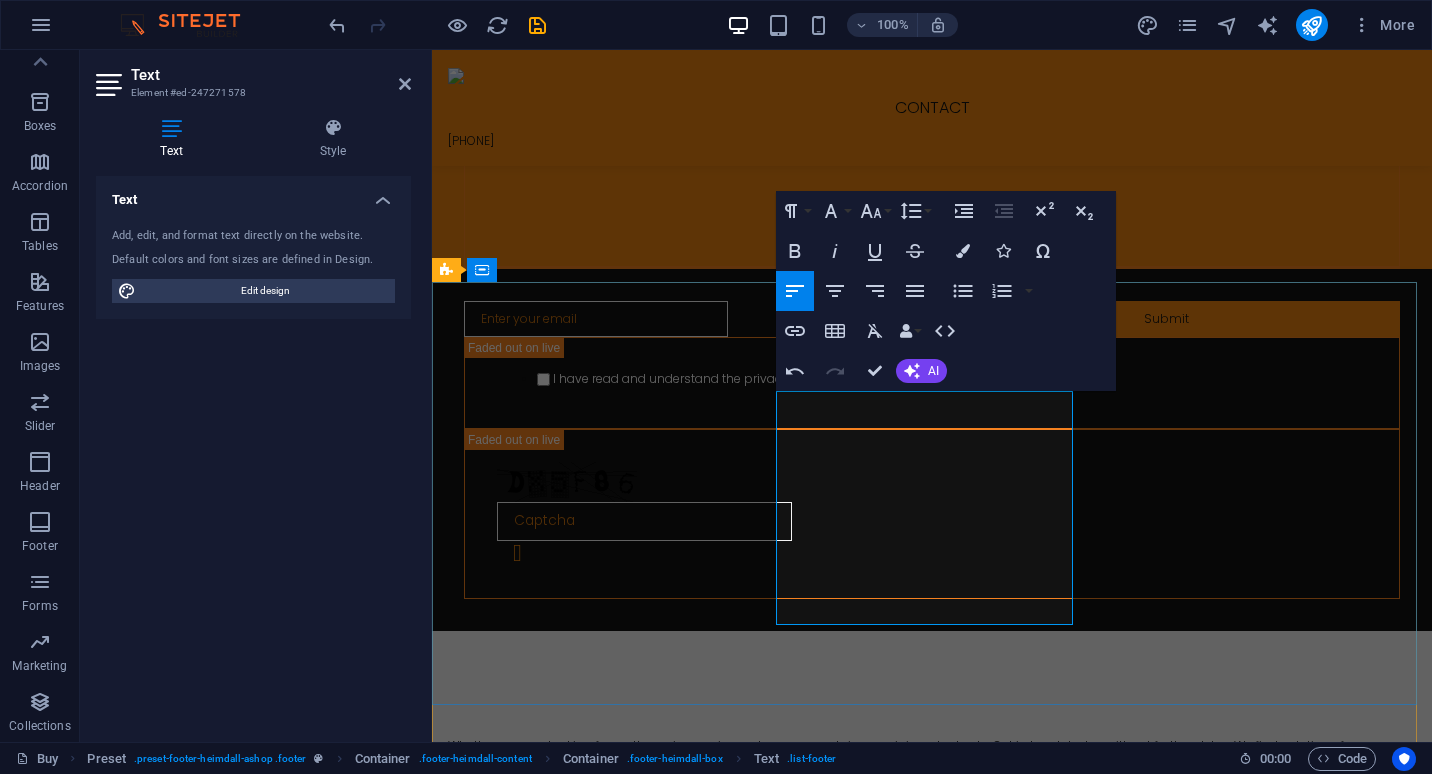 click on "​" at bounding box center (932, 970) 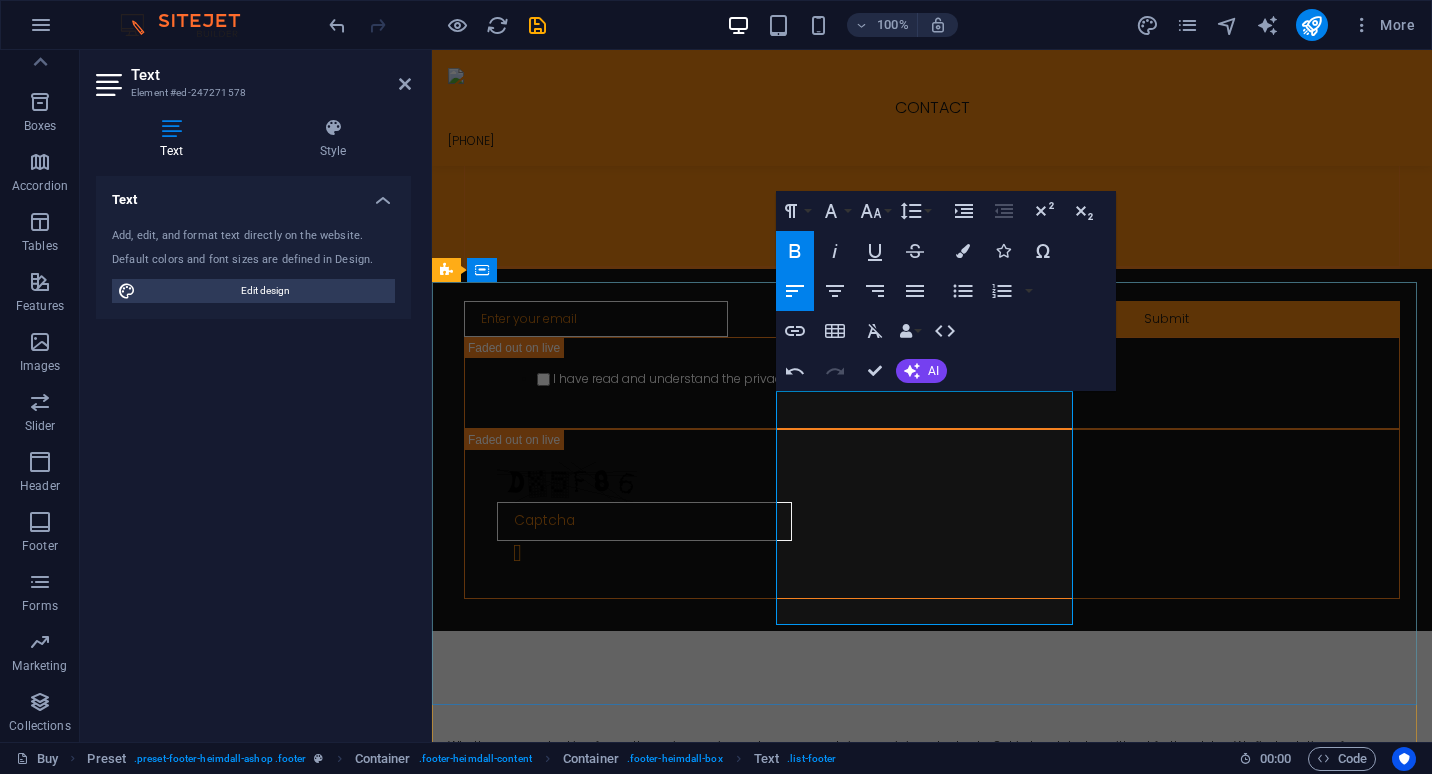 click on "​" at bounding box center (932, 916) 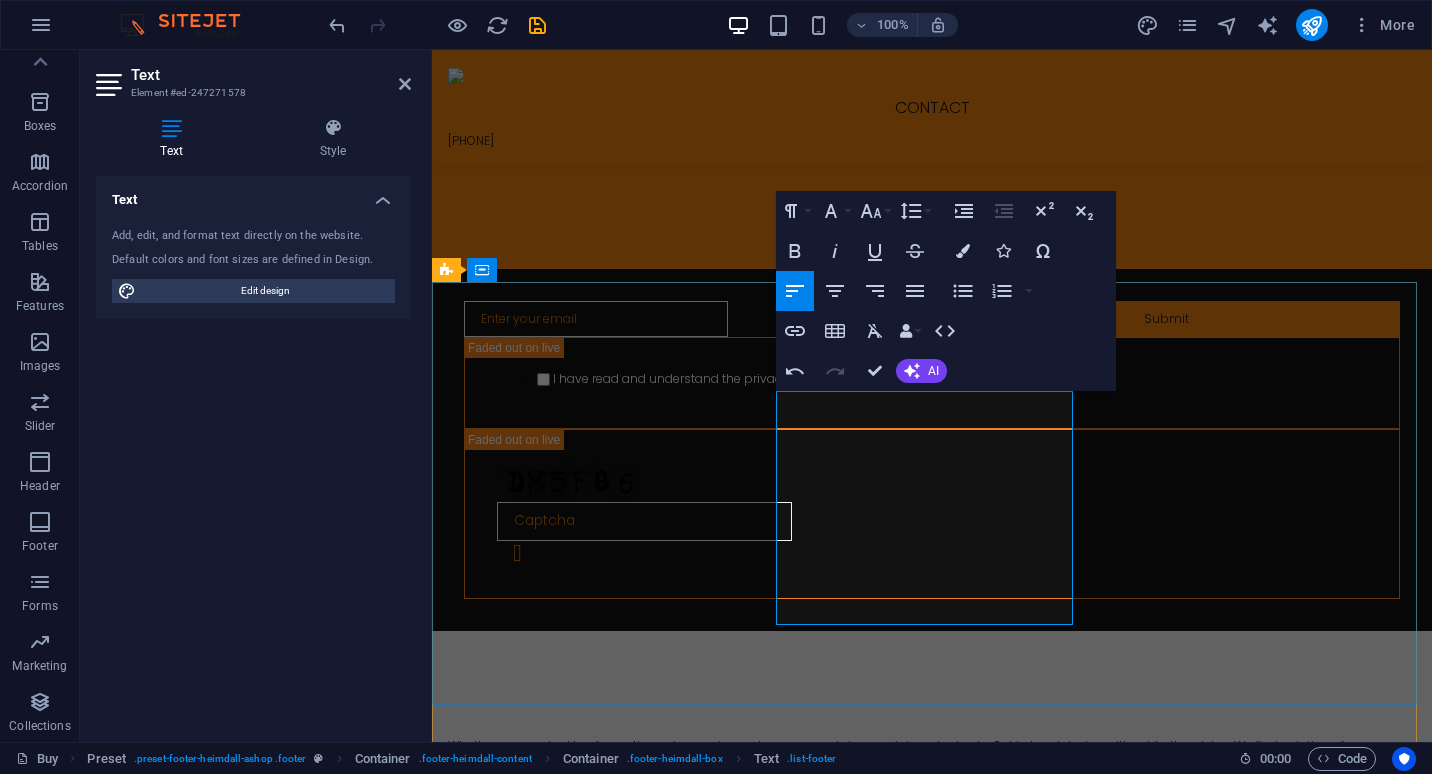 click on "Sales Representative" at bounding box center [932, 898] 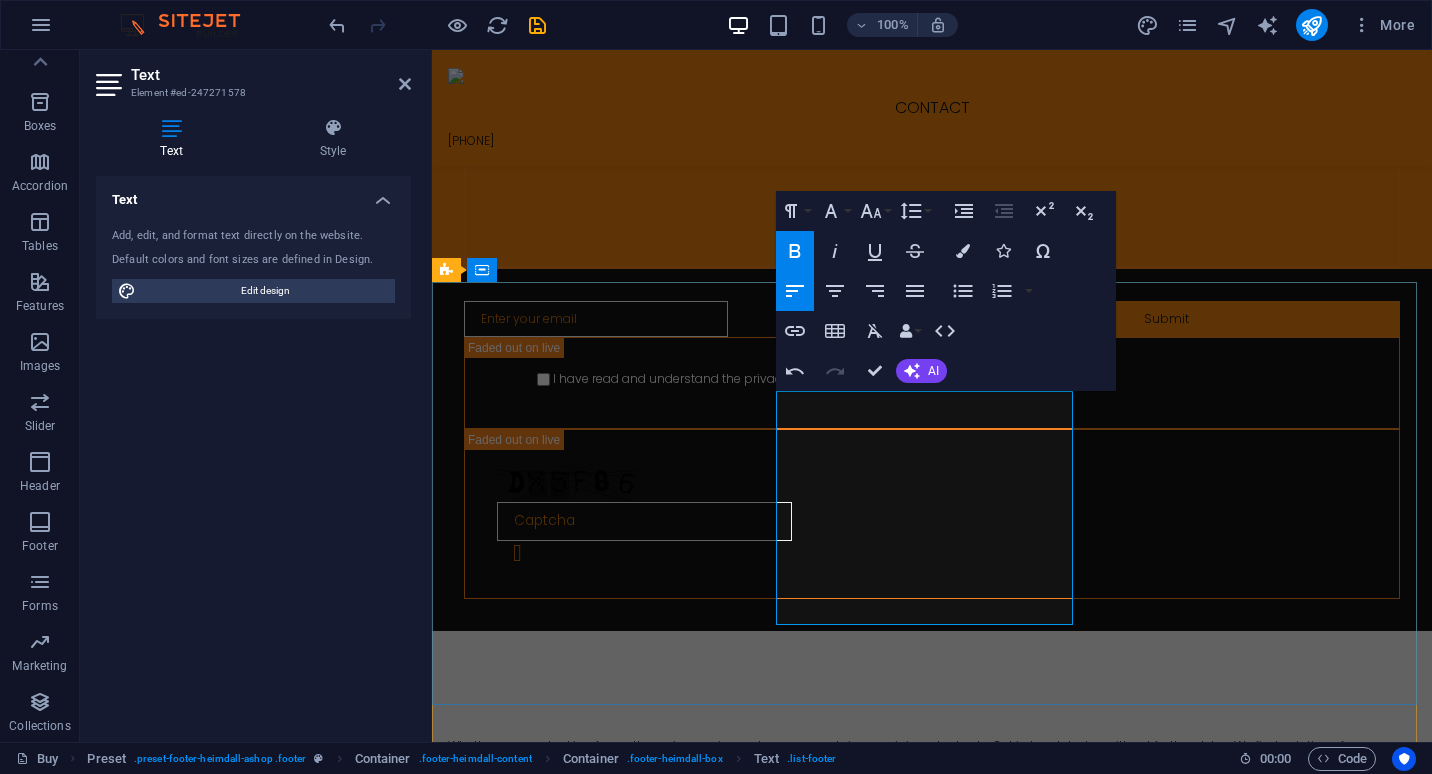 click on "Privacy" at bounding box center [932, 1006] 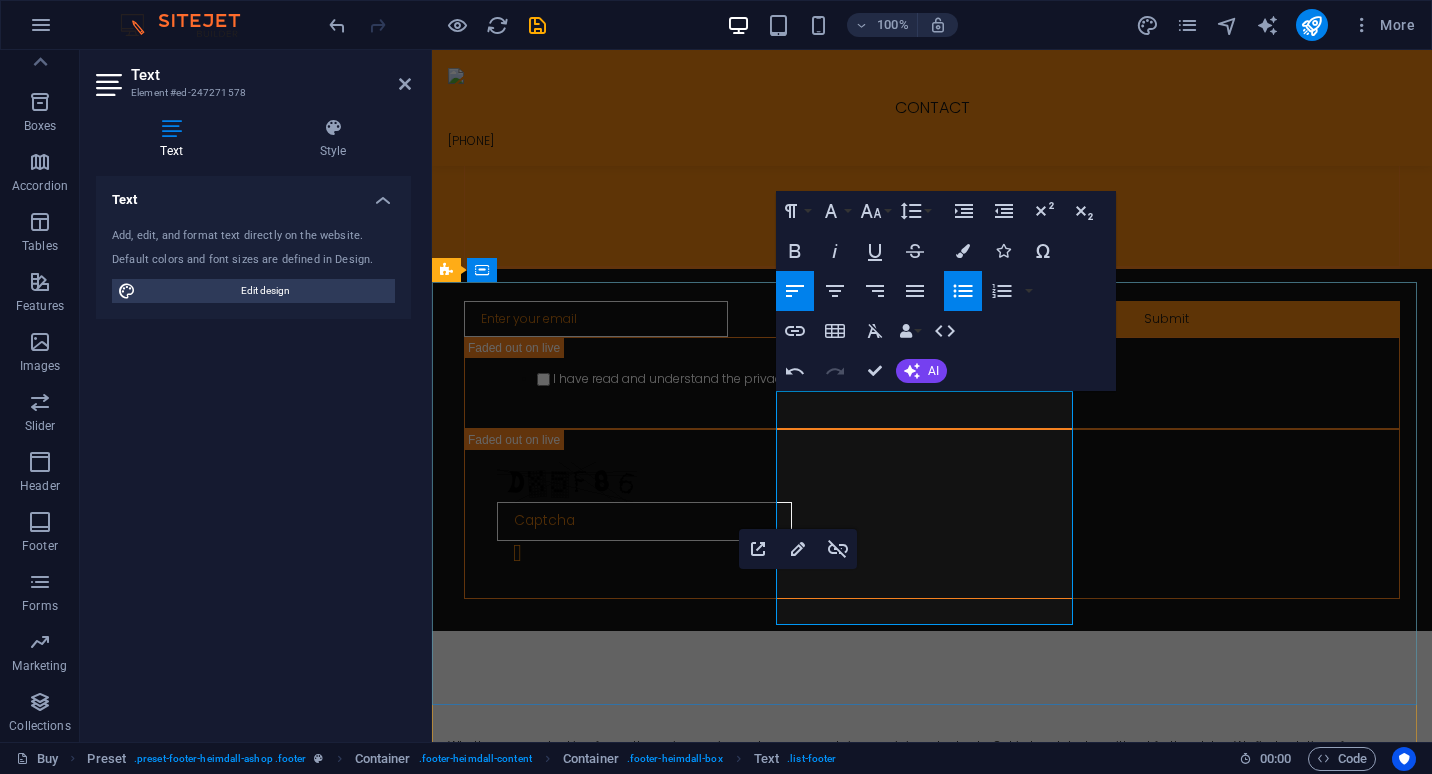 click on "Whether you are looking for earthmoving equipment, cranes, containers, mining plants etc. Get in touch today without further delay. We find solutions for you." at bounding box center (932, 733) 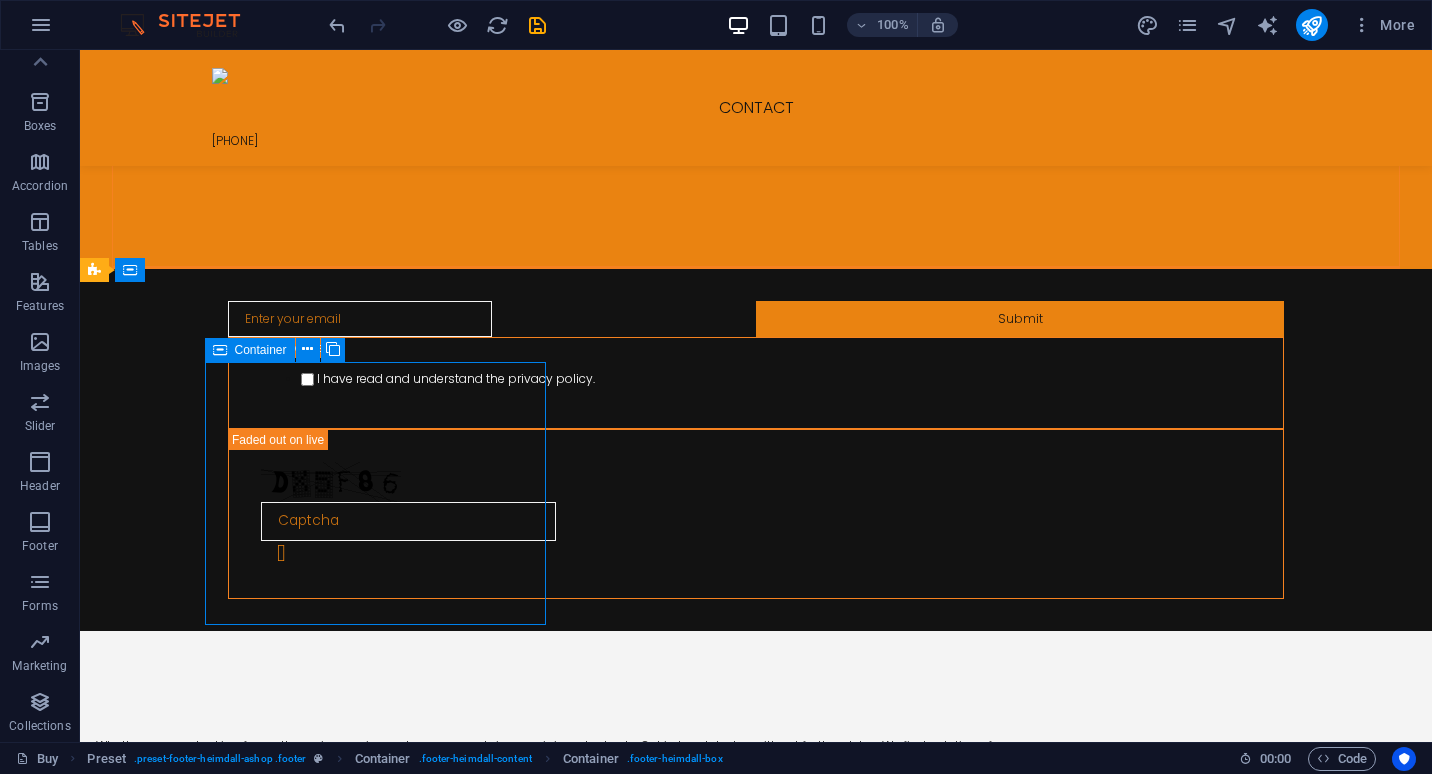 click on "Facebook  Under Construction" at bounding box center (640, 1087) 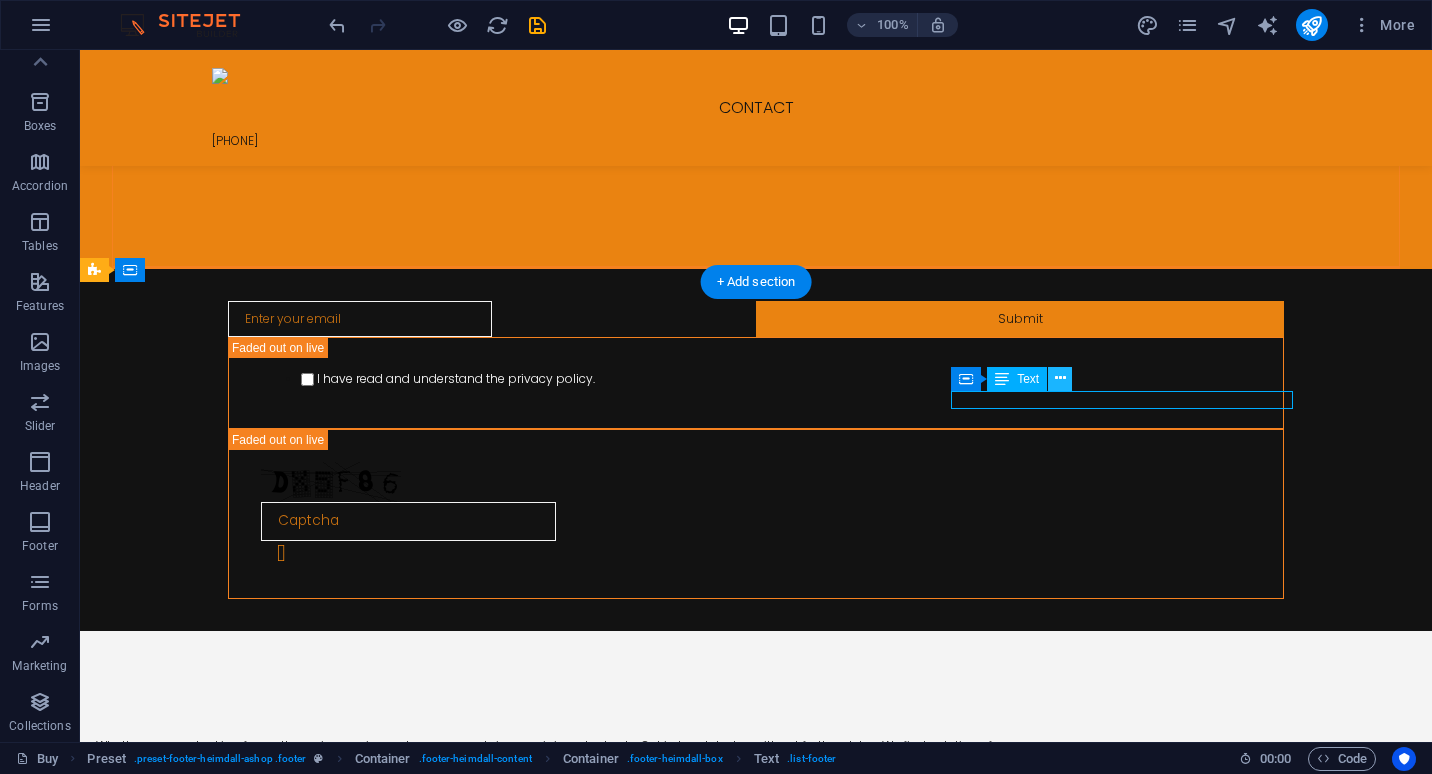 click at bounding box center [1060, 379] 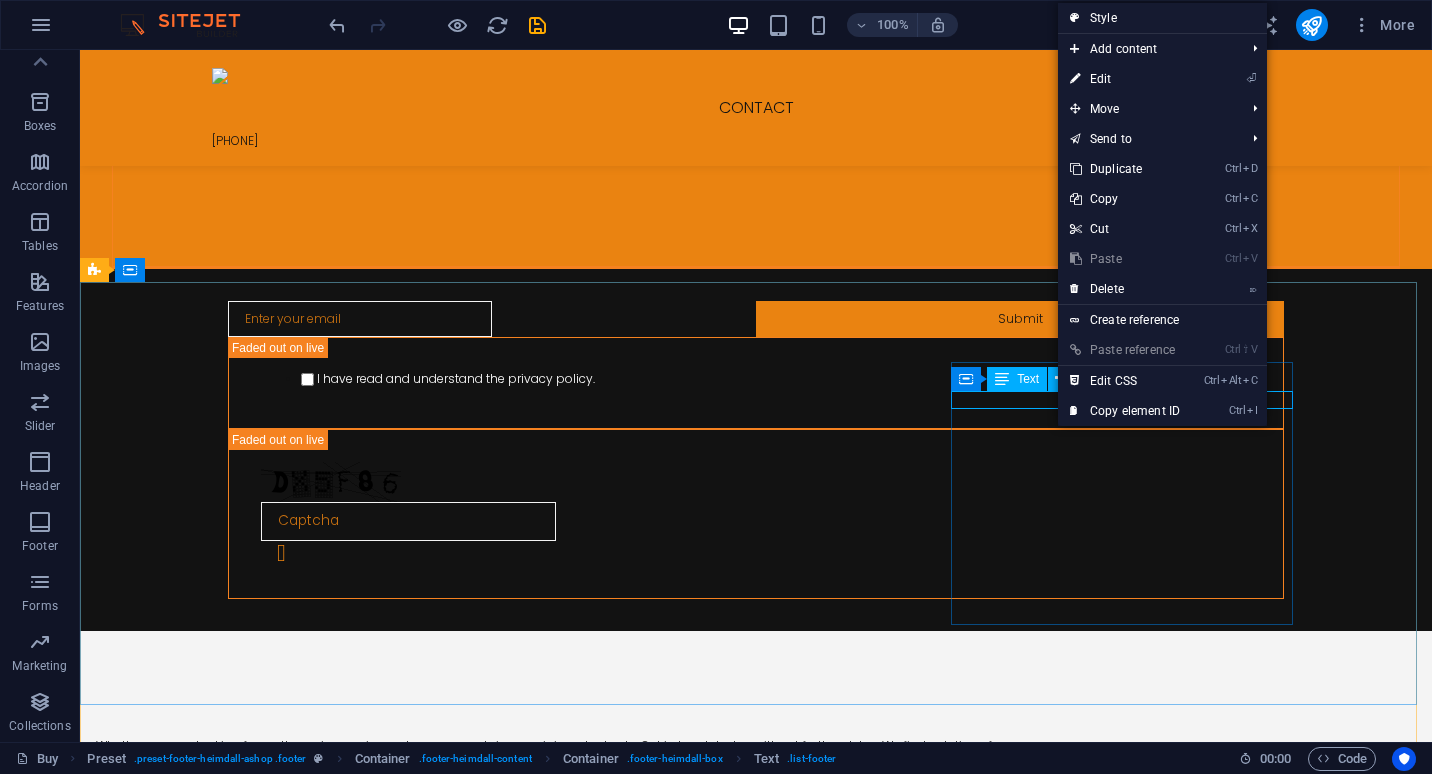 click on "Follow us Facebook  Under Construction" at bounding box center (640, 1072) 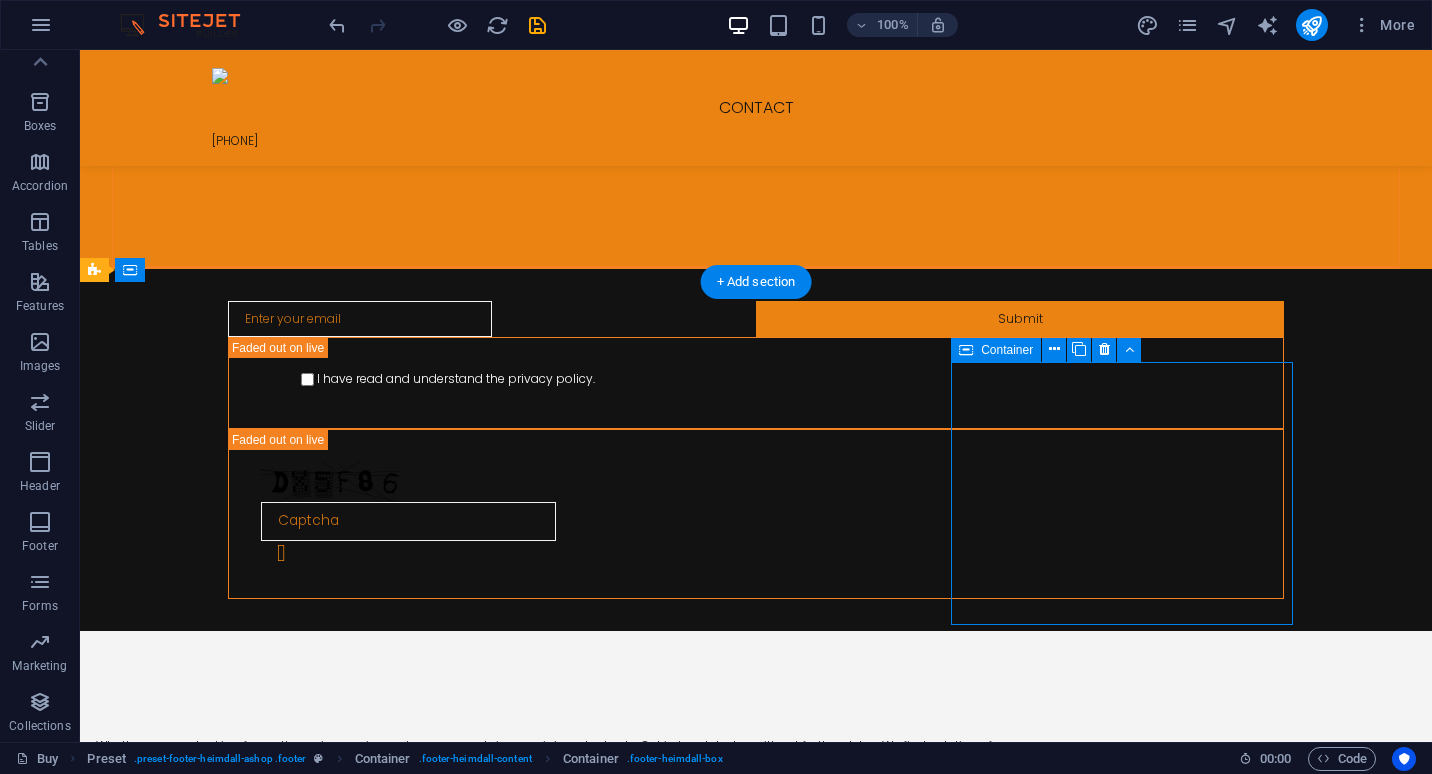 click on "Facebook  Under Construction" at bounding box center (640, 1087) 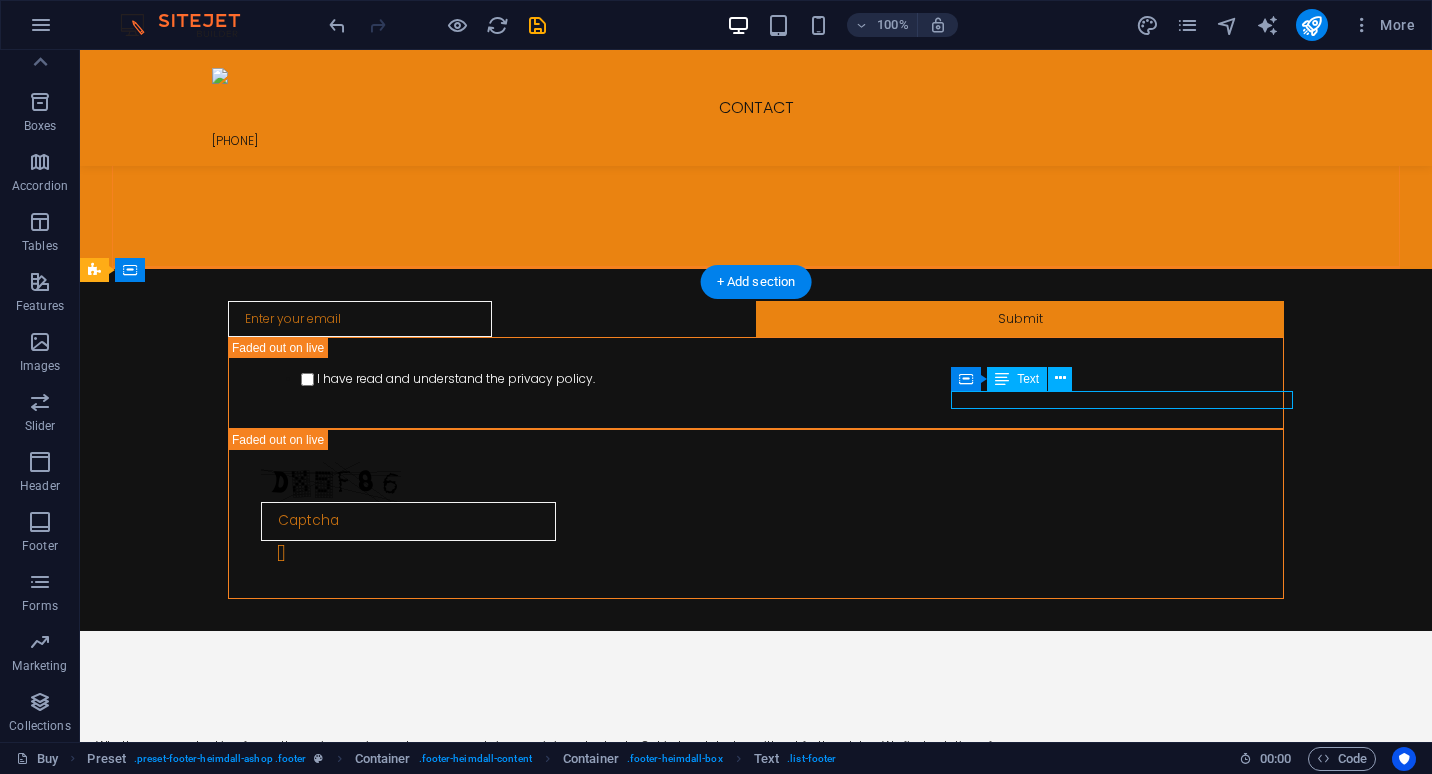 click on "Facebook  Under Construction" at bounding box center (640, 1087) 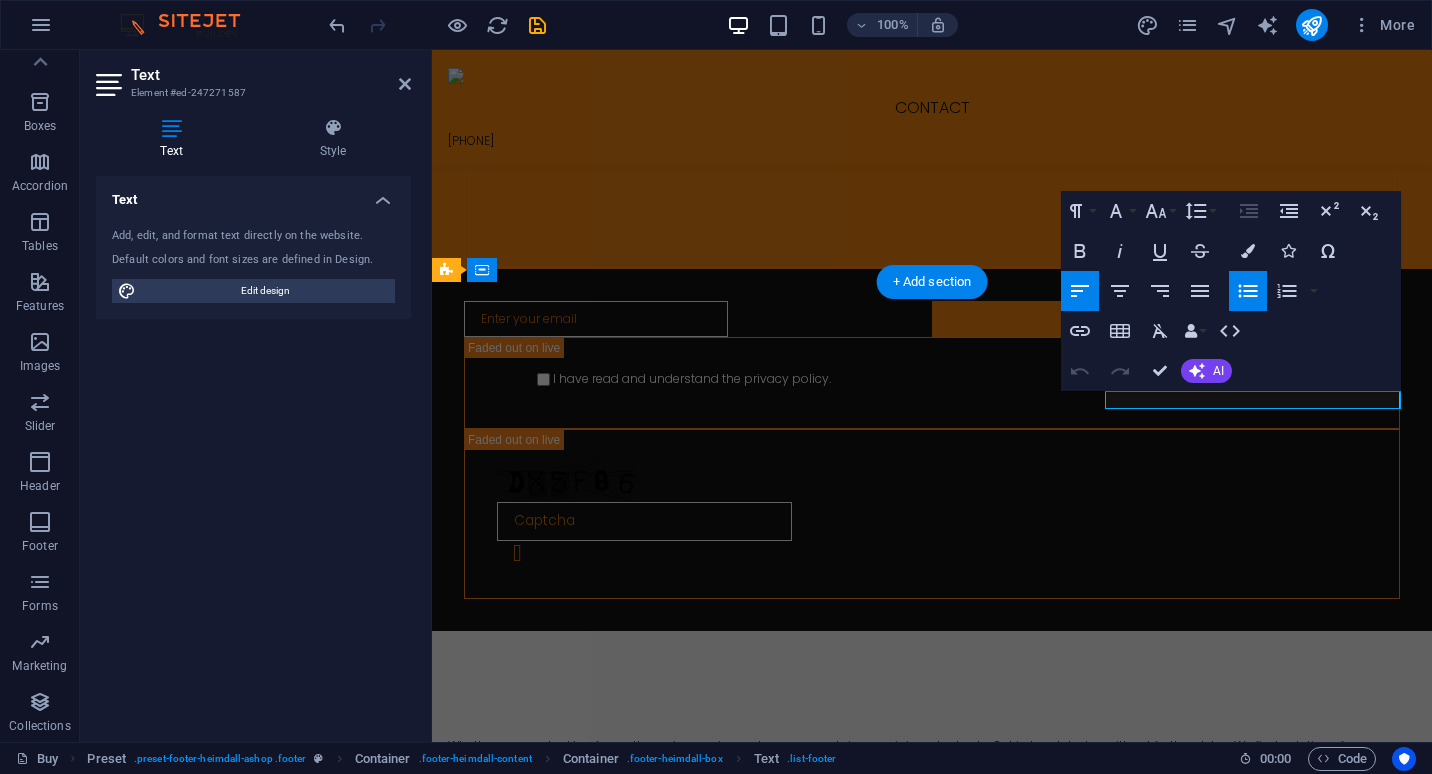 click on "Follow us Facebook  Under Construction" at bounding box center (932, 1072) 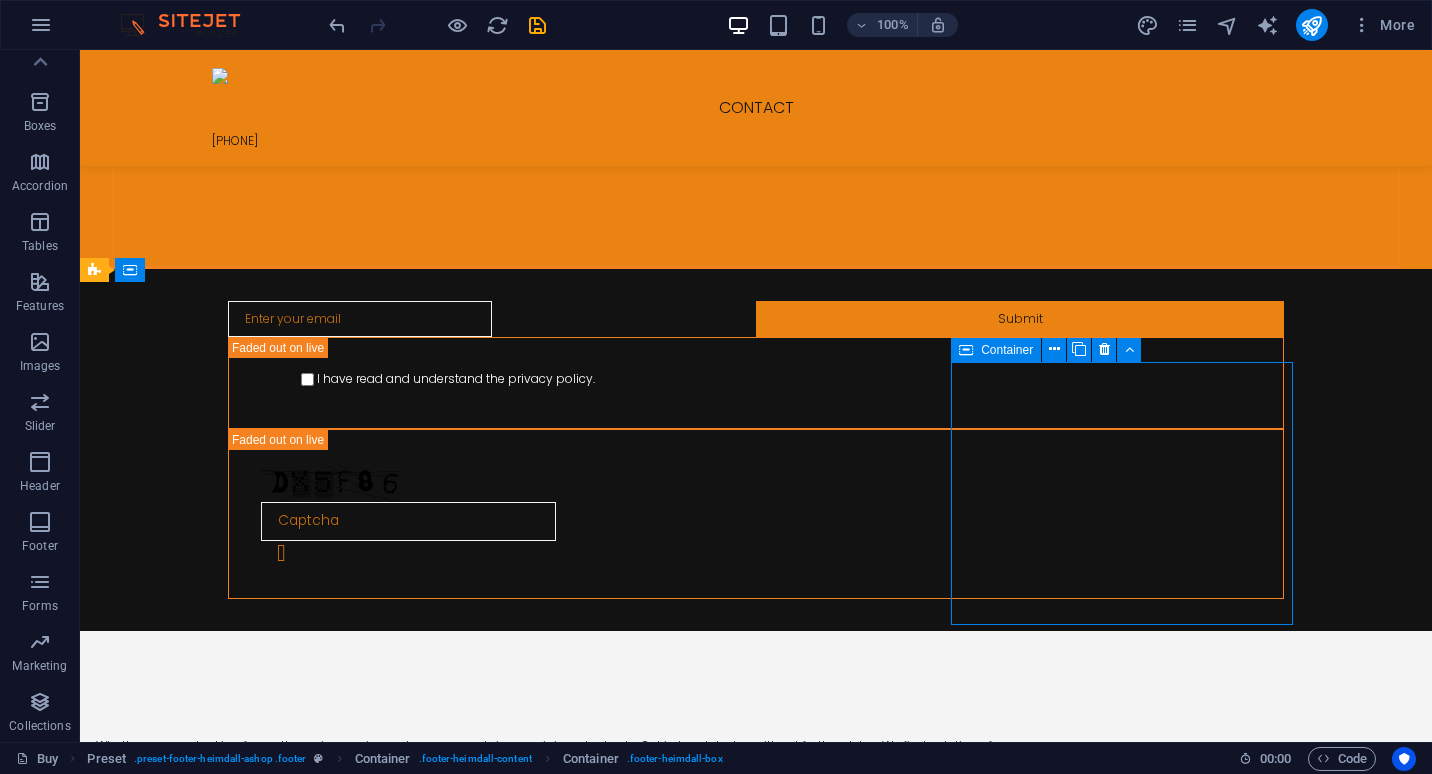 click on "Facebook  Under Construction" at bounding box center [640, 1087] 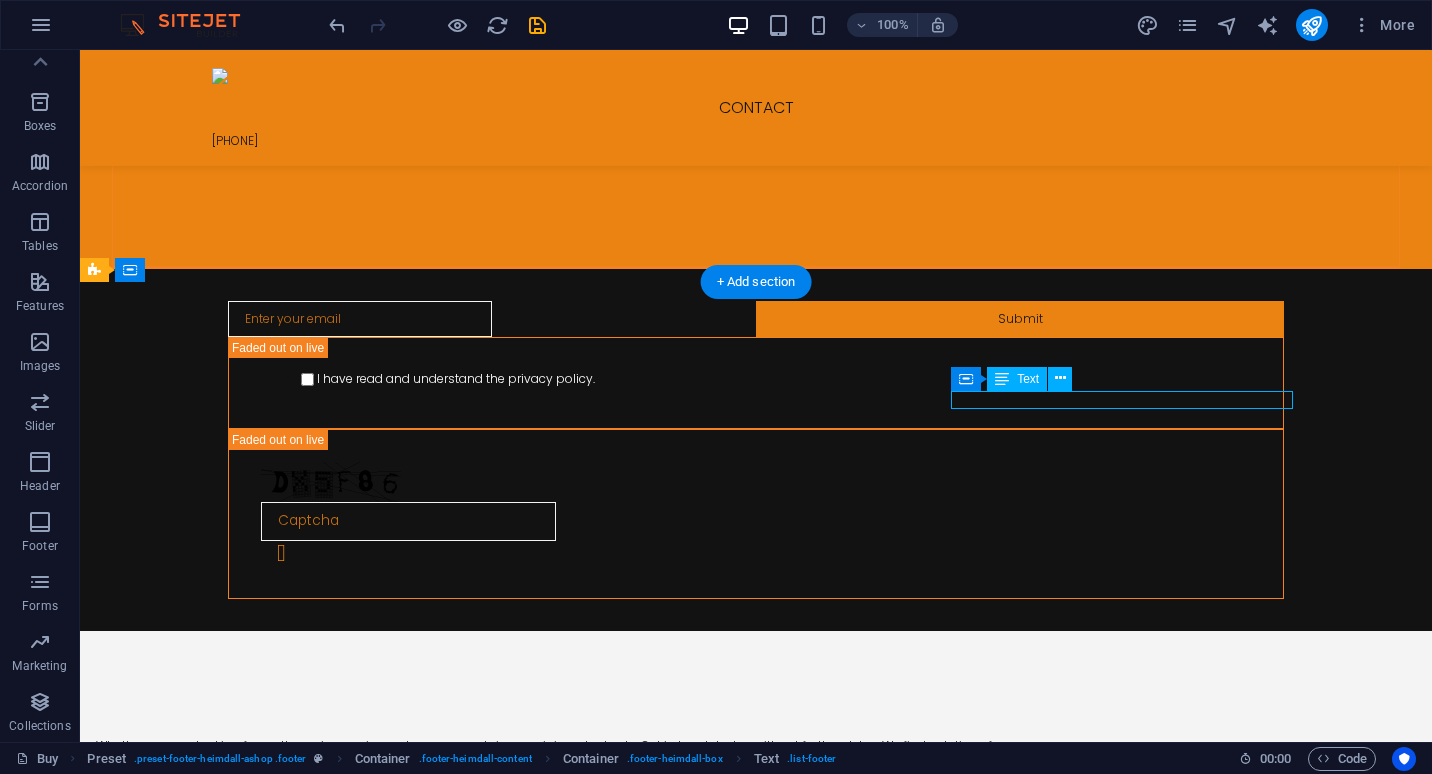 click on "Facebook  Under Construction" at bounding box center [640, 1087] 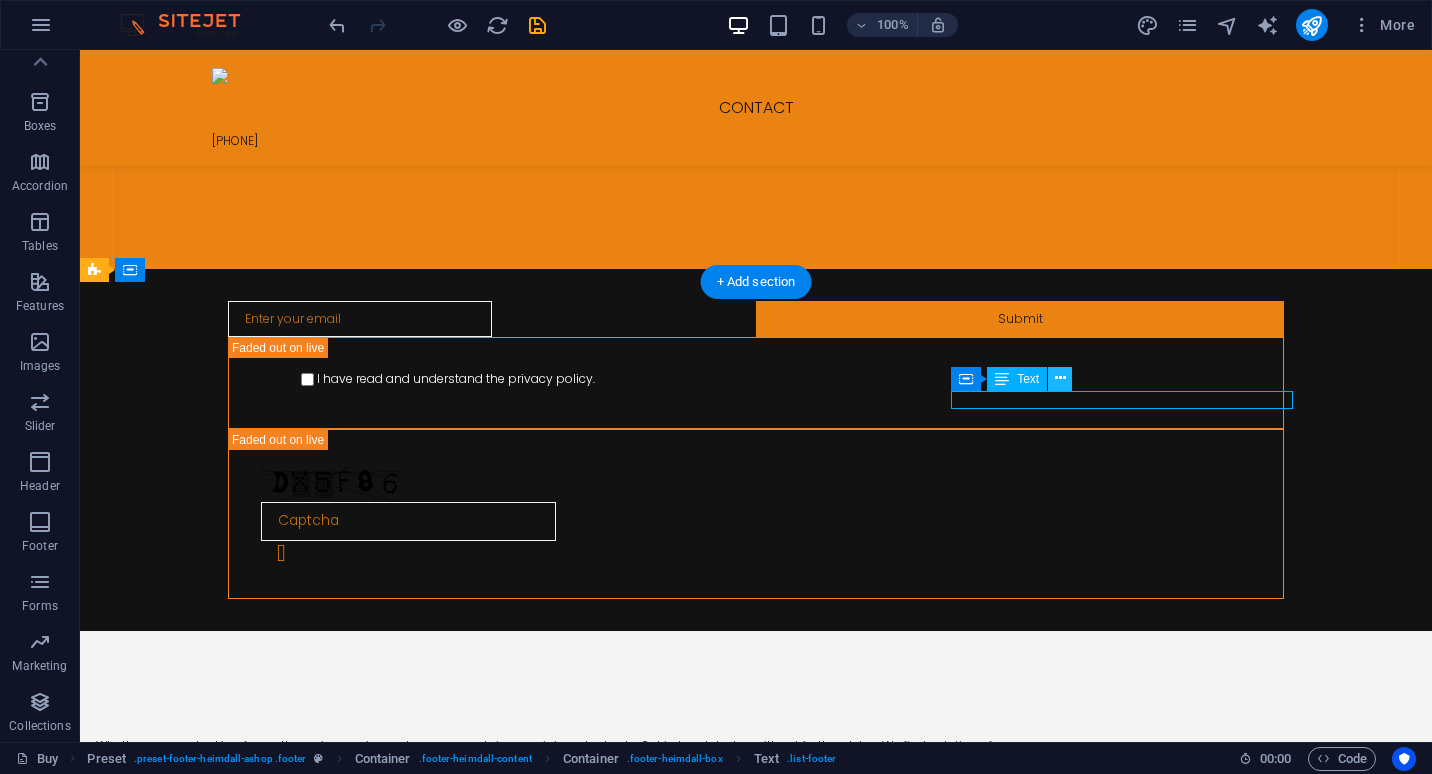 click at bounding box center (1060, 378) 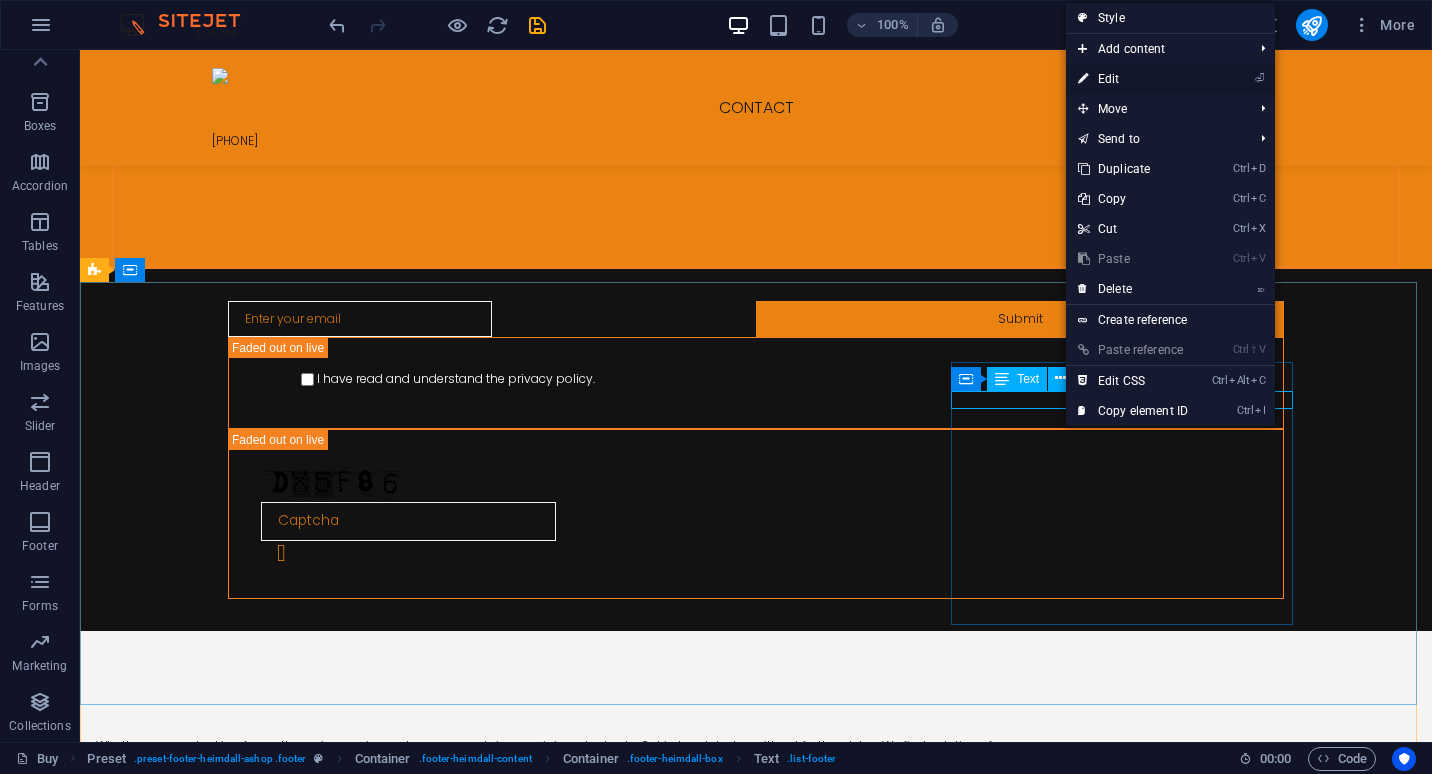 click on "⏎  Edit" at bounding box center (1133, 79) 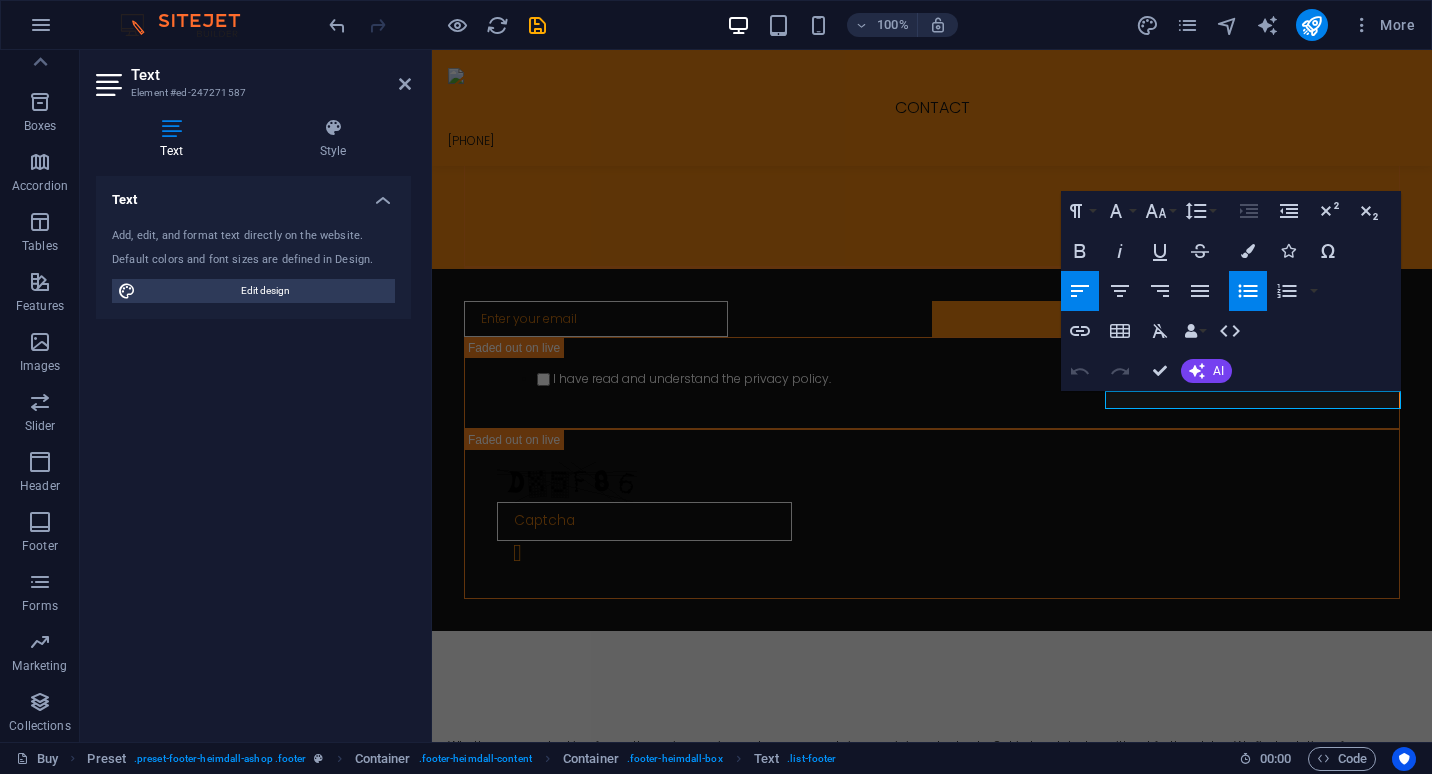 click on "Facebook  Under Construction" at bounding box center [932, 1087] 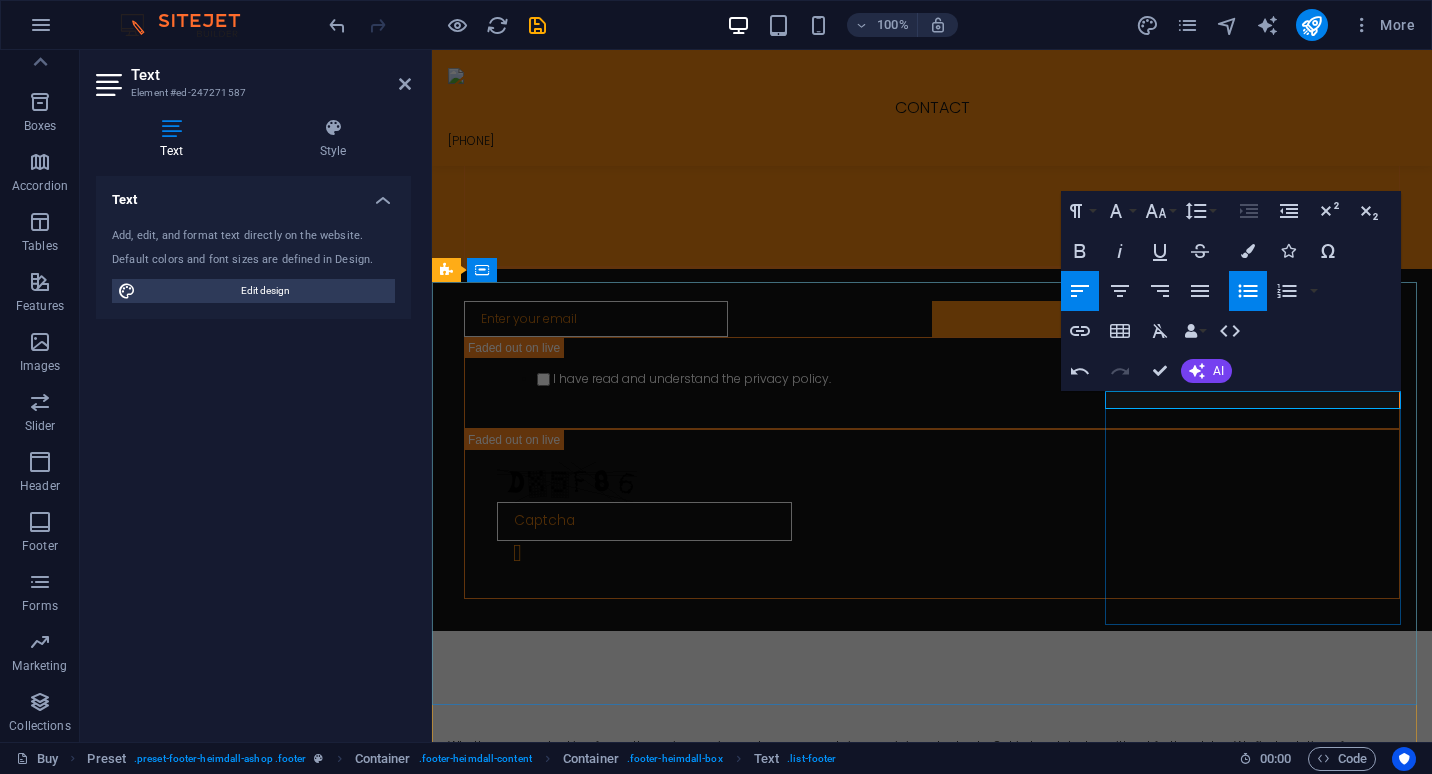 type 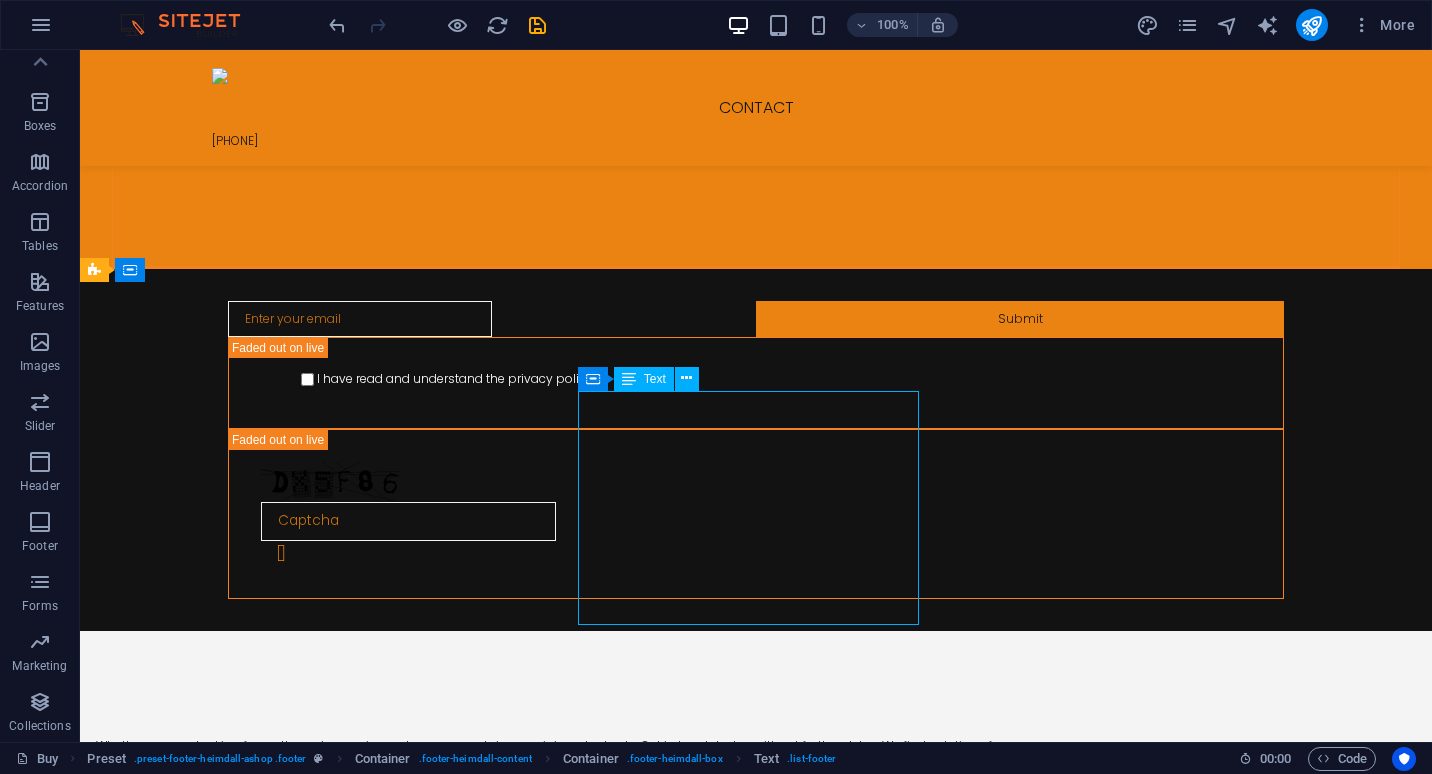 click on "Follow us [NAME] [NAME] Facebook Page" at bounding box center [640, 1072] 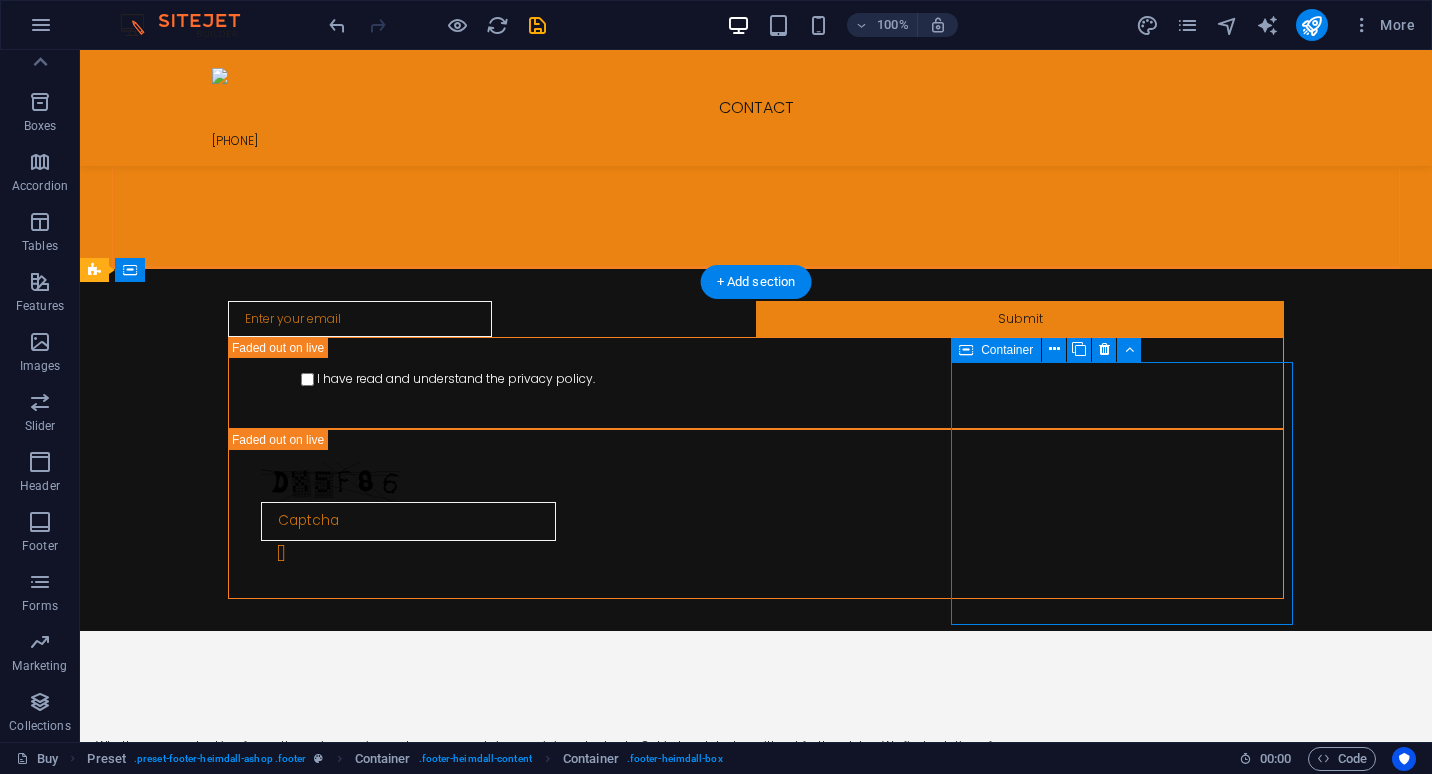 click on "[NAME] [NAME] Facebook Page" at bounding box center (640, 1087) 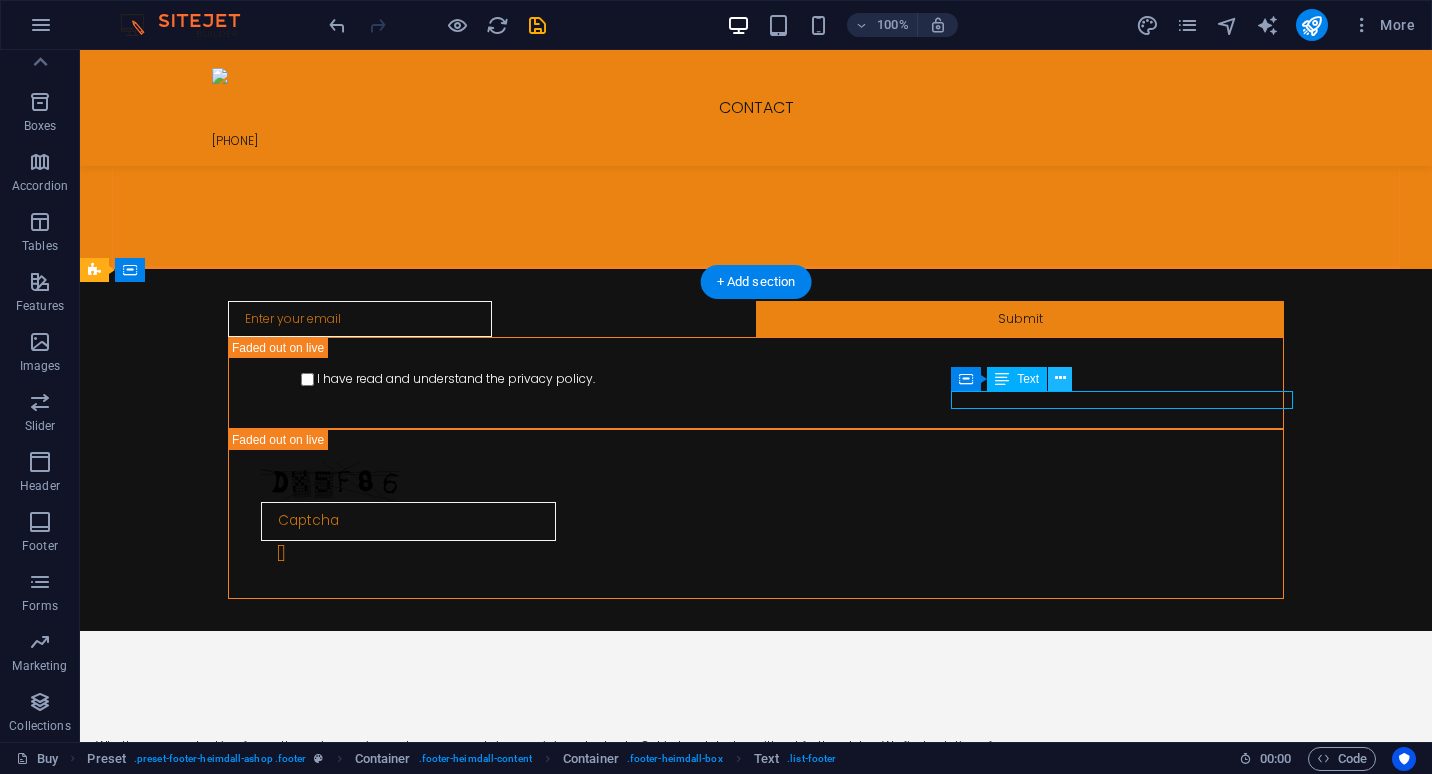 click at bounding box center (1060, 378) 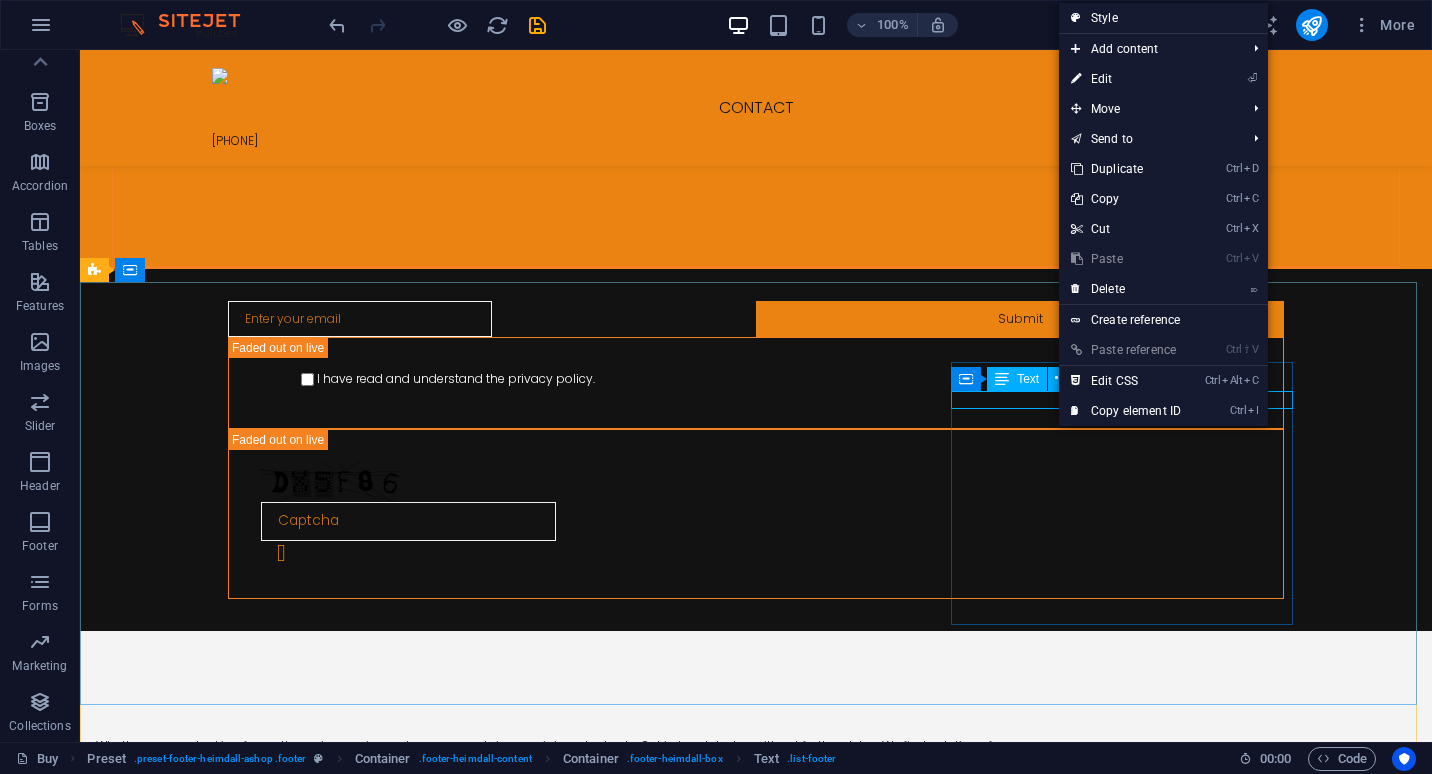 click on "Text" at bounding box center (1028, 379) 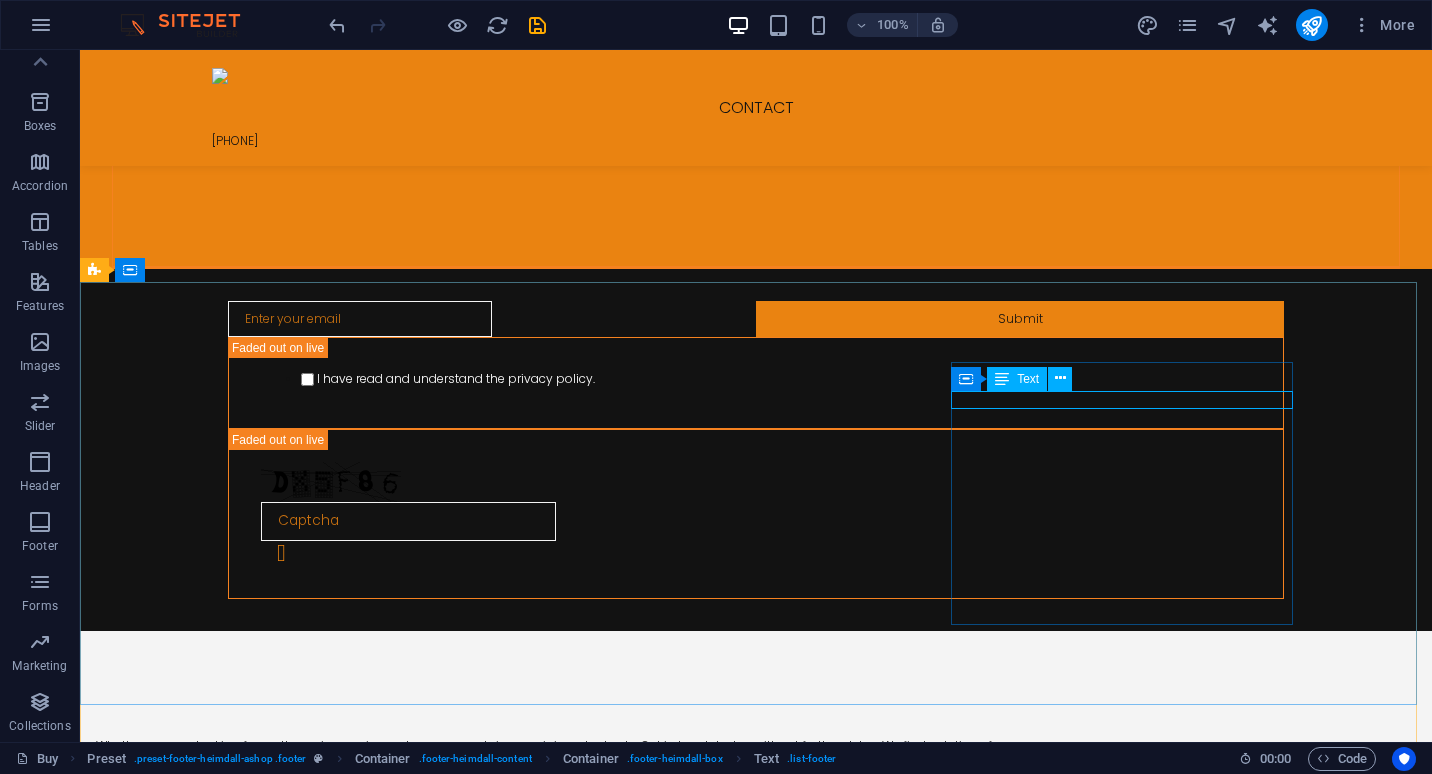 click on "Text" at bounding box center (1028, 379) 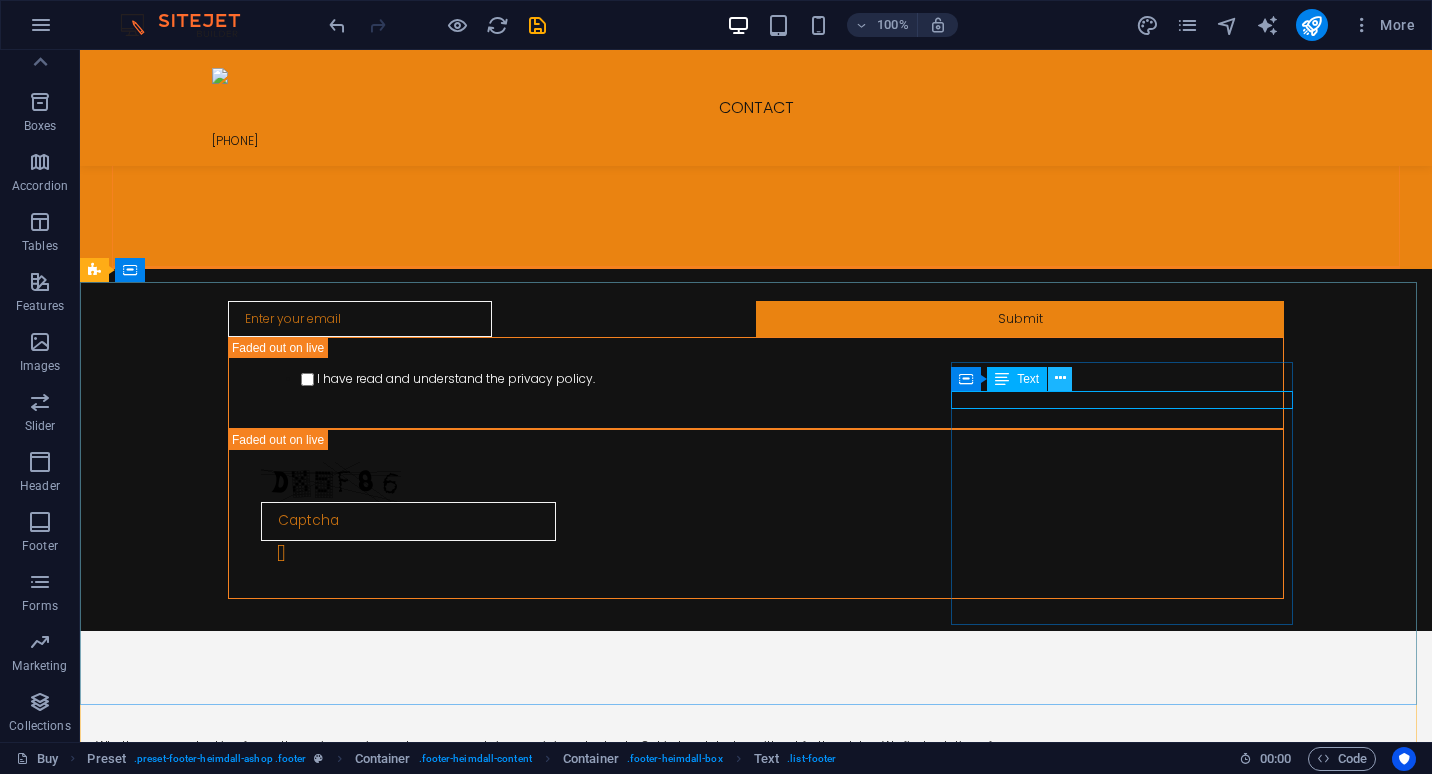 click at bounding box center [1060, 379] 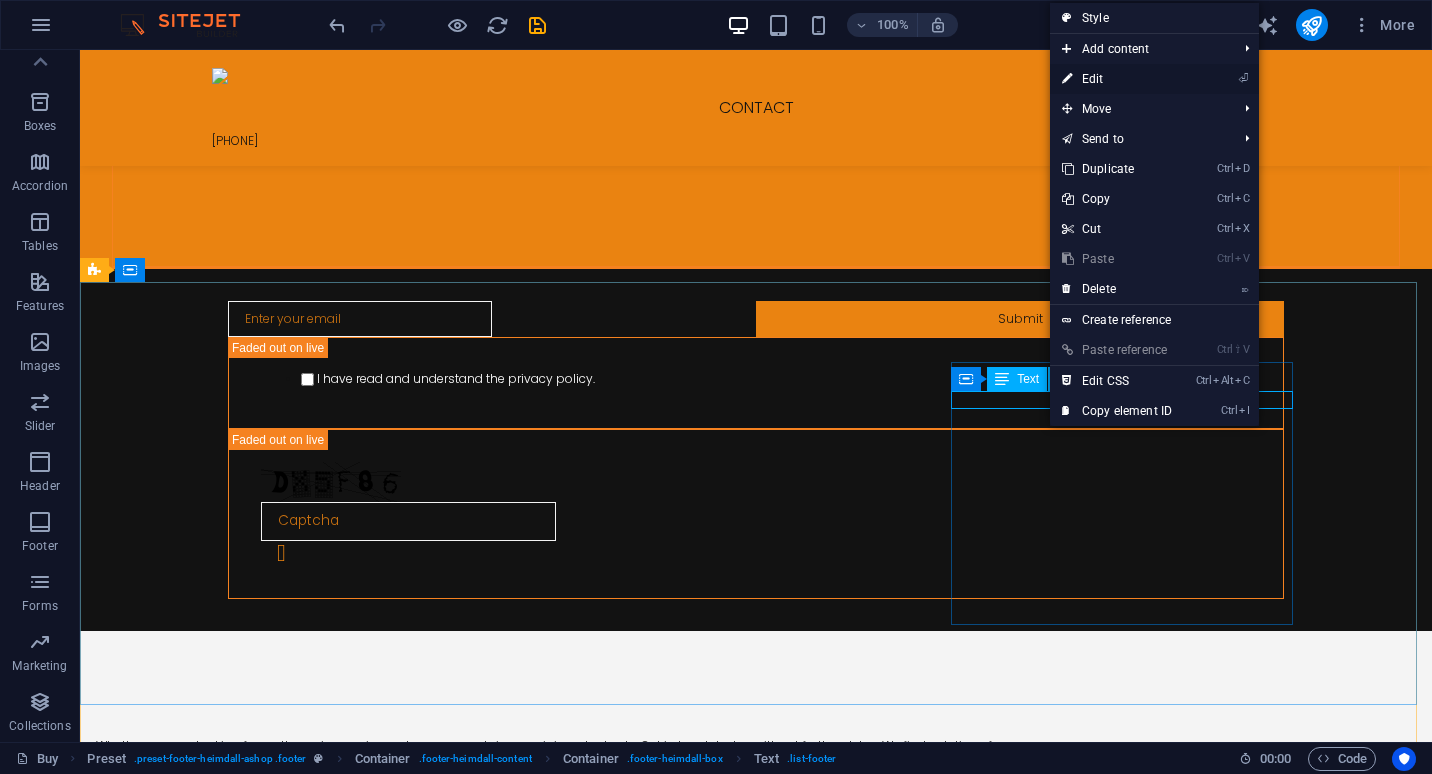 click on "⏎  Edit" at bounding box center (1117, 79) 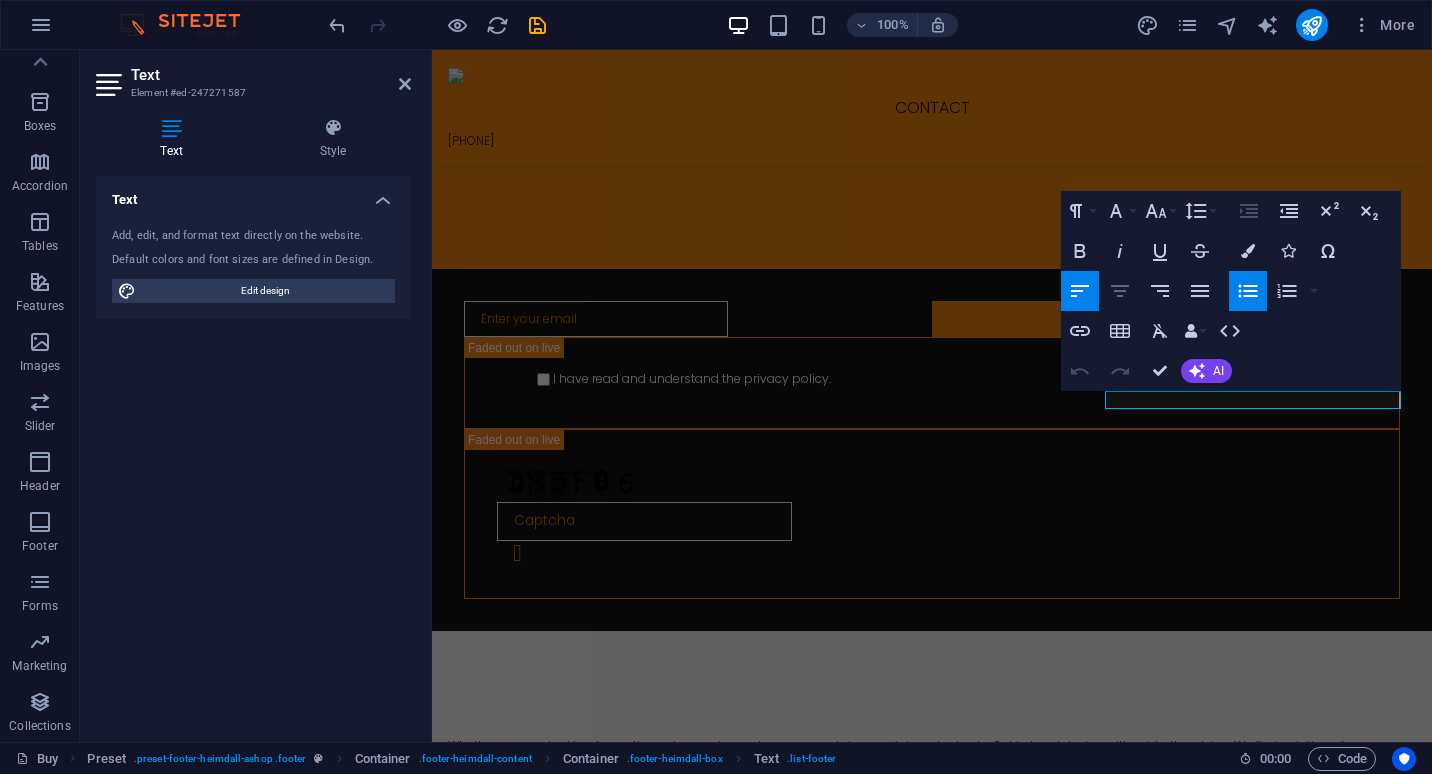 click on "Align Center" at bounding box center (1120, 291) 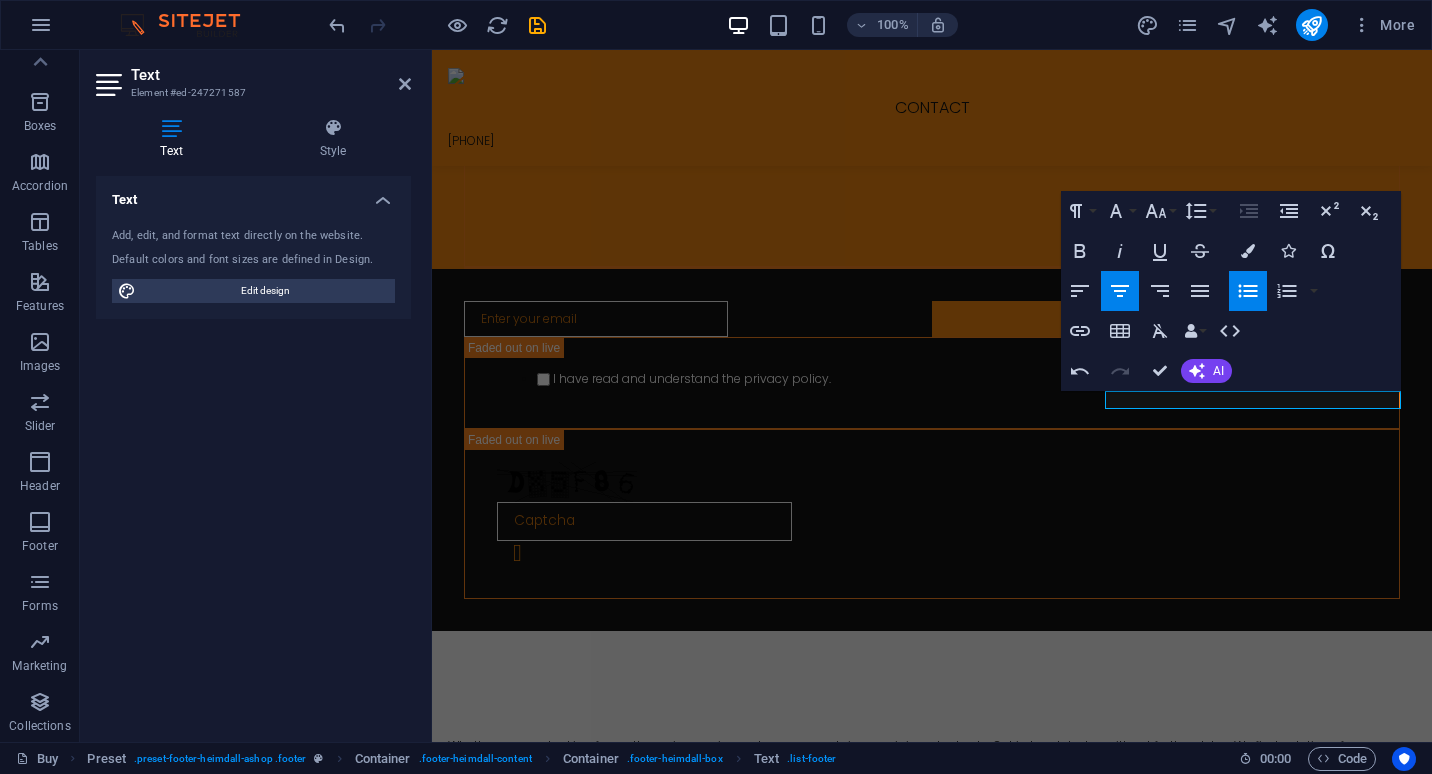 click on "Follow us [NAME] [NAME] Facebook Page" at bounding box center (932, 1072) 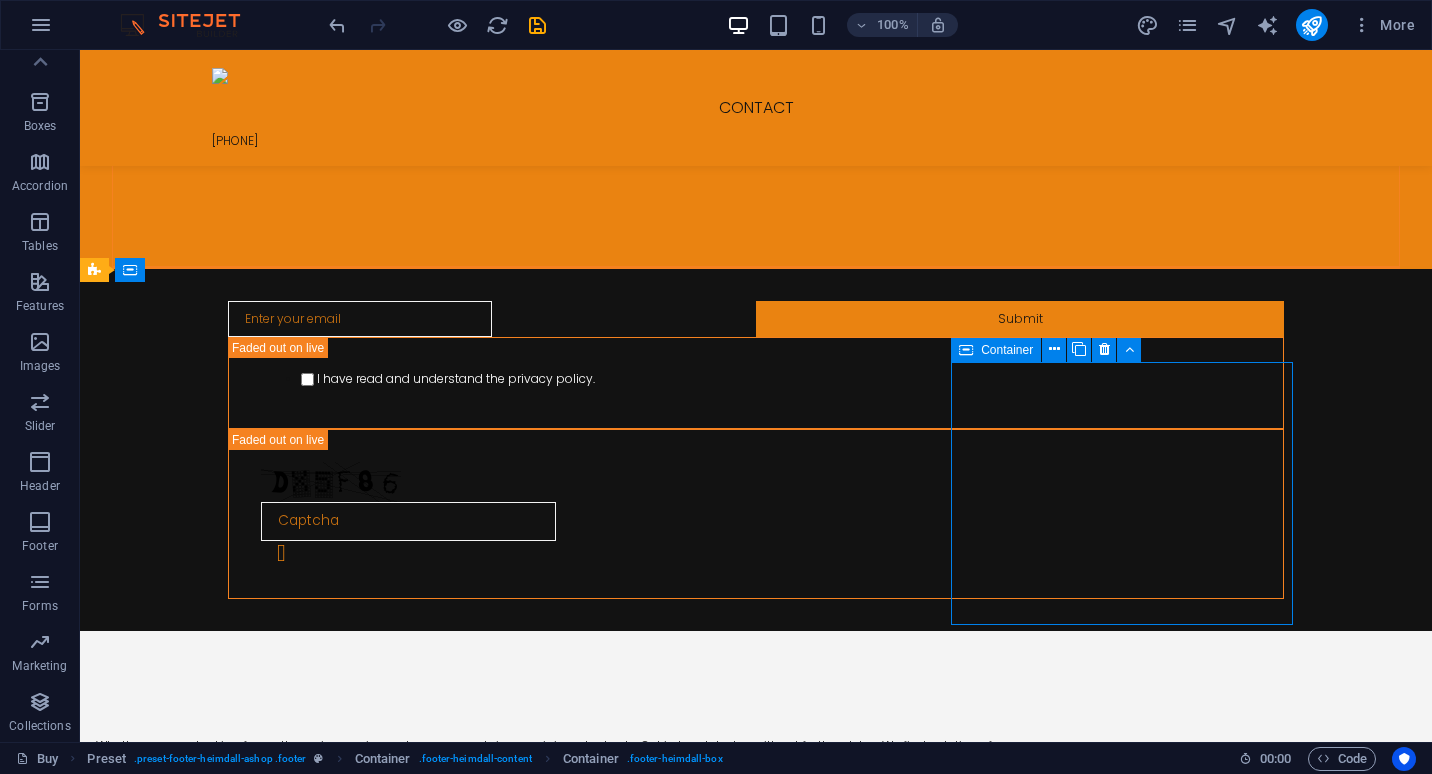 click on "Whether you are looking for earthmoving equipment, cranes, containers, mining plants etc. Get in touch today without further delay. We find solutions for you. Contact Information [NAME]: [PHONE] Email:  [EMAIL] General Manager [NAME]: [PHONE] Sales Representative [NAME]: [PHONE] Sales Representative Legal notice Privacy Follow us [NAME] [NAME] Facebook Page" at bounding box center (756, 904) 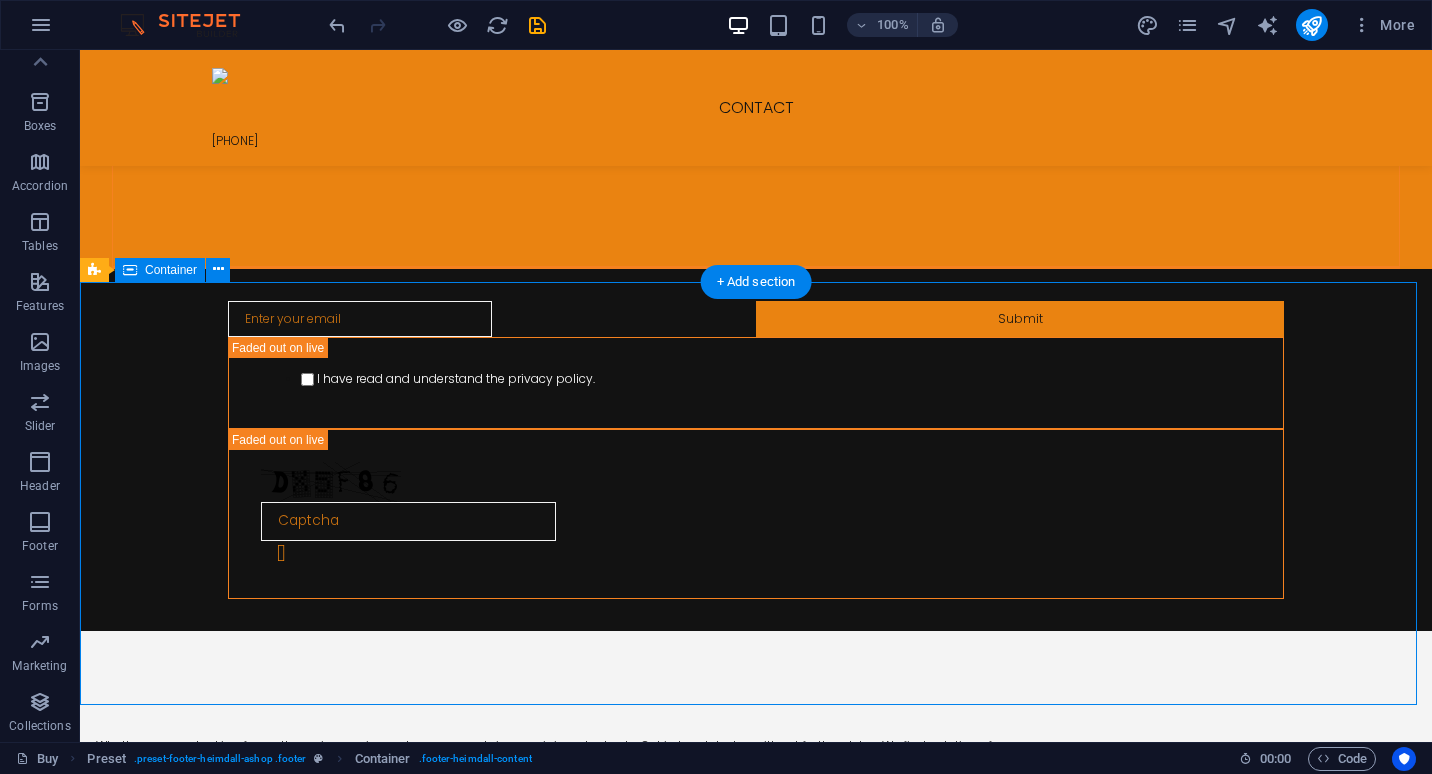 click on "Whether you are looking for earthmoving equipment, cranes, containers, mining plants etc. Get in touch today without further delay. We find solutions for you." at bounding box center [640, 746] 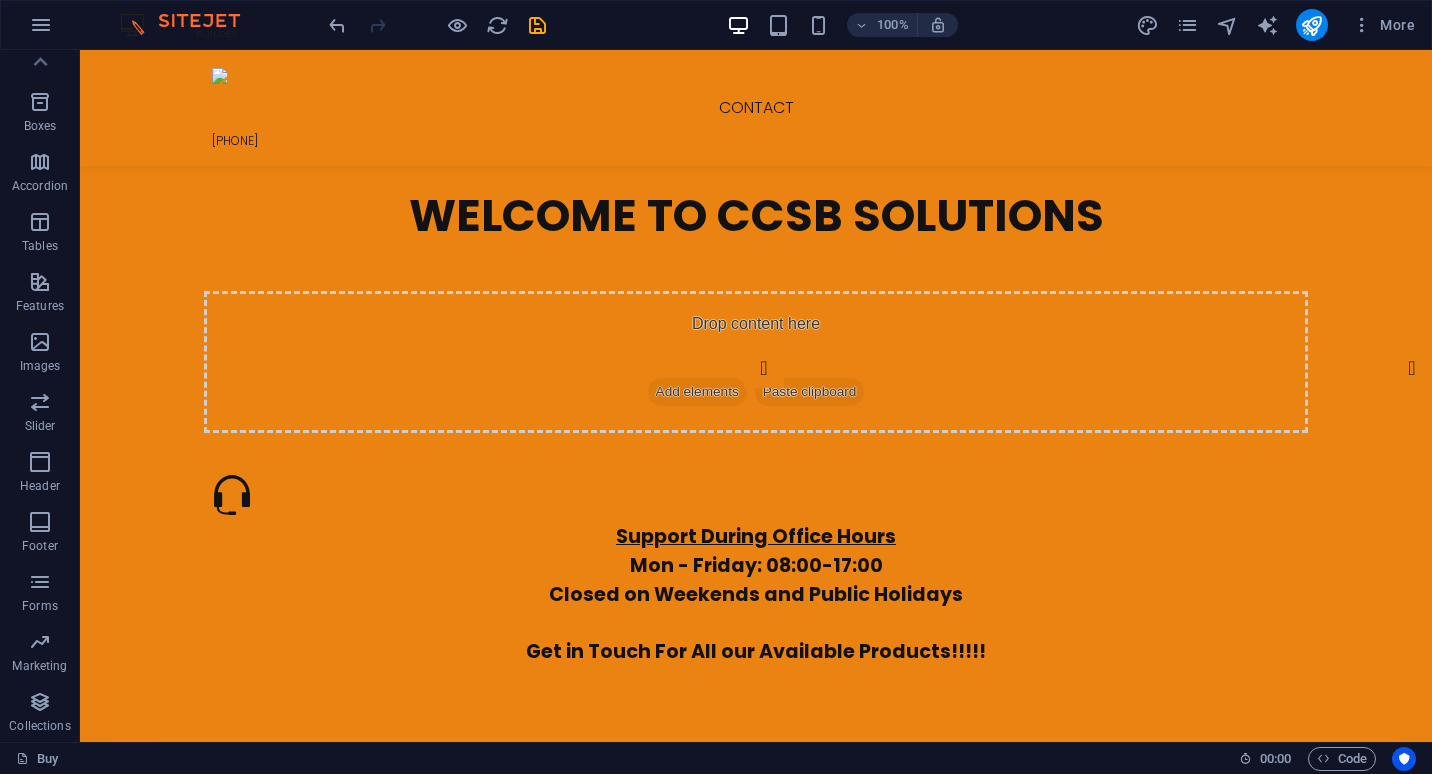 scroll, scrollTop: 0, scrollLeft: 0, axis: both 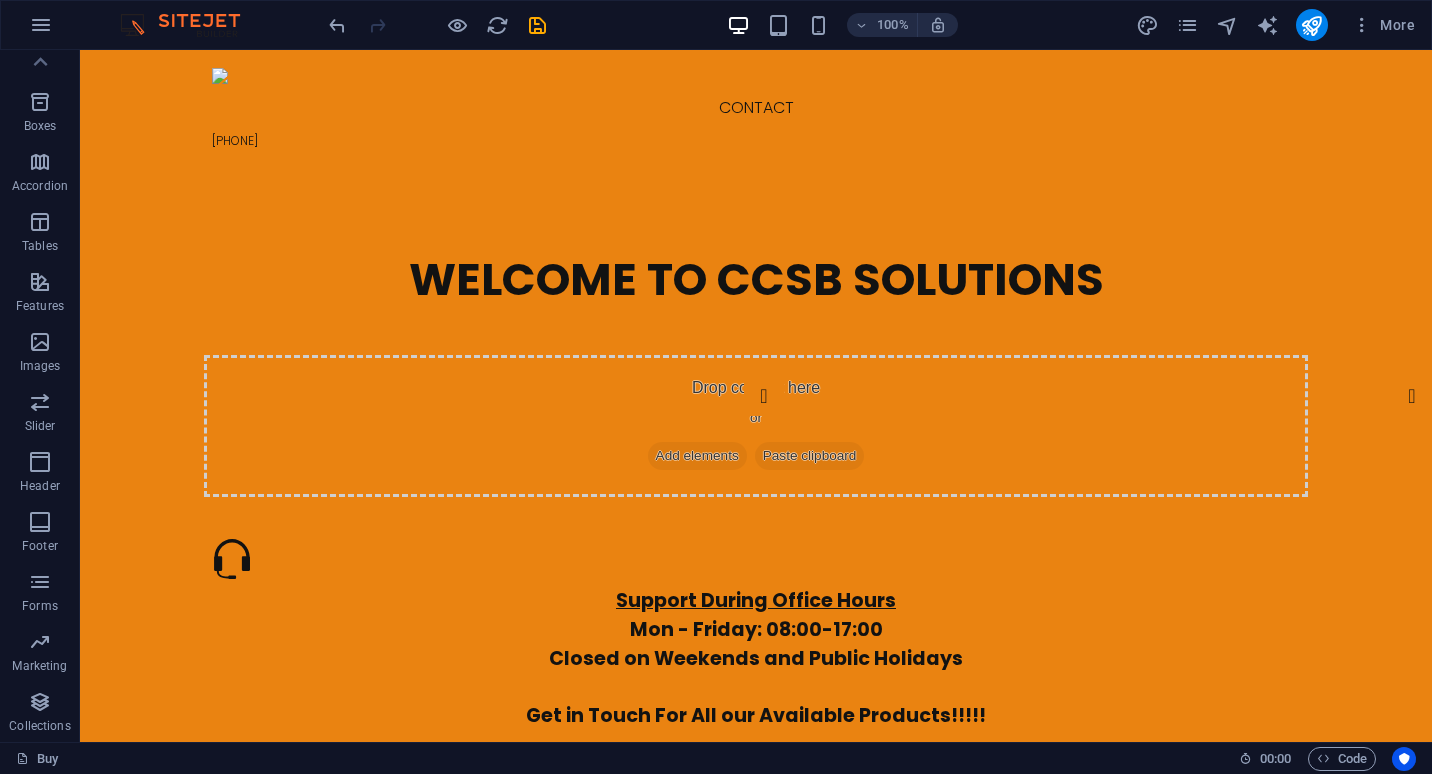 click on "Contact" at bounding box center (756, 108) 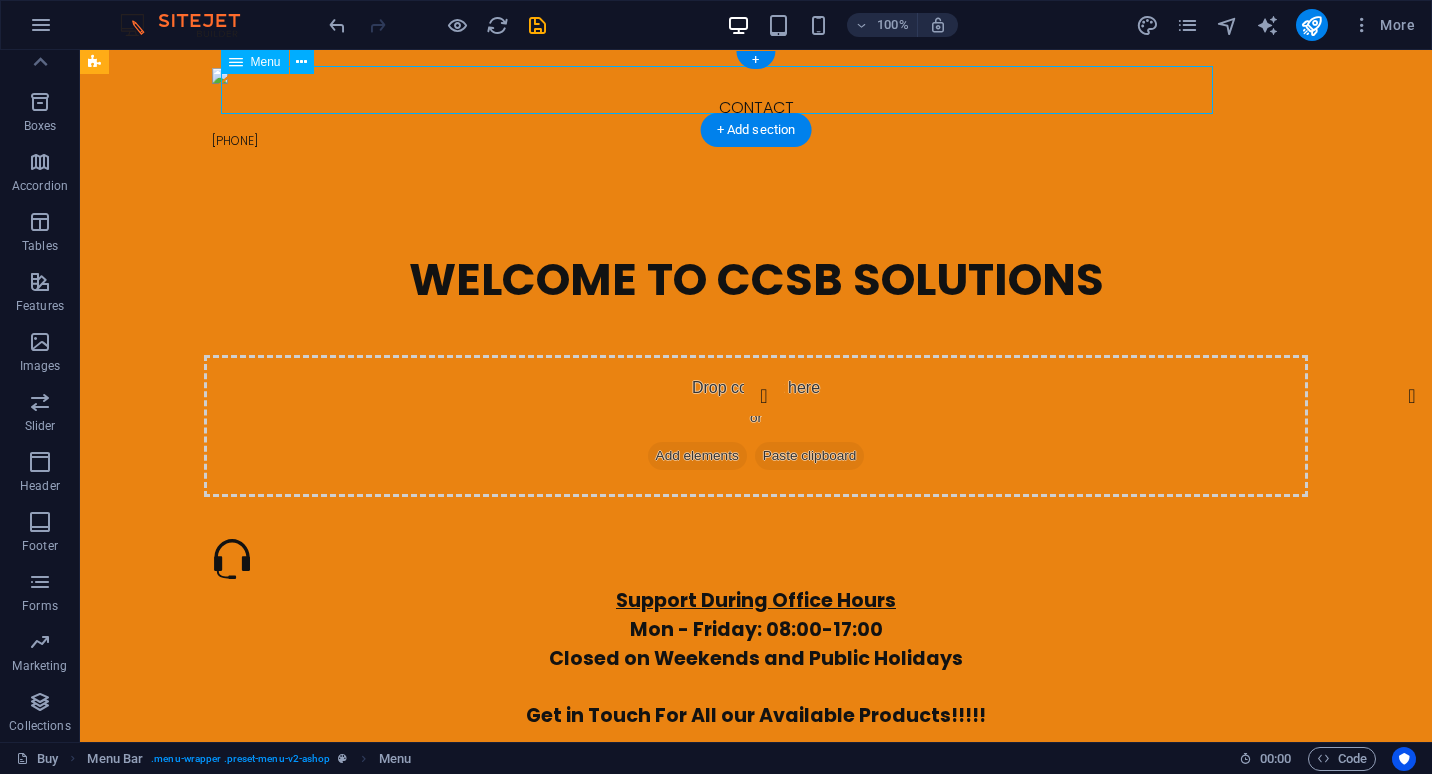 click at bounding box center [756, 75] 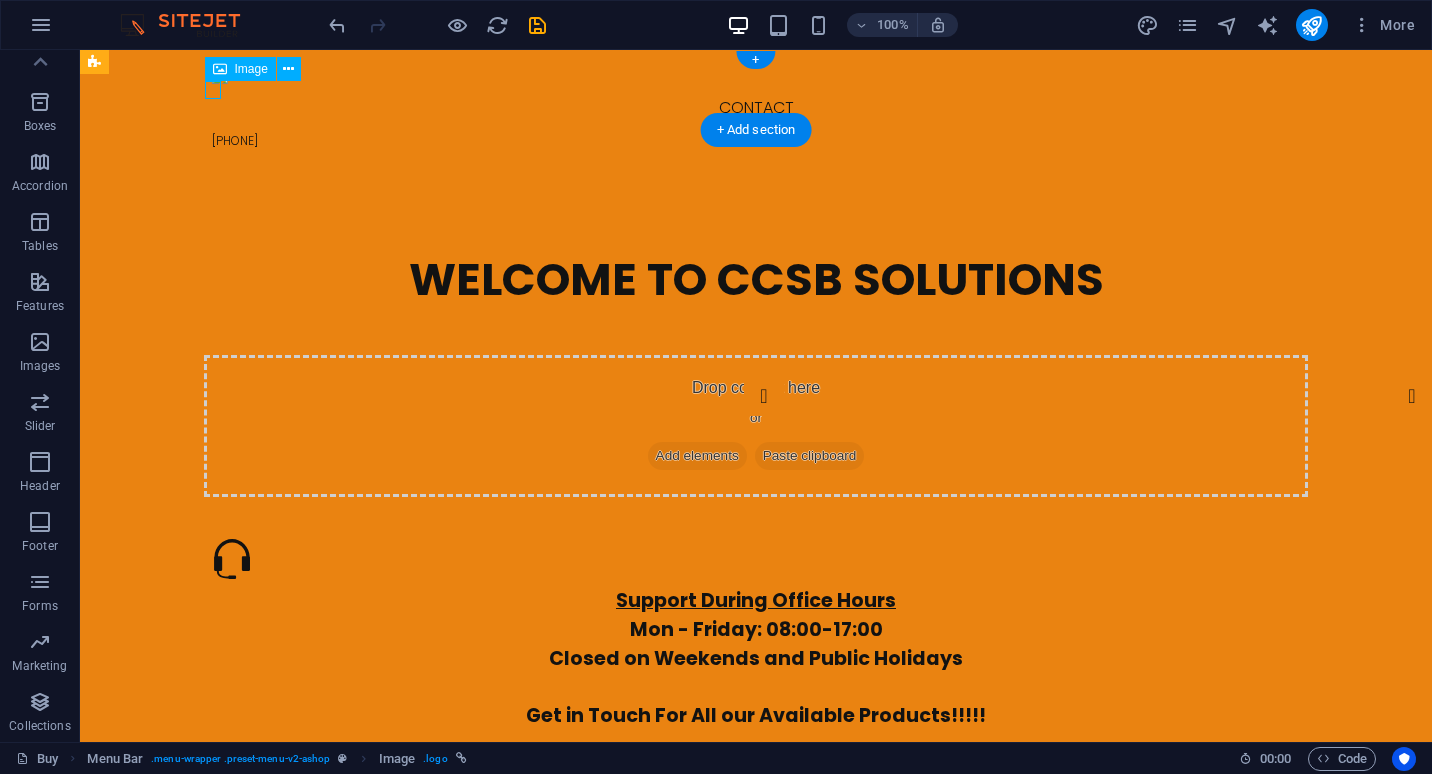 click on "Image" at bounding box center (259, 69) 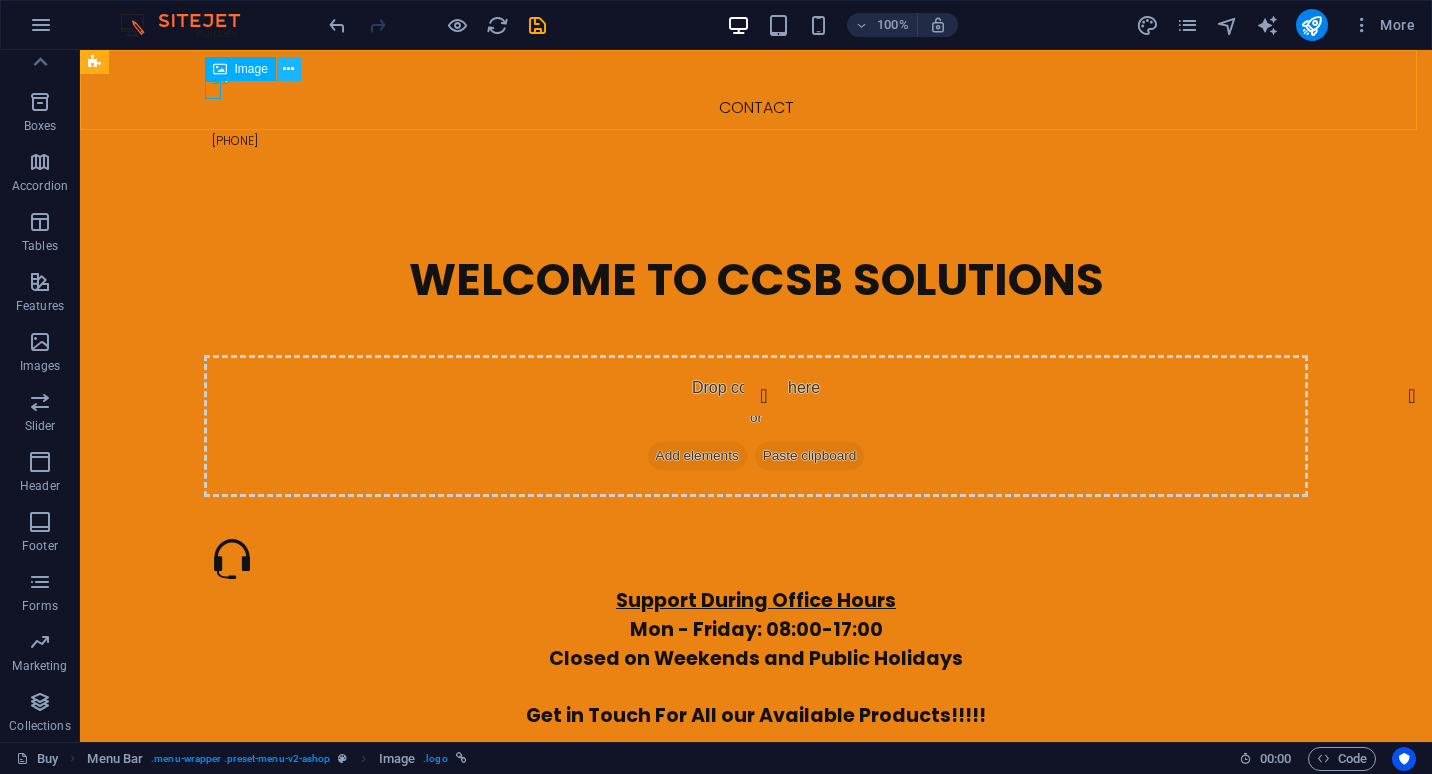 click at bounding box center (289, 69) 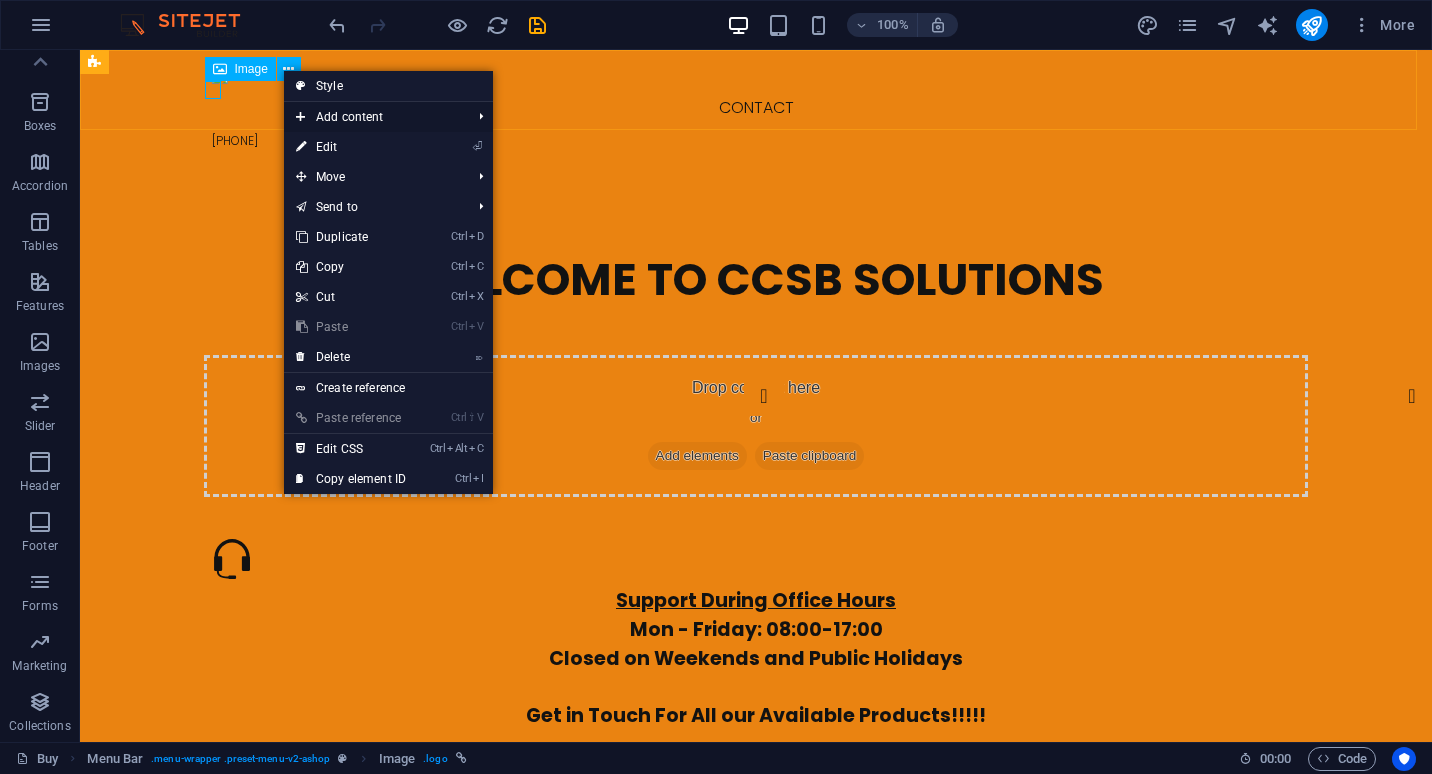 click on "Add content" at bounding box center (373, 117) 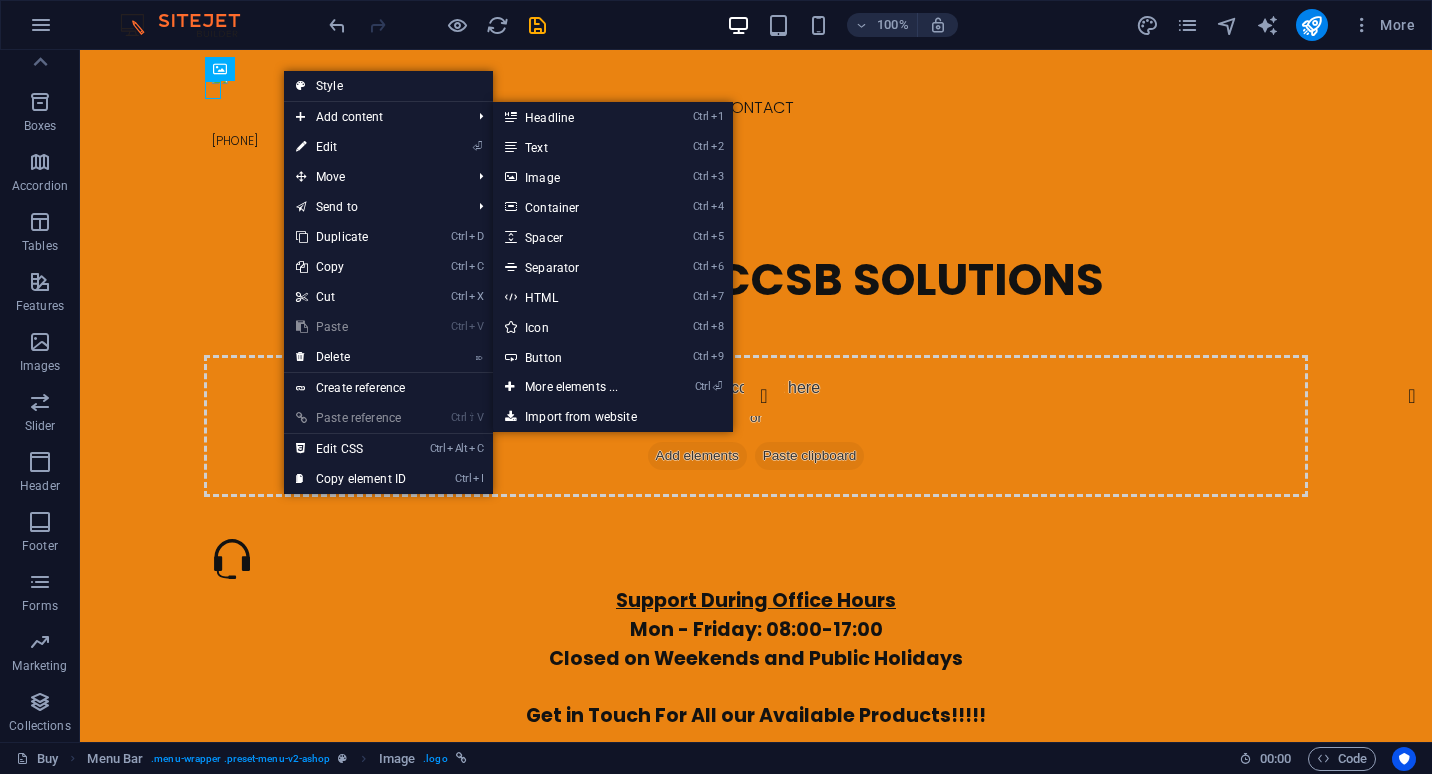click on "Contact   [PHONE]" at bounding box center (756, 108) 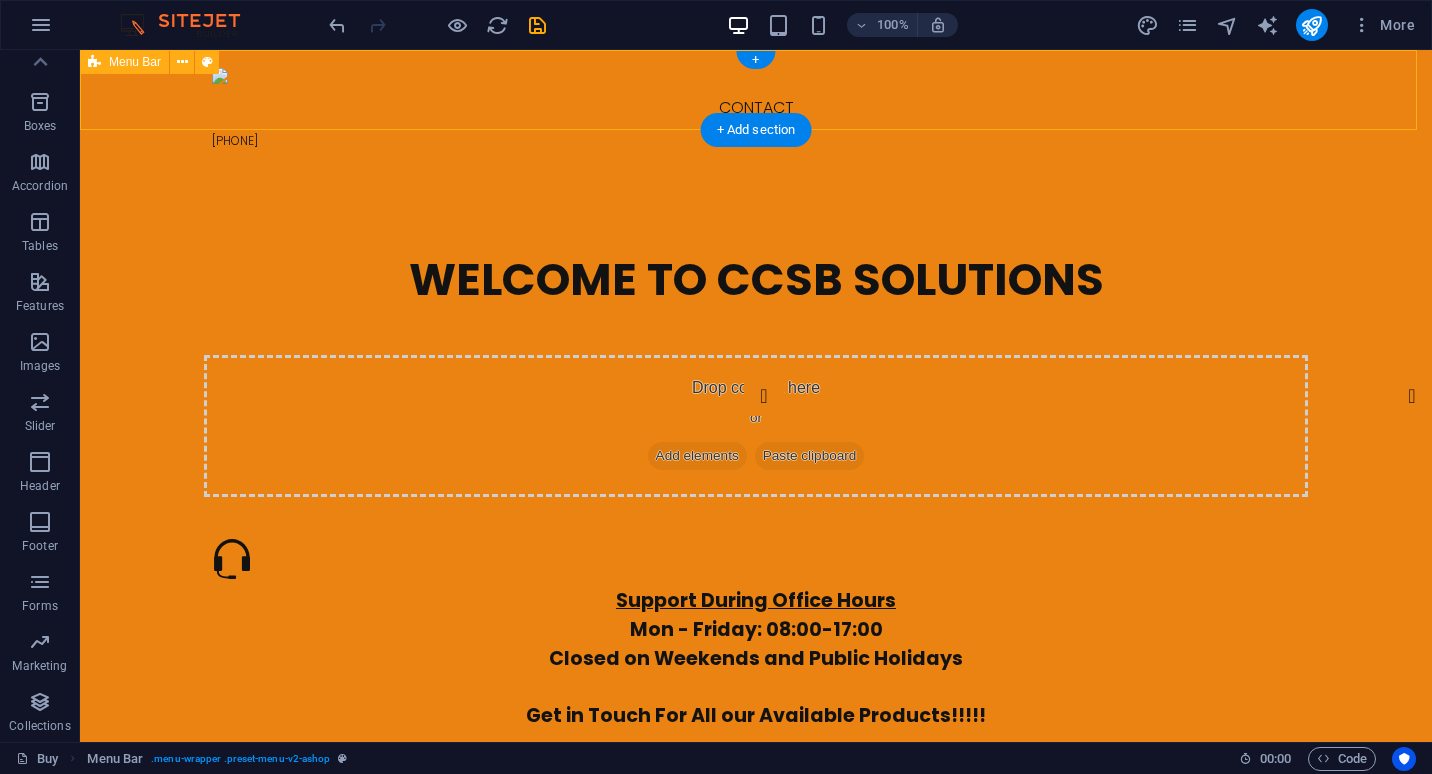click on "Contact   [PHONE]" at bounding box center [756, 108] 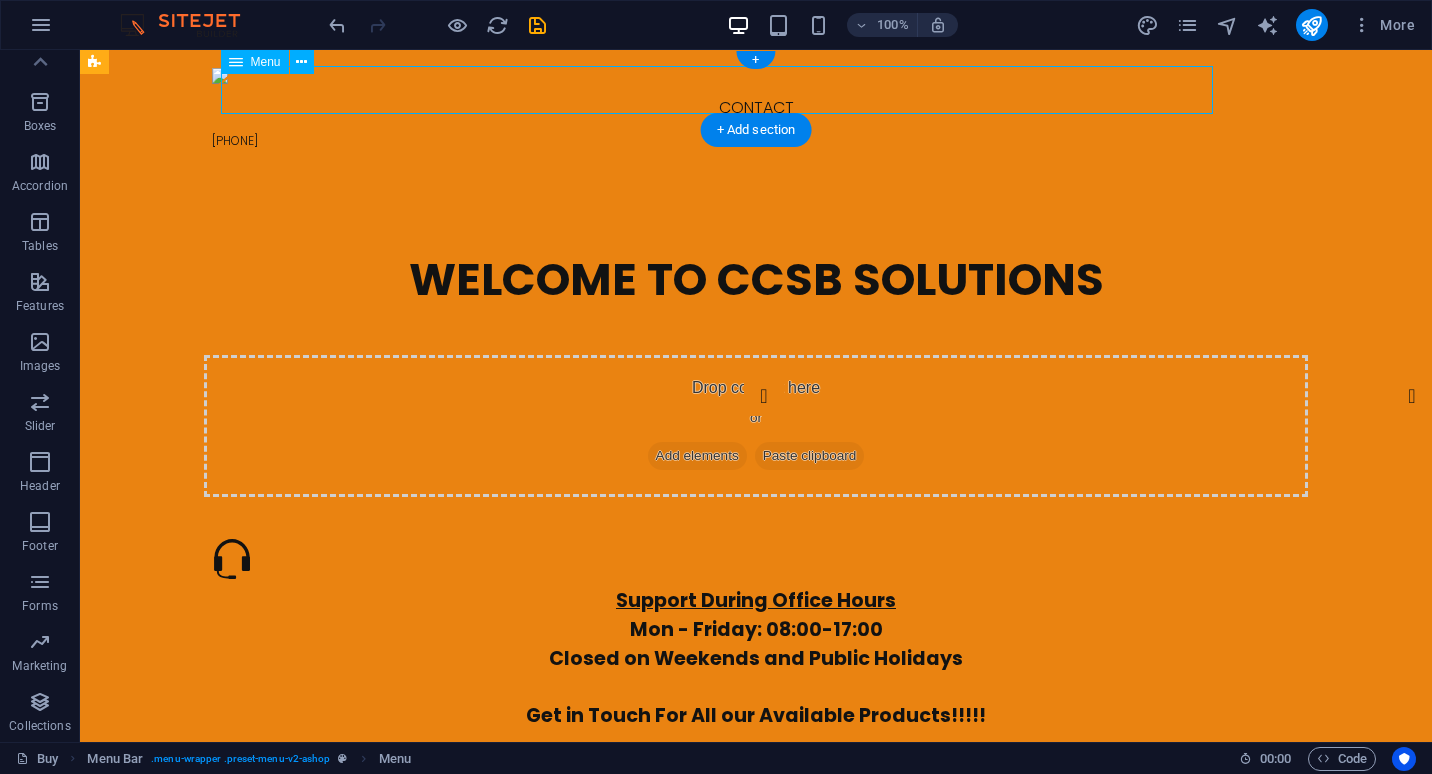 click at bounding box center [756, 75] 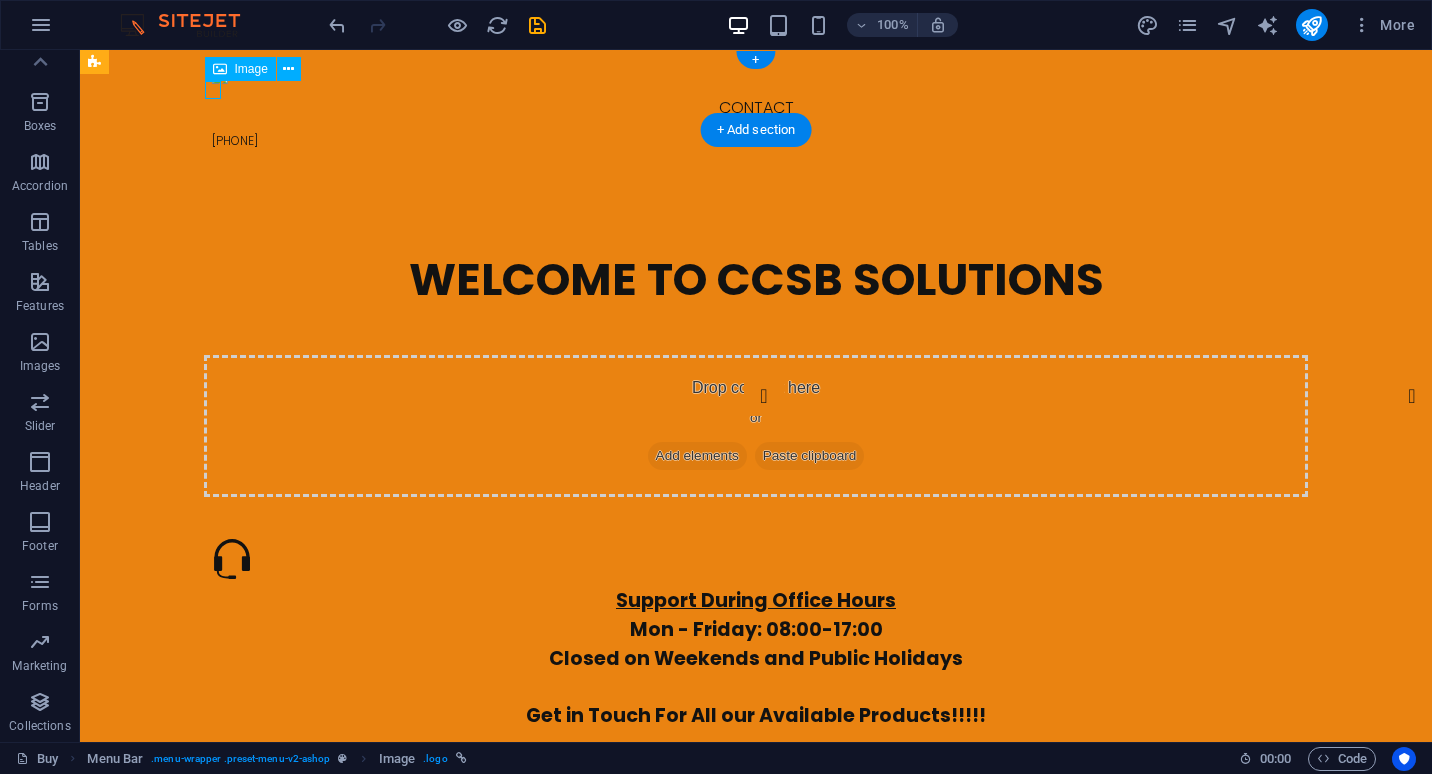 click on "Image" at bounding box center [259, 69] 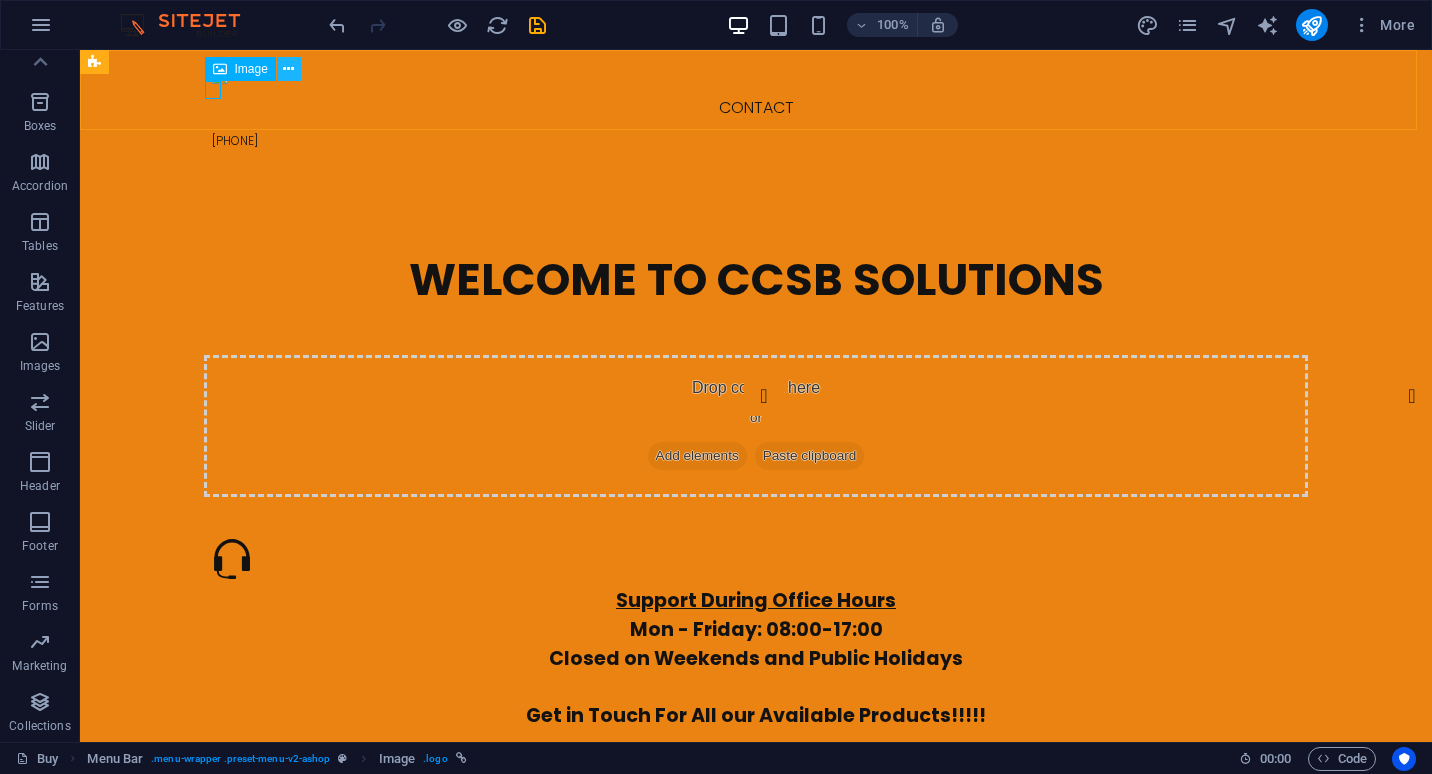 click at bounding box center [288, 69] 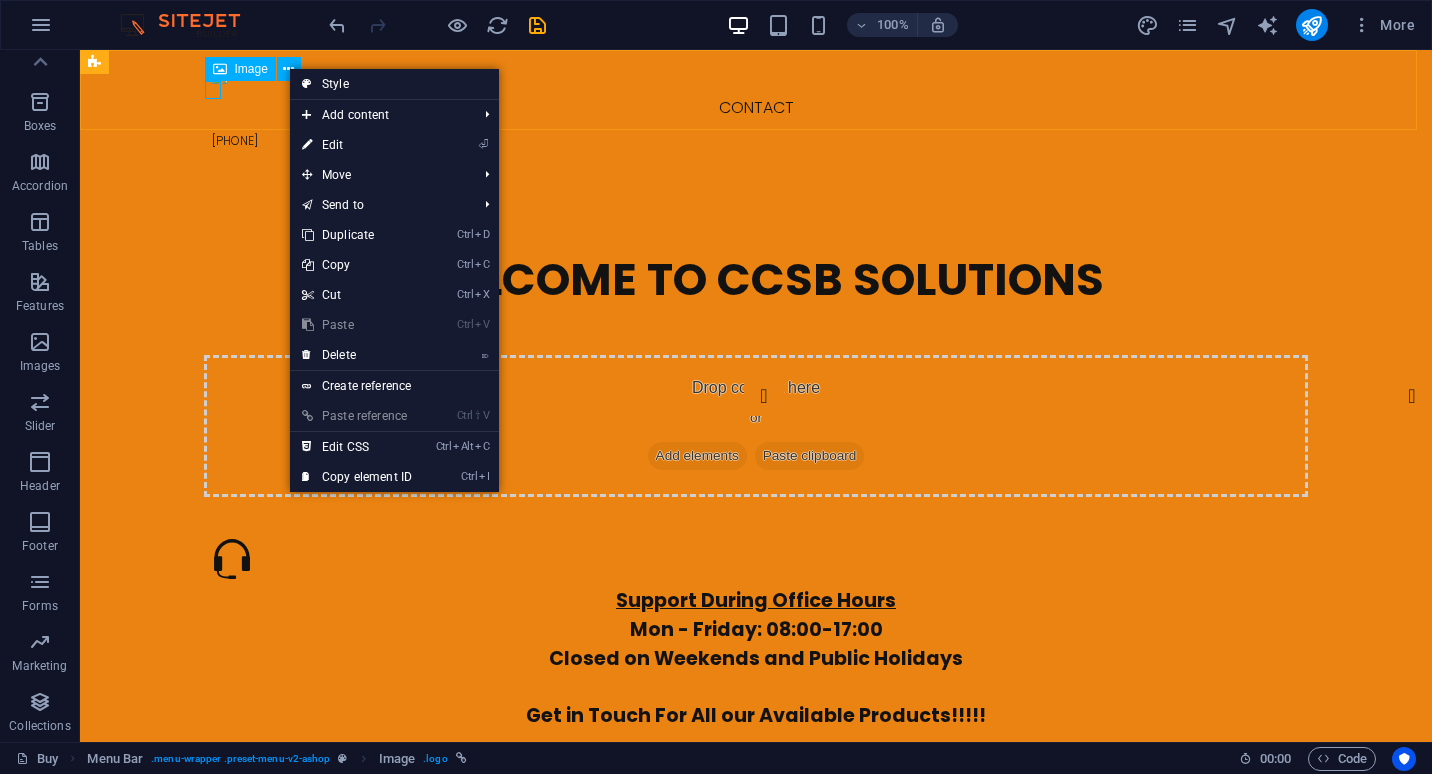 click on "Image" at bounding box center [240, 69] 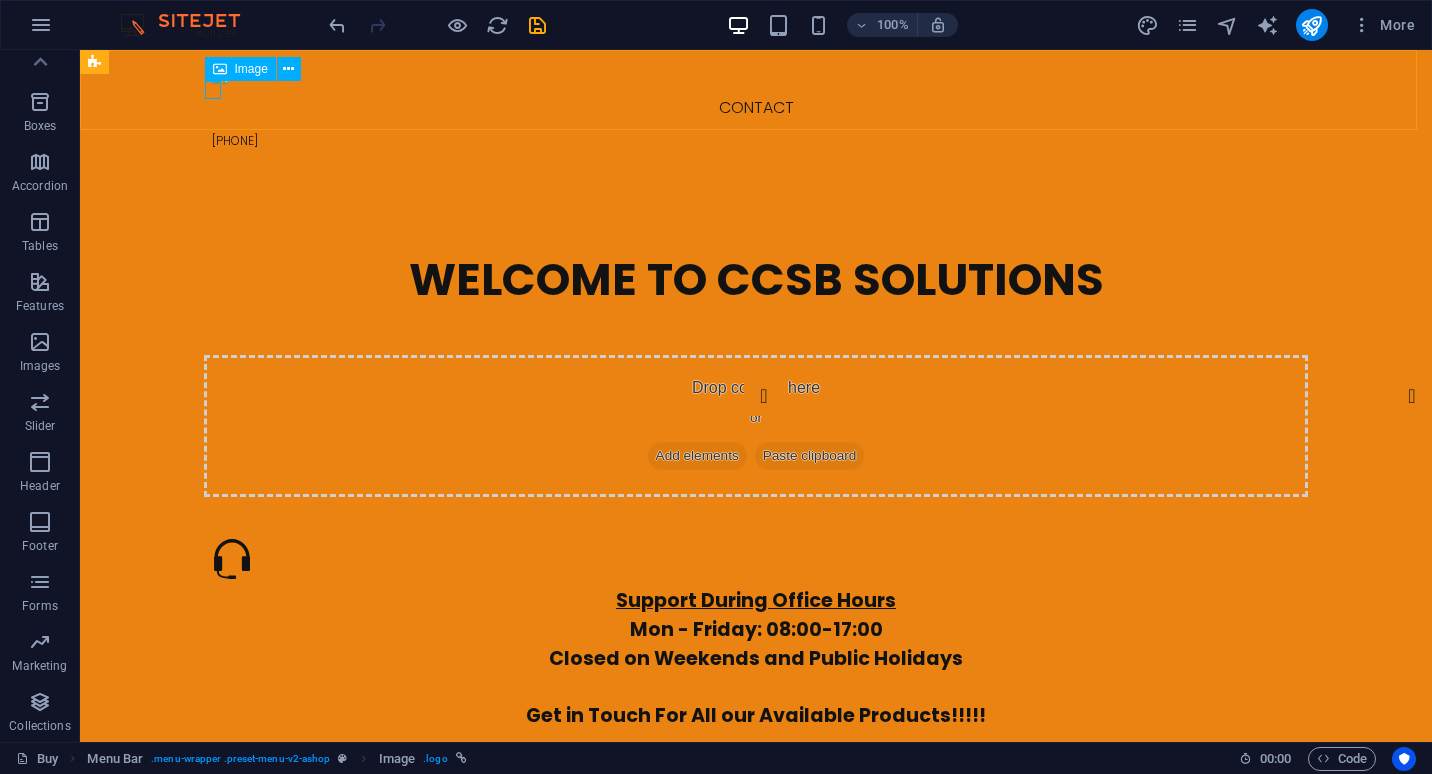 click on "Image" at bounding box center (251, 69) 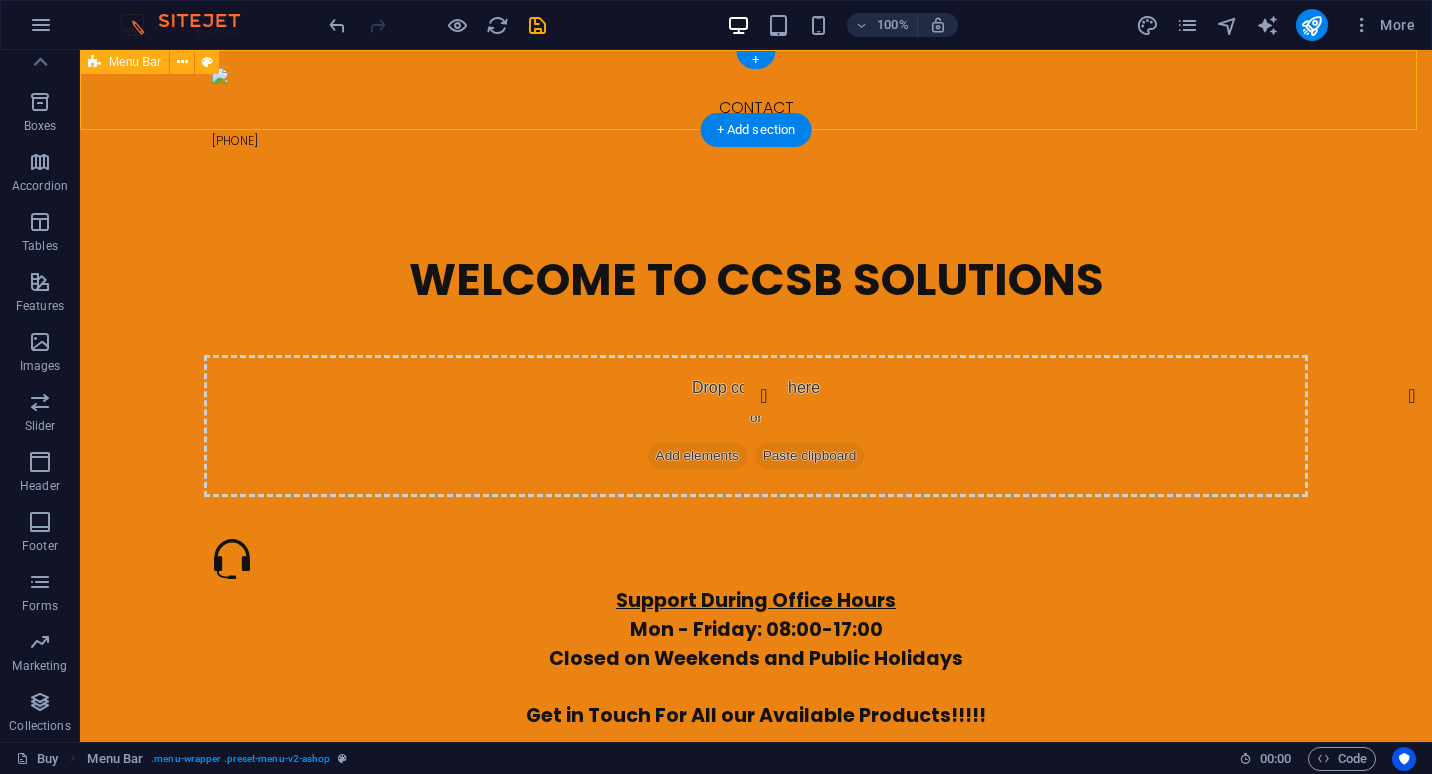 click on "Contact   [PHONE]" at bounding box center (756, 108) 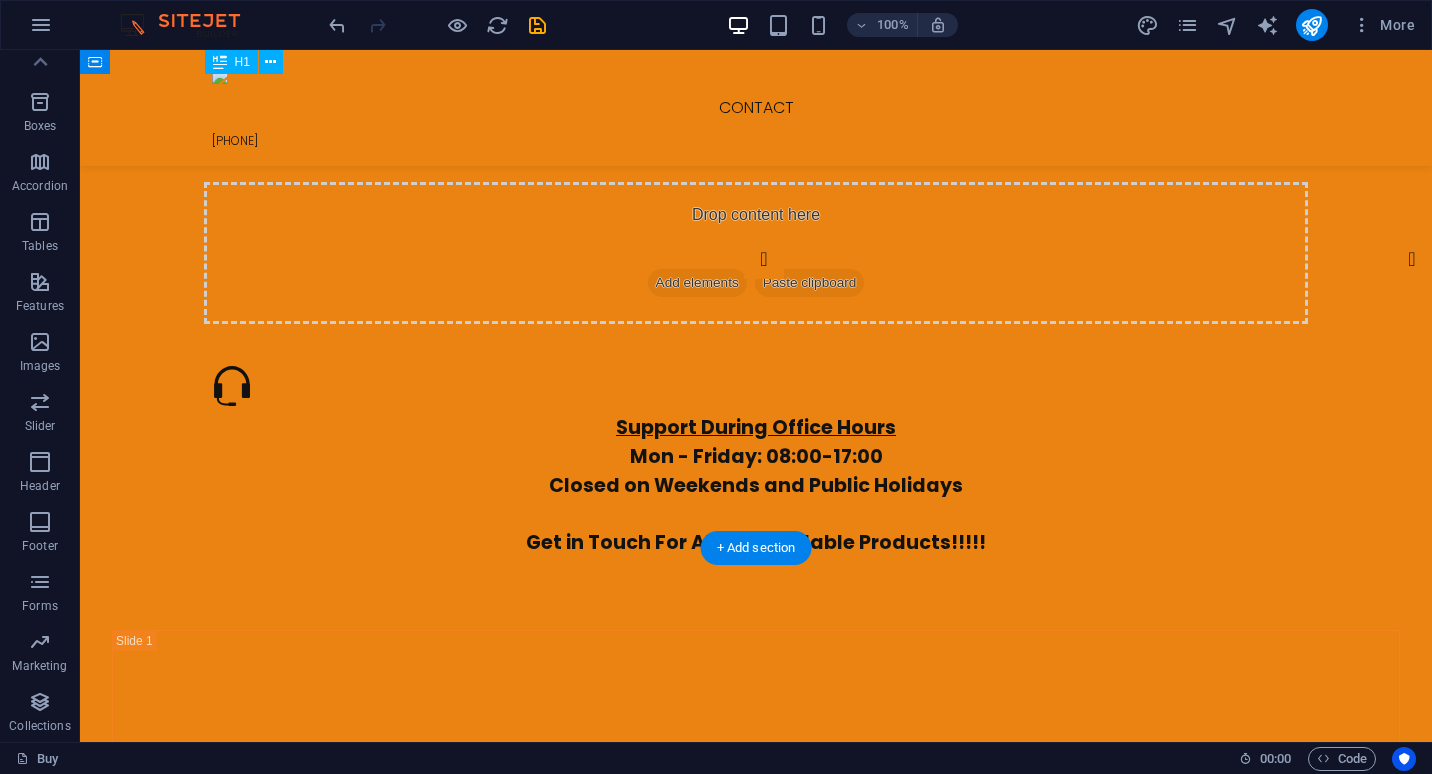scroll, scrollTop: 0, scrollLeft: 0, axis: both 